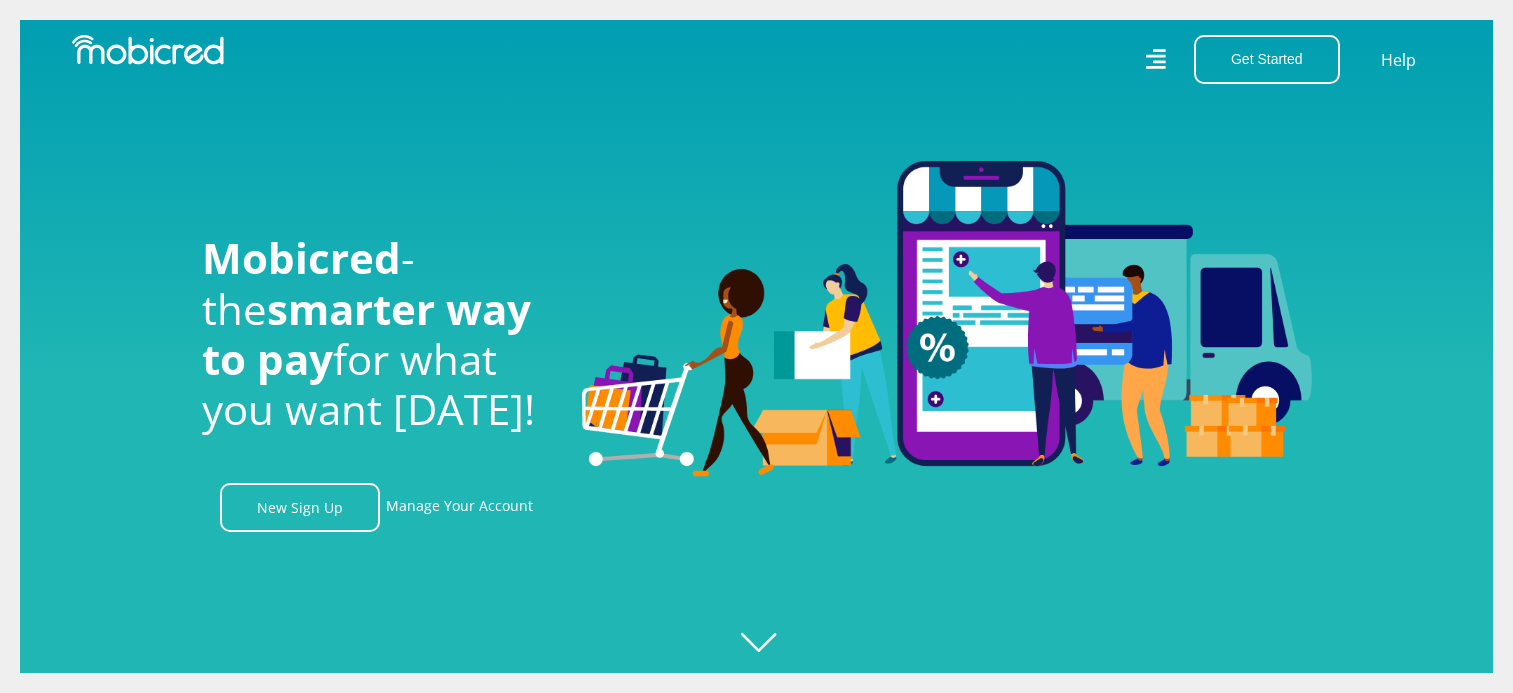 scroll, scrollTop: 0, scrollLeft: 0, axis: both 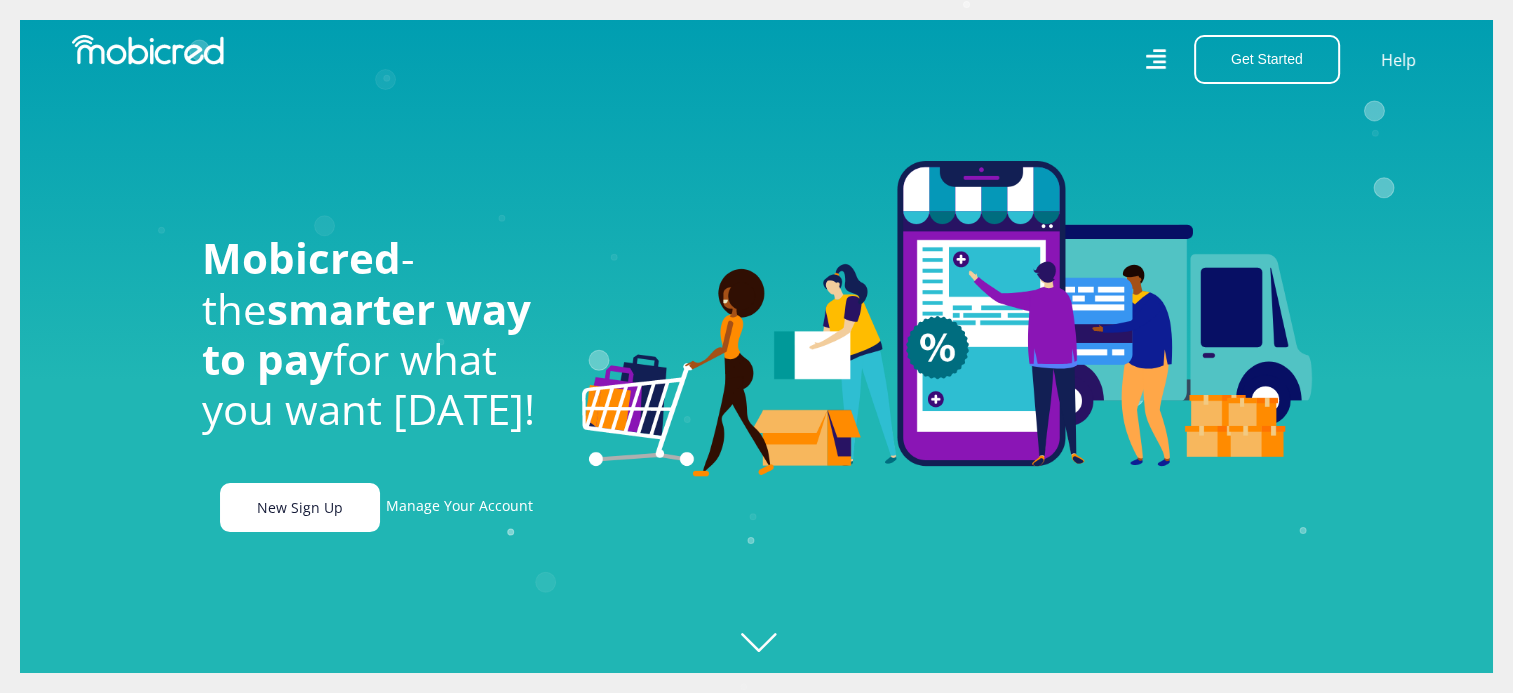 click on "New Sign Up" at bounding box center [300, 507] 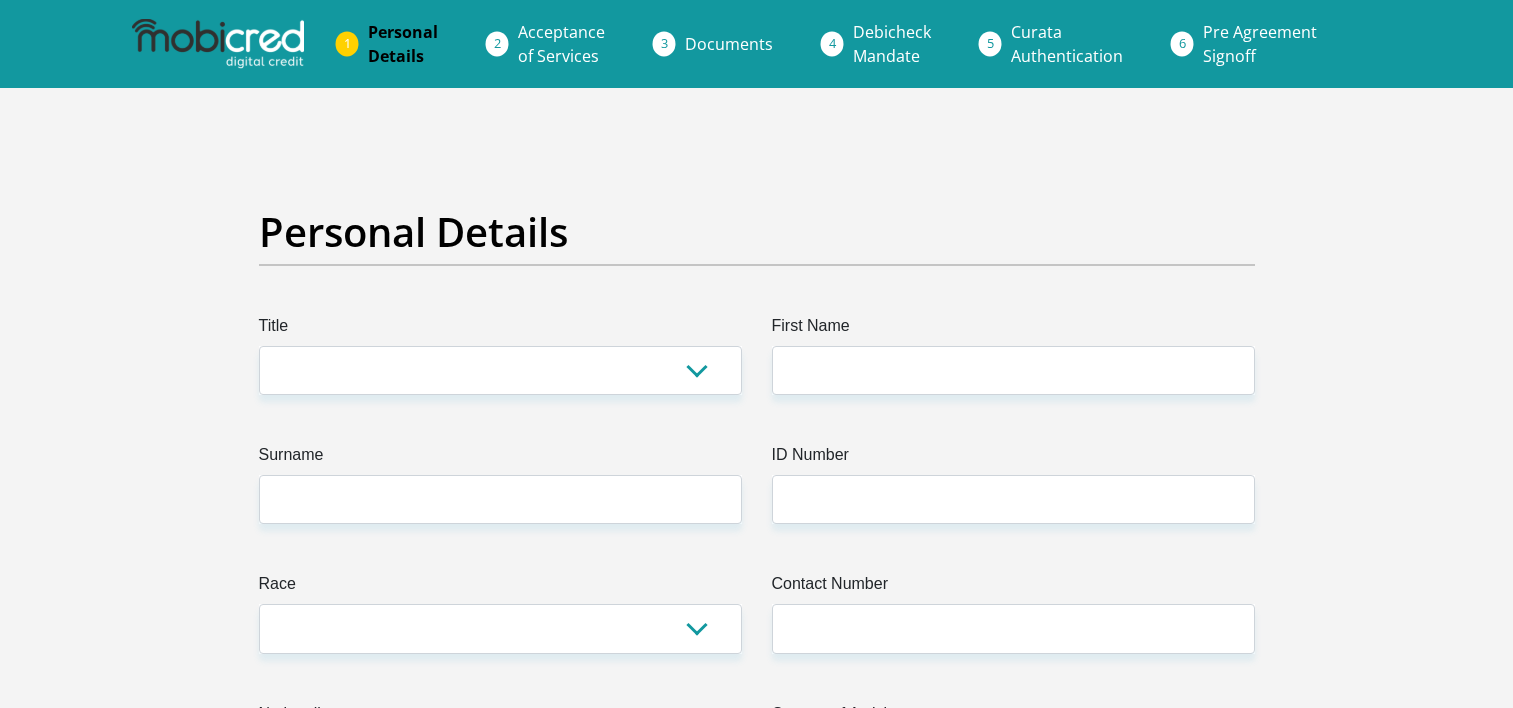 scroll, scrollTop: 0, scrollLeft: 0, axis: both 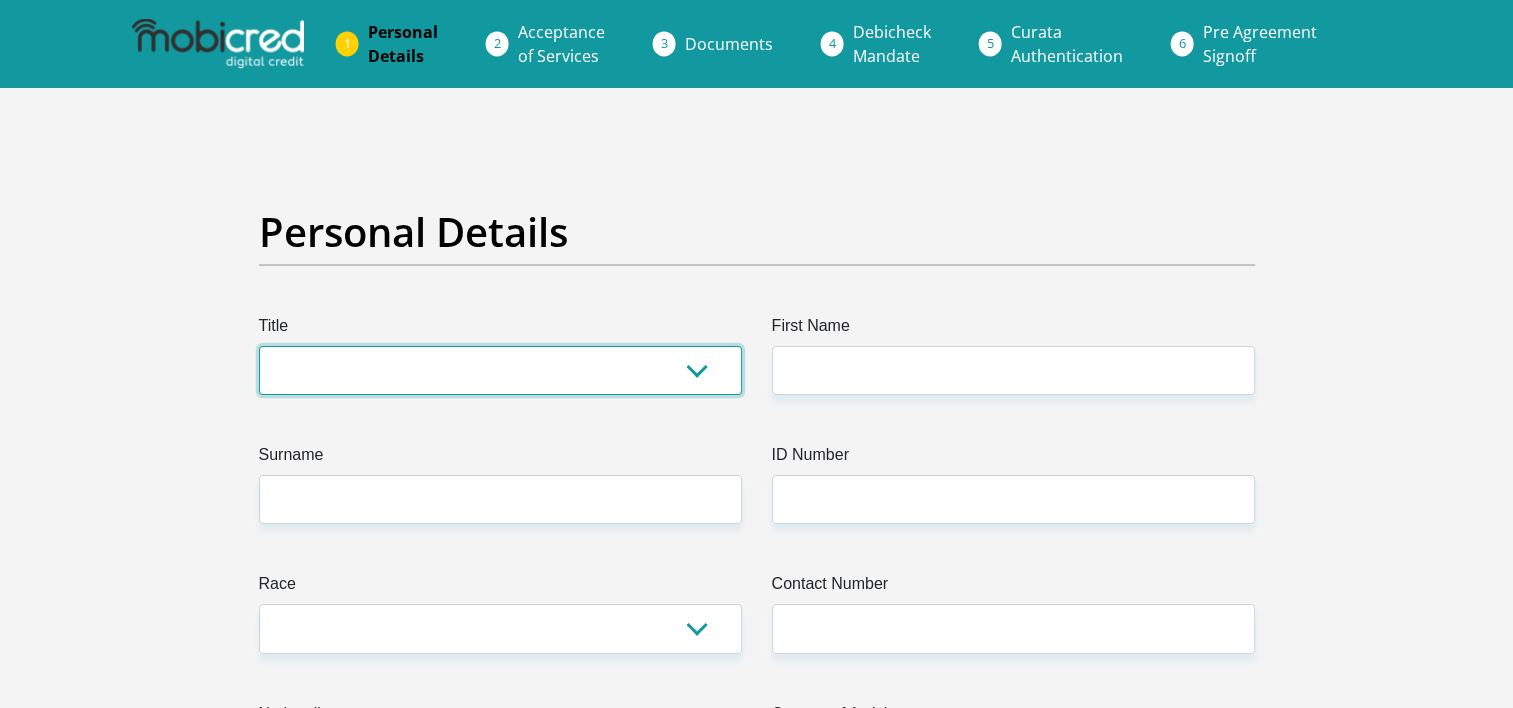 click on "Mr
Ms
Mrs
Dr
[PERSON_NAME]" at bounding box center [500, 370] 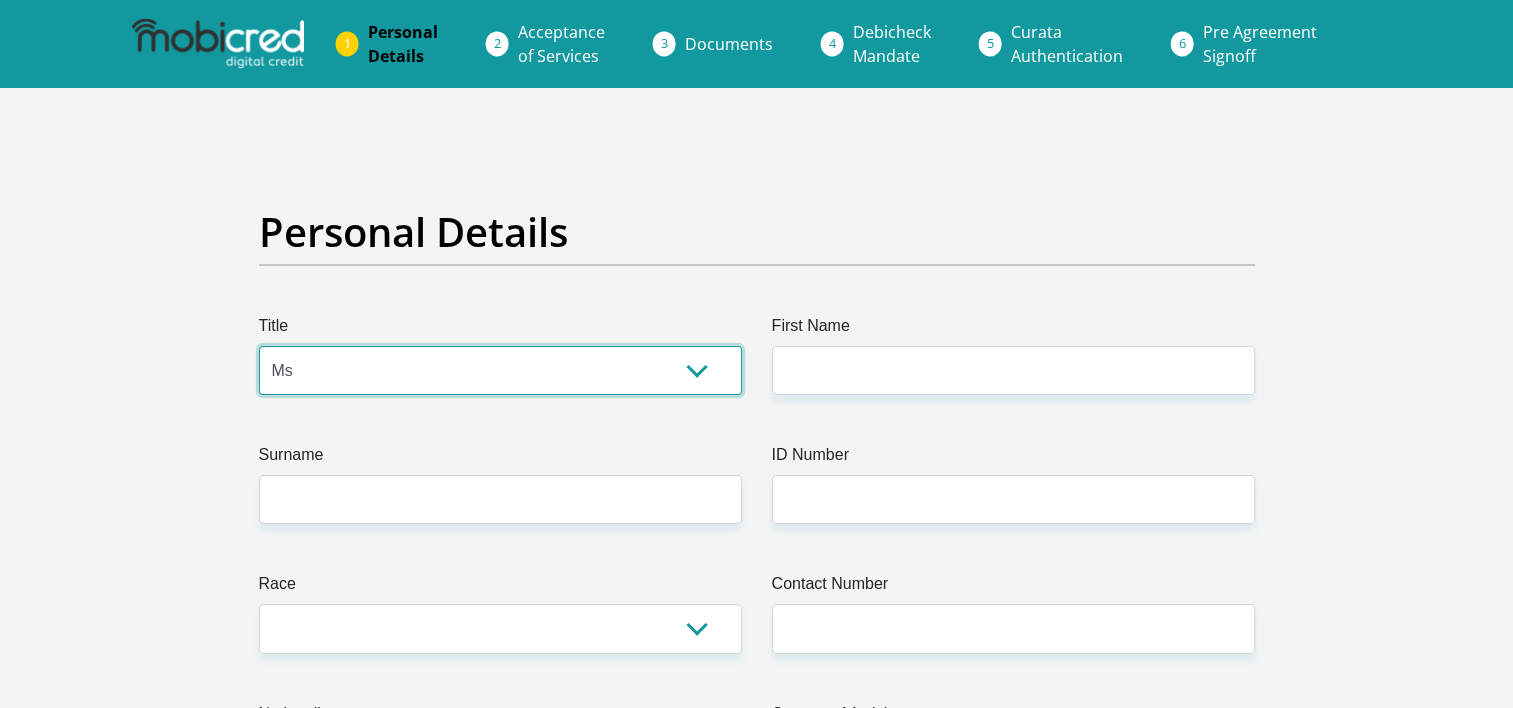 click on "Mr
Ms
Mrs
Dr
[PERSON_NAME]" at bounding box center [500, 370] 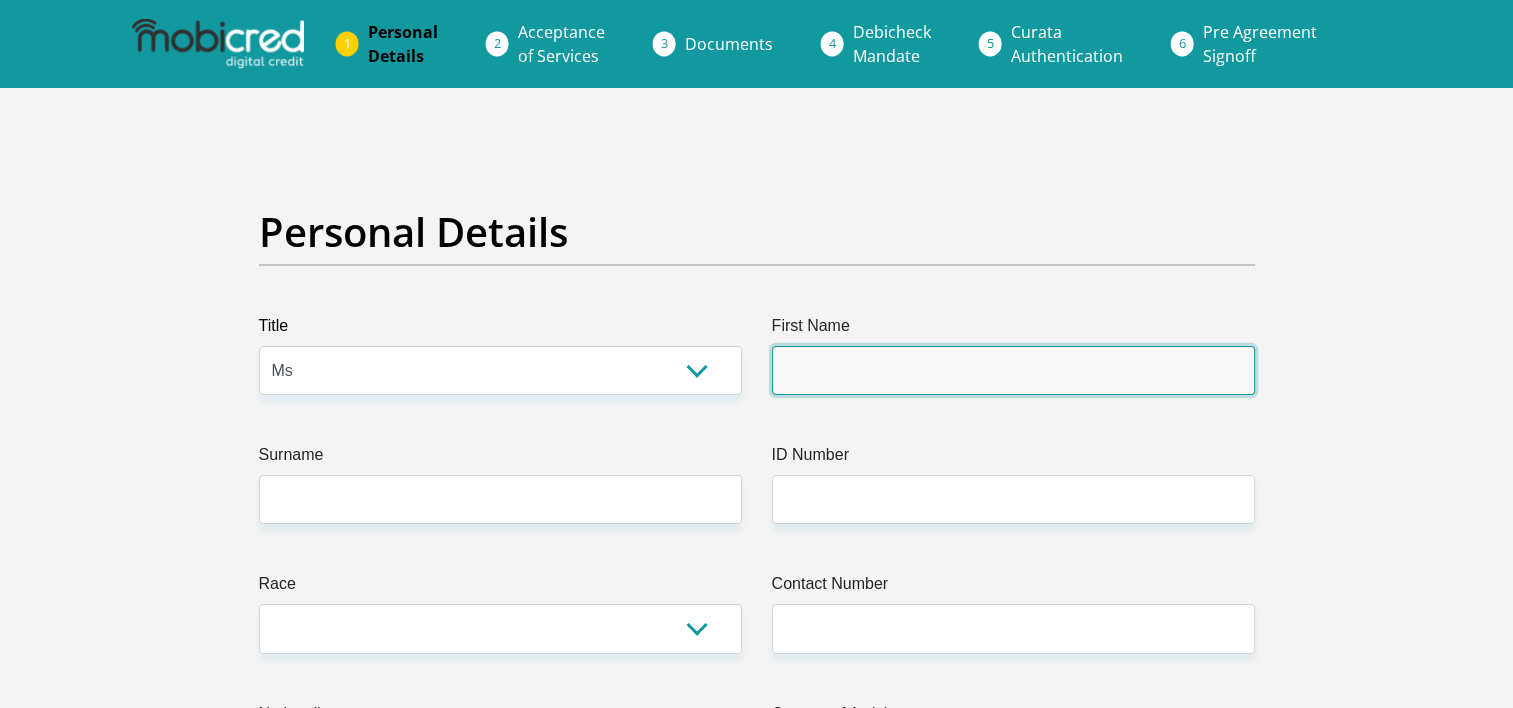 click on "First Name" at bounding box center (1013, 370) 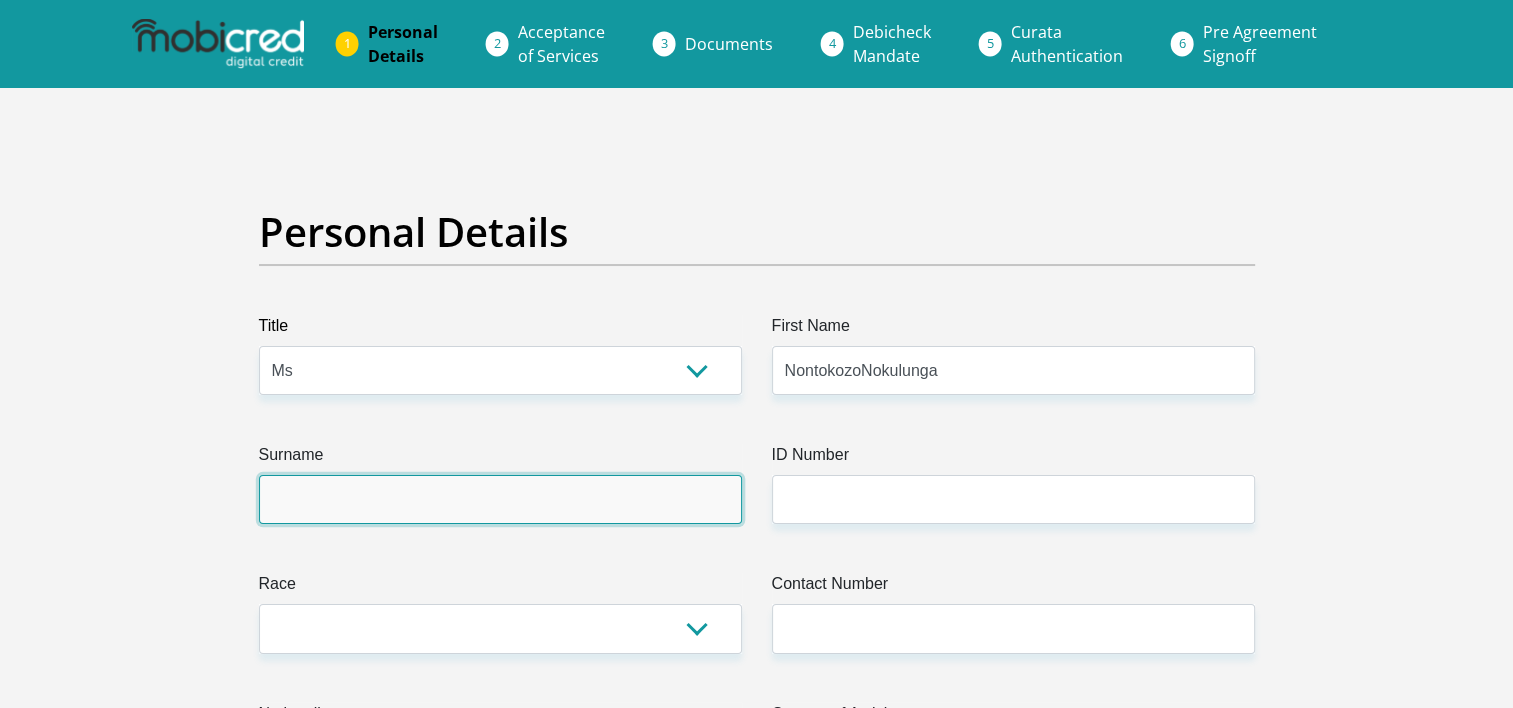 type on "Ngoma" 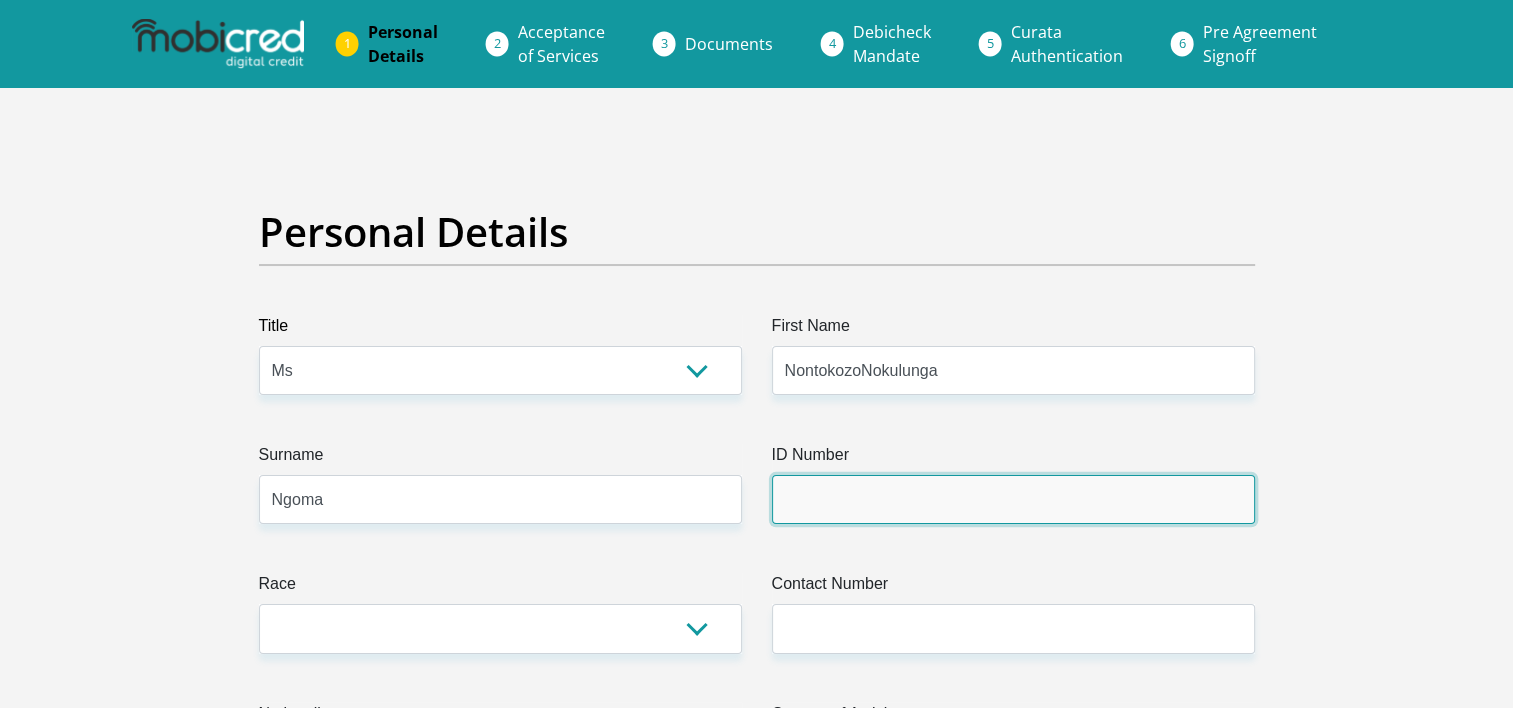 type on "0001150354080" 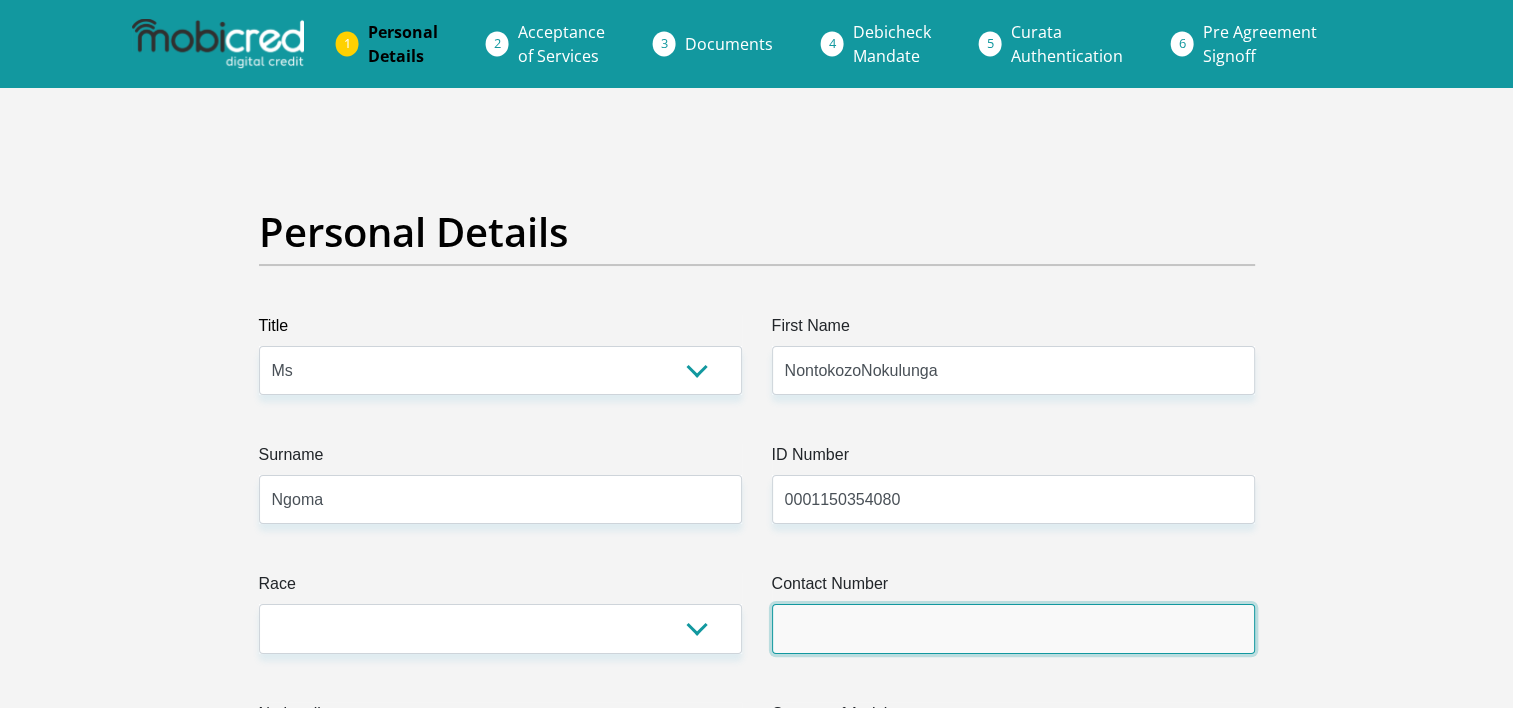 type on "0827645093" 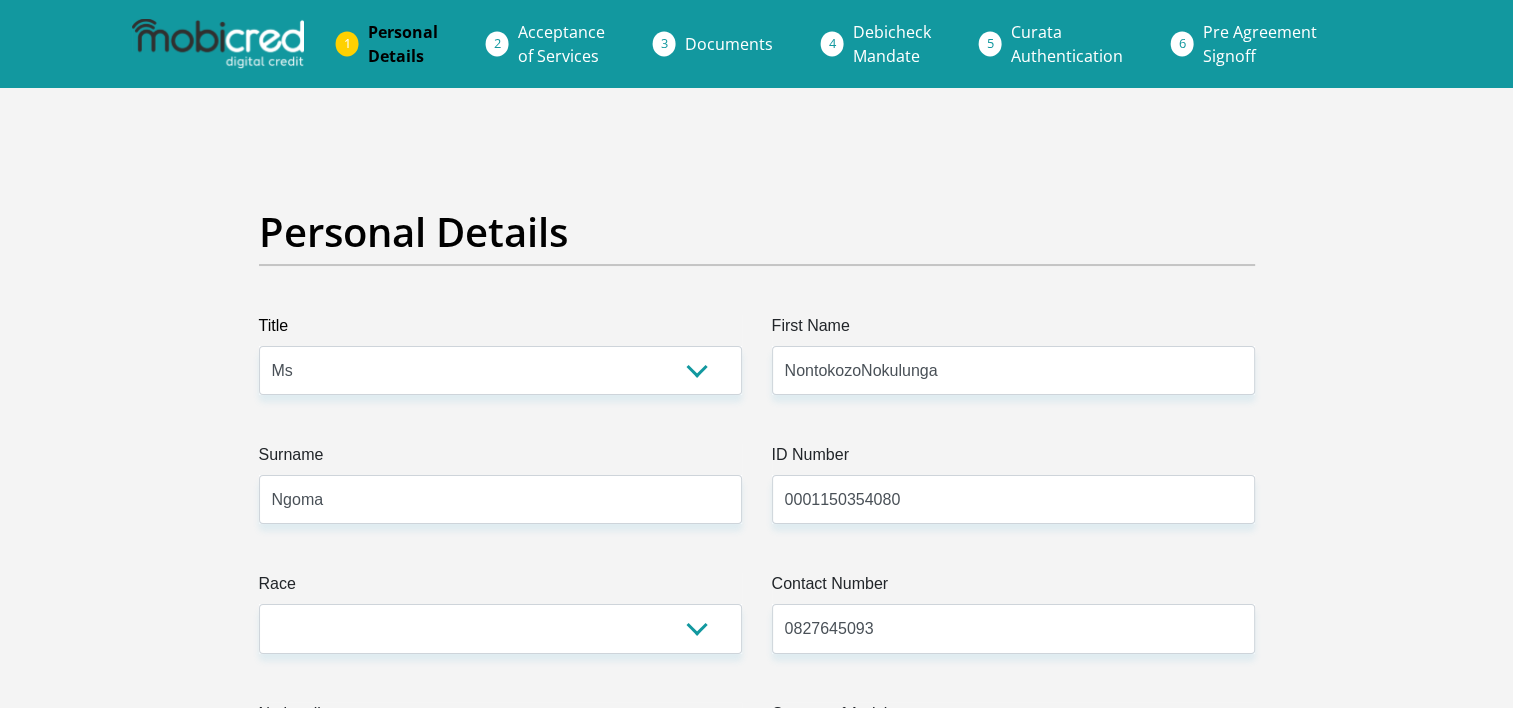select on "ZAF" 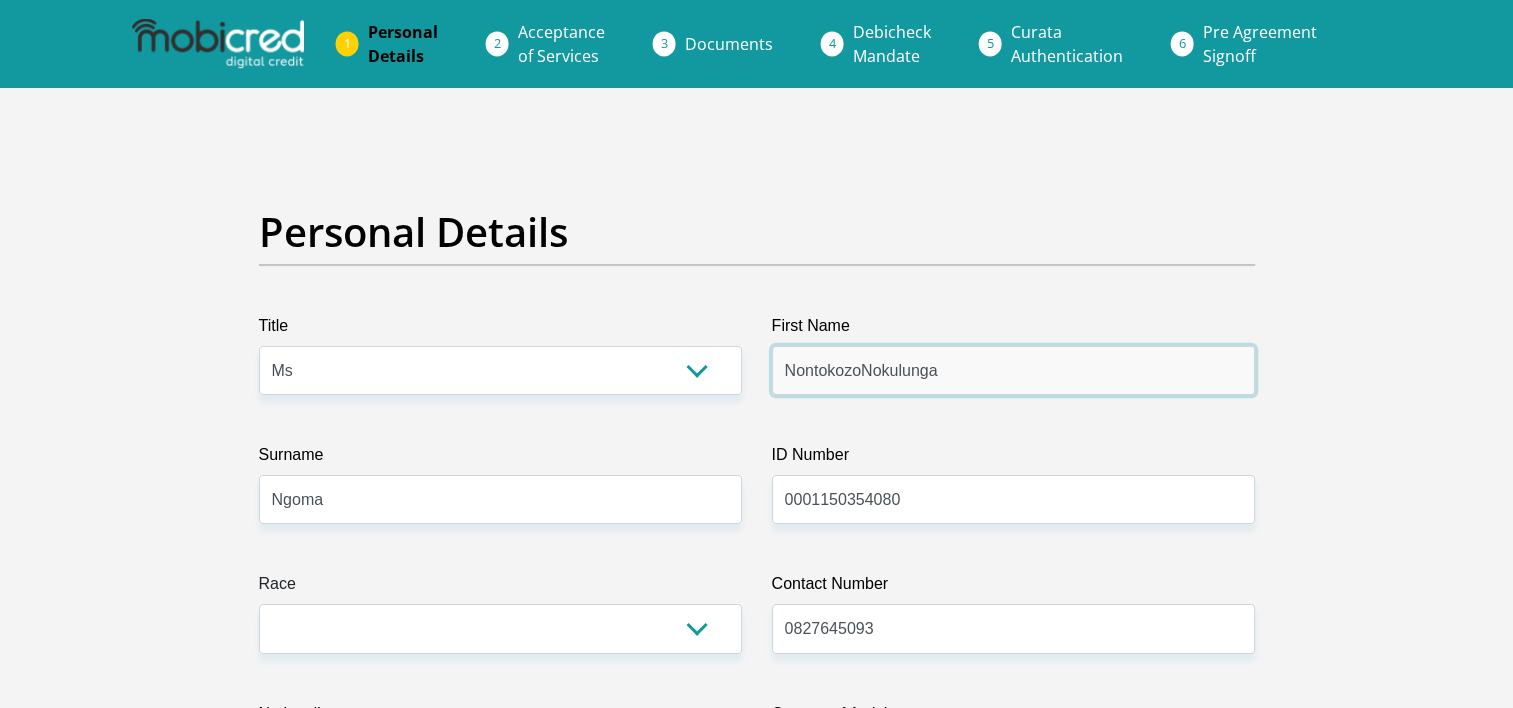 type on "NontokozoNokulunga" 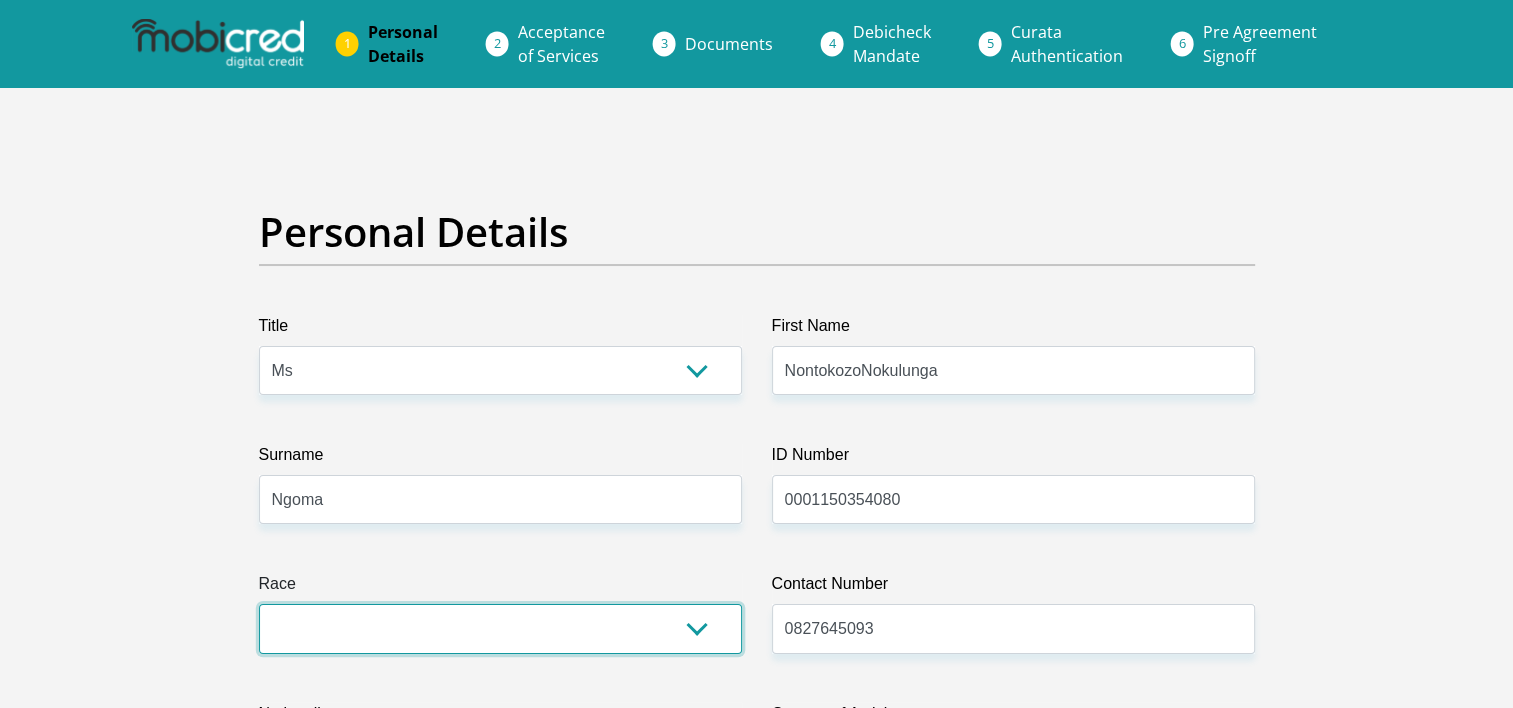 click on "Black
Coloured
Indian
White
Other" at bounding box center [500, 628] 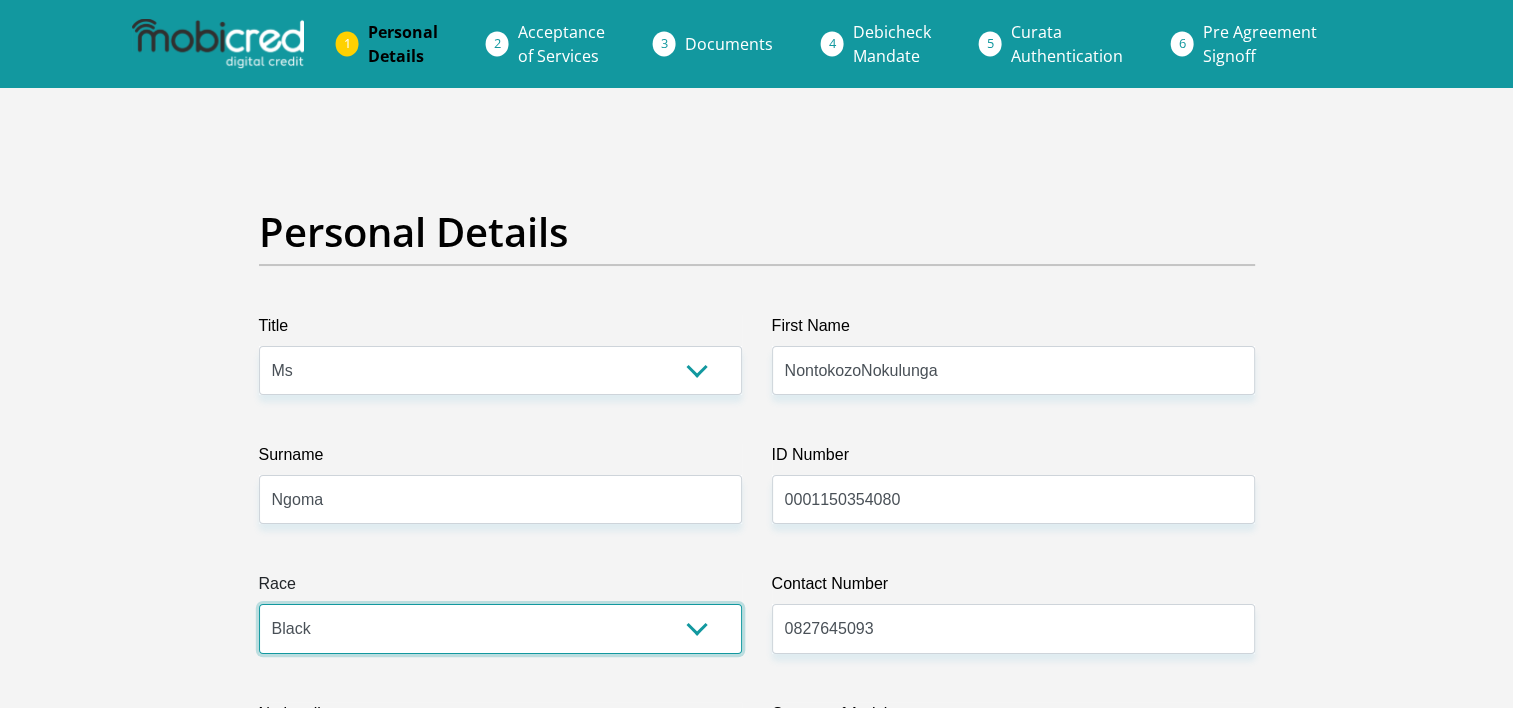 click on "Black
Coloured
Indian
White
Other" at bounding box center (500, 628) 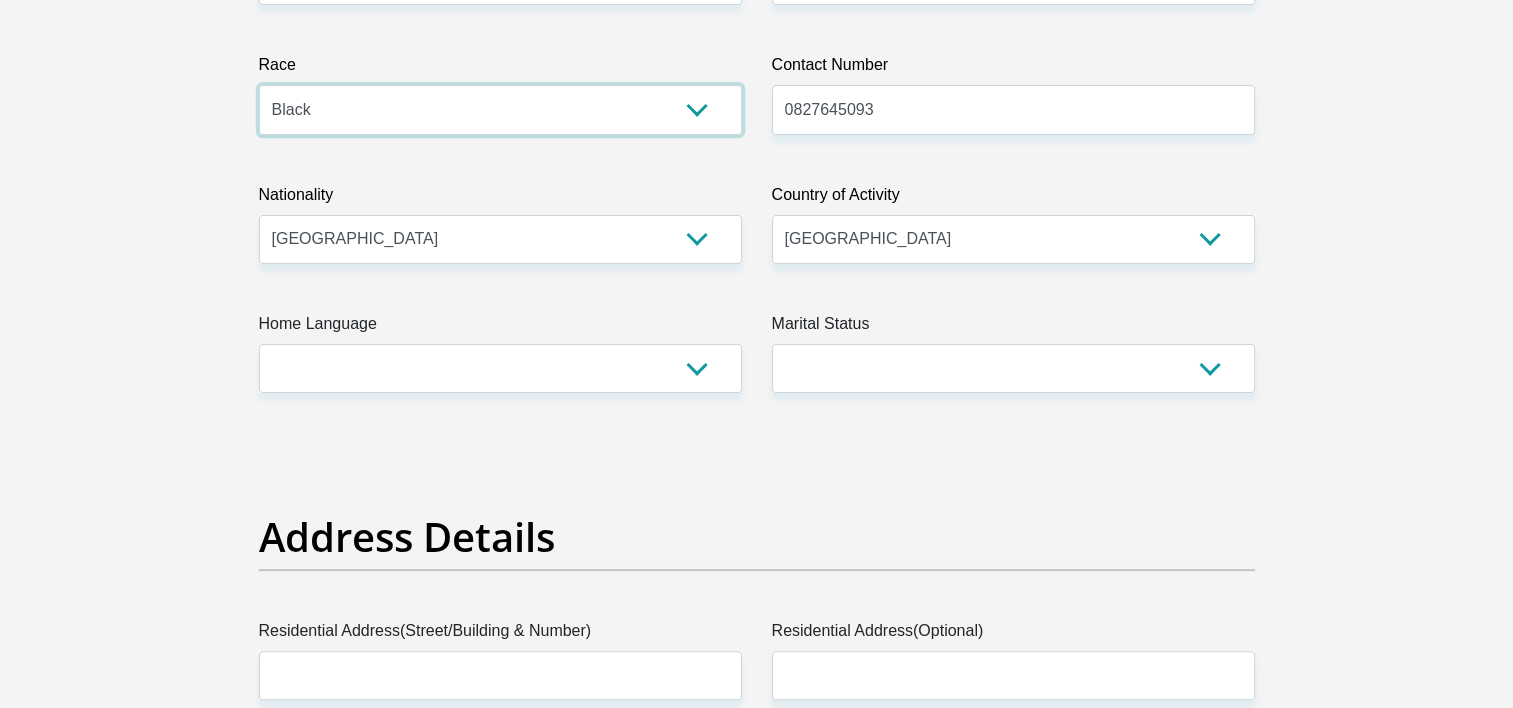scroll, scrollTop: 520, scrollLeft: 0, axis: vertical 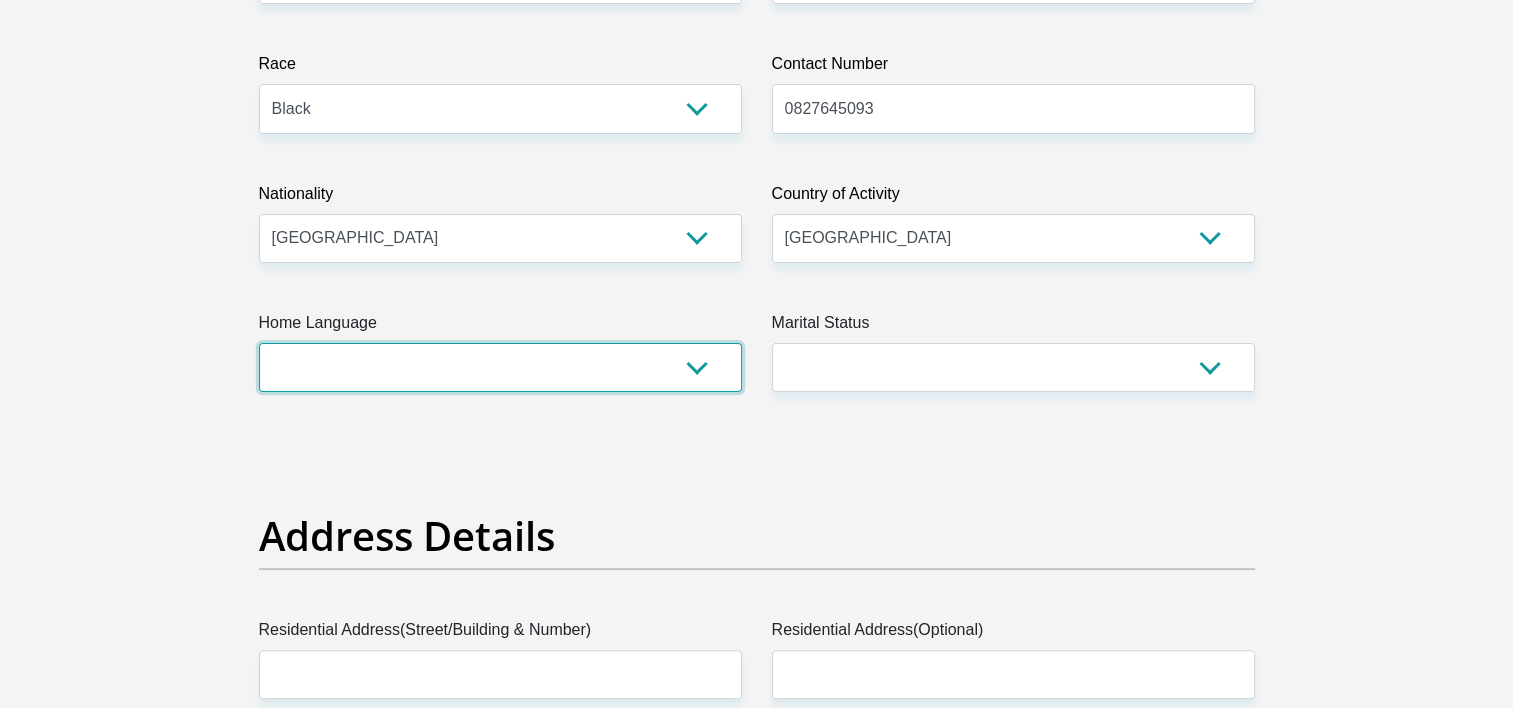 click on "Afrikaans
English
Sepedi
South Ndebele
Southern Sotho
Swati
Tsonga
Tswana
Venda
Xhosa
Zulu
Other" at bounding box center [500, 367] 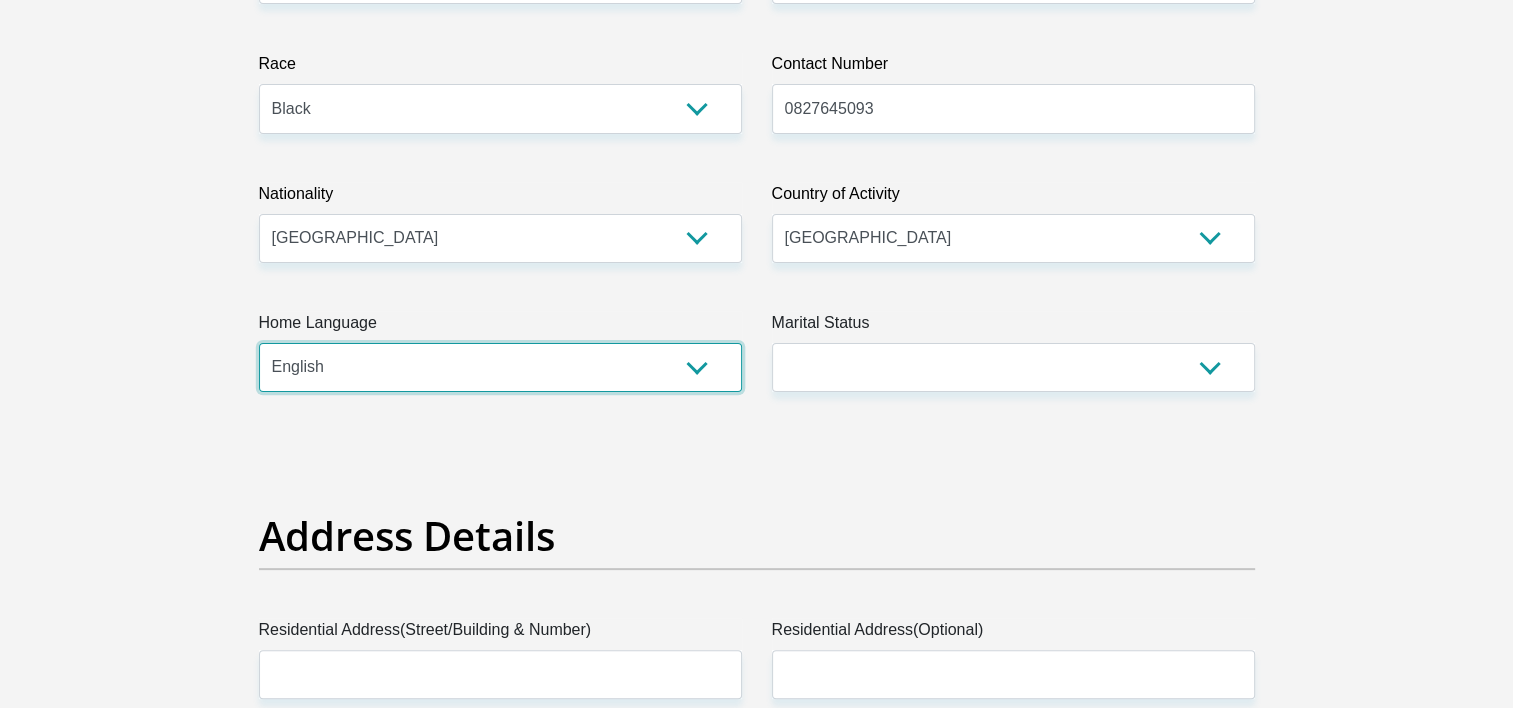 click on "Afrikaans
English
Sepedi
South Ndebele
Southern Sotho
Swati
Tsonga
Tswana
Venda
Xhosa
Zulu
Other" at bounding box center [500, 367] 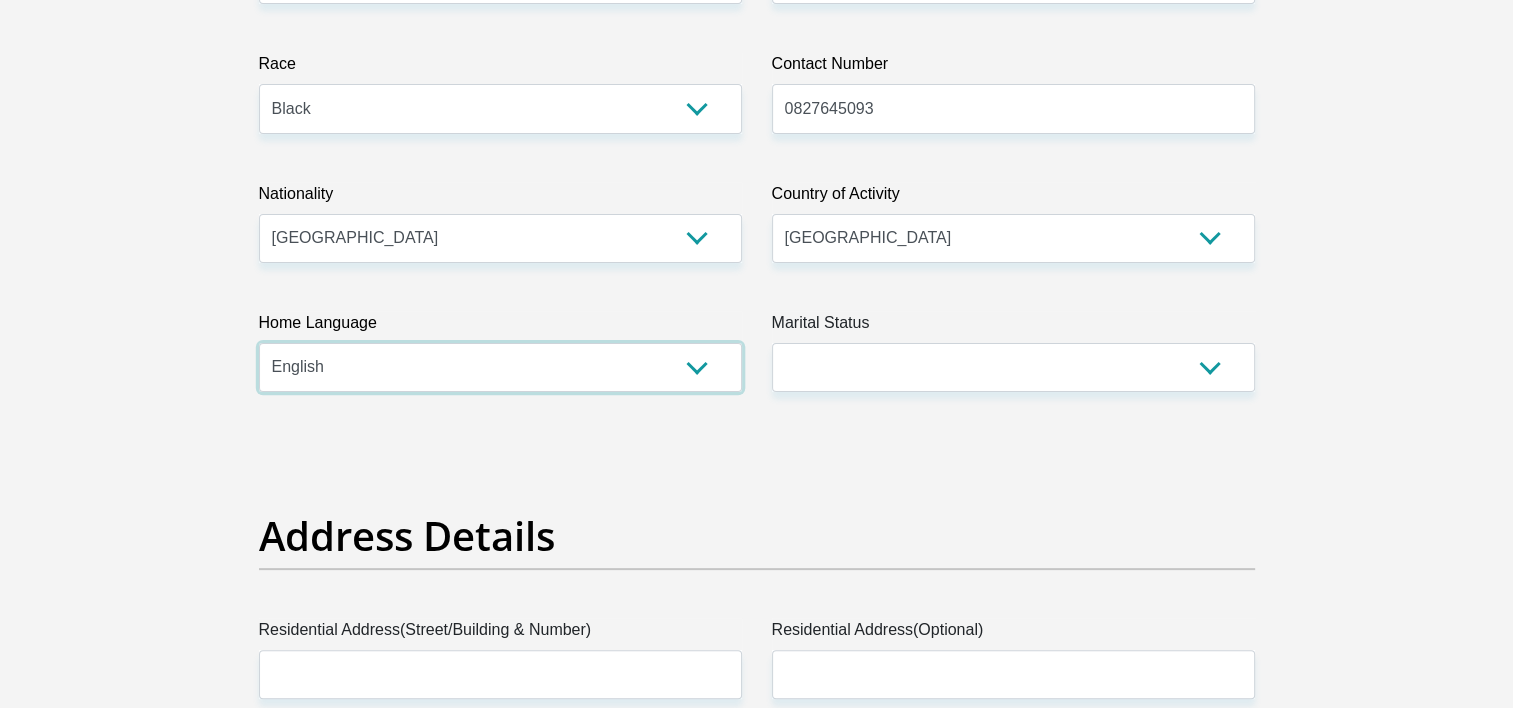 click on "Afrikaans
English
Sepedi
South Ndebele
Southern Sotho
Swati
Tsonga
Tswana
Venda
Xhosa
Zulu
Other" at bounding box center (500, 367) 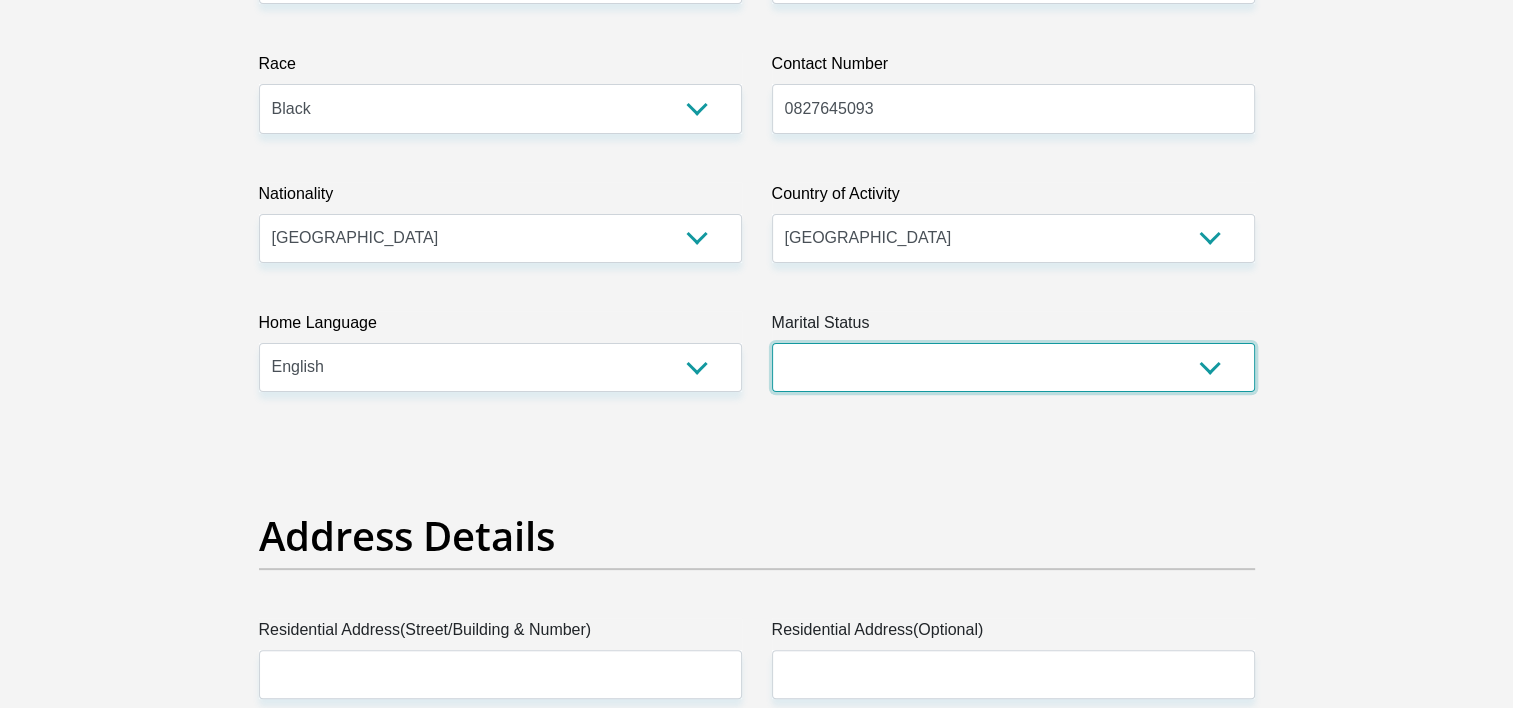 click on "Married ANC
Single
Divorced
Widowed
Married COP or Customary Law" at bounding box center (1013, 367) 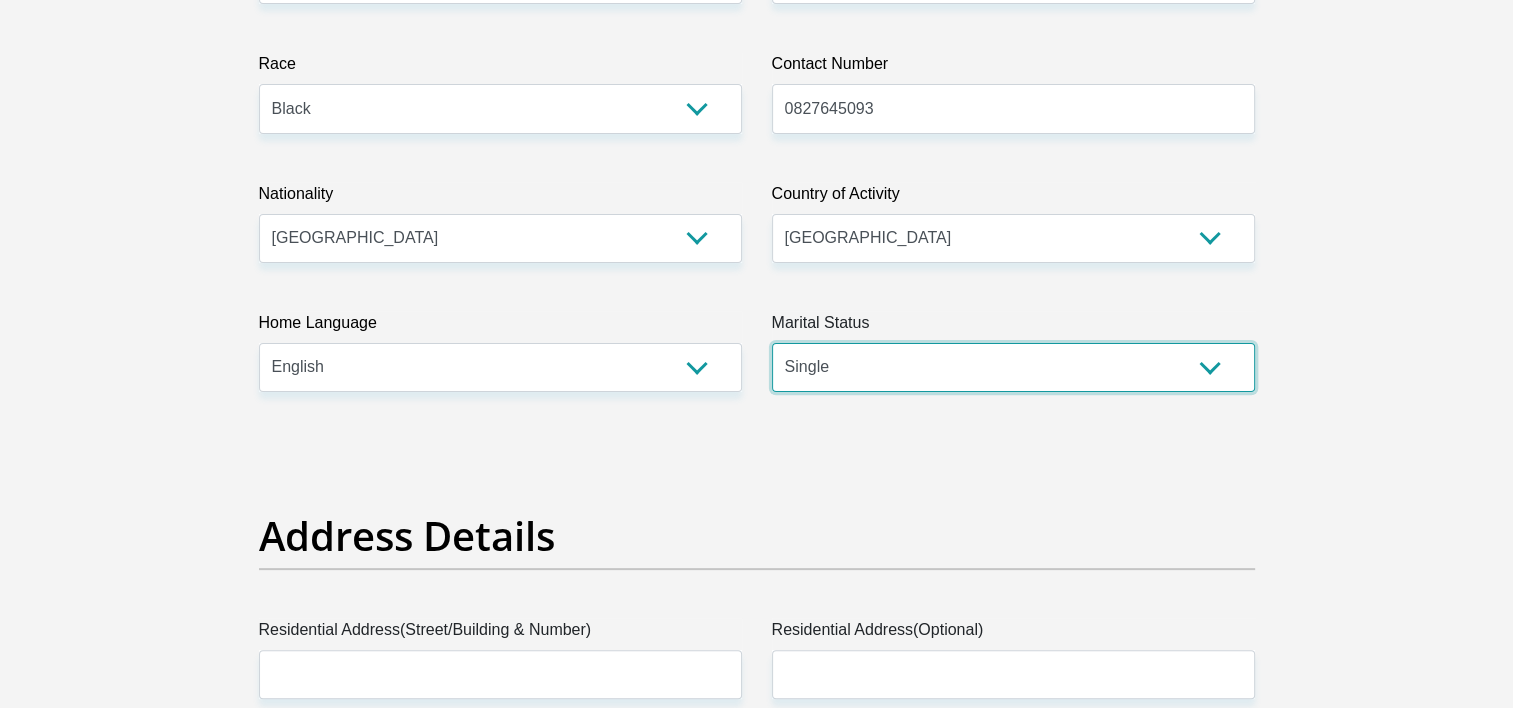 click on "Married ANC
Single
Divorced
Widowed
Married COP or Customary Law" at bounding box center (1013, 367) 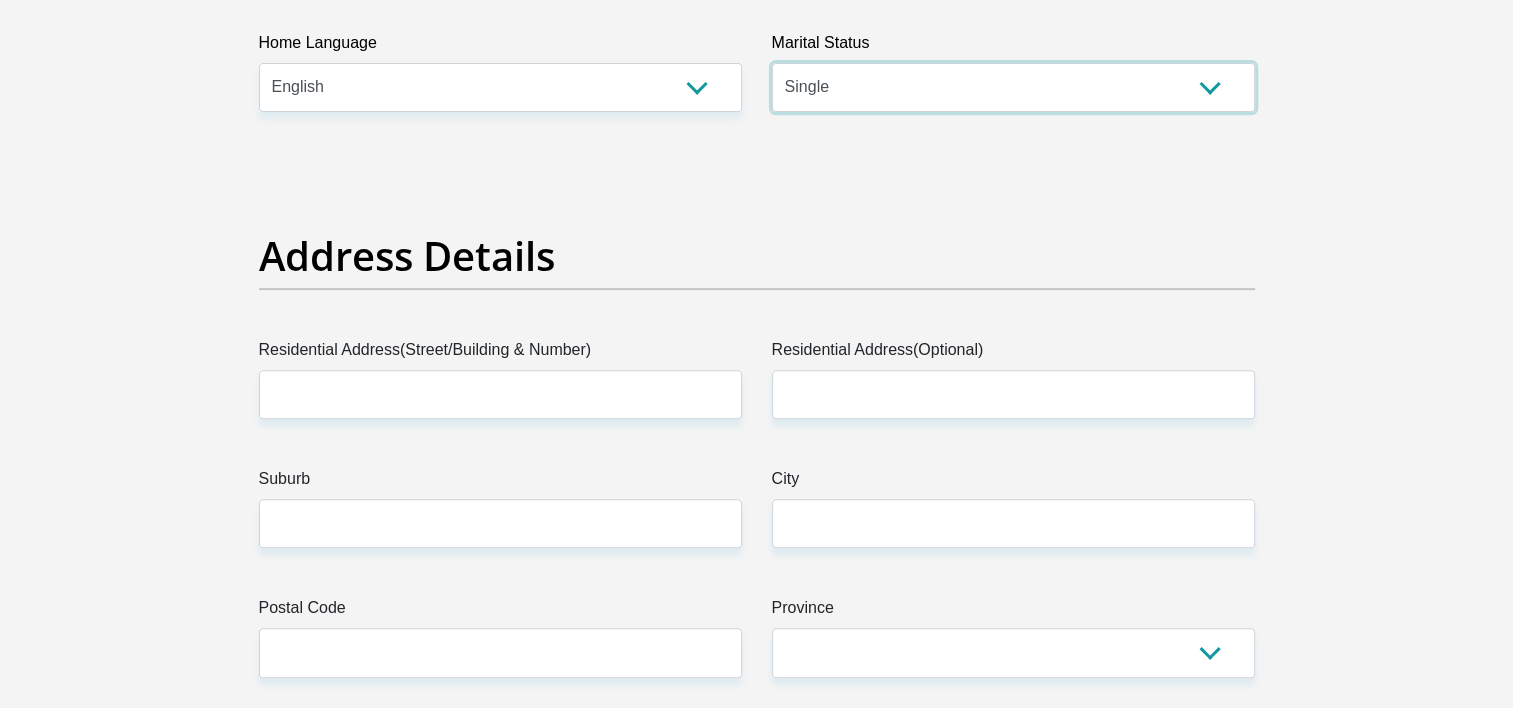 scroll, scrollTop: 827, scrollLeft: 0, axis: vertical 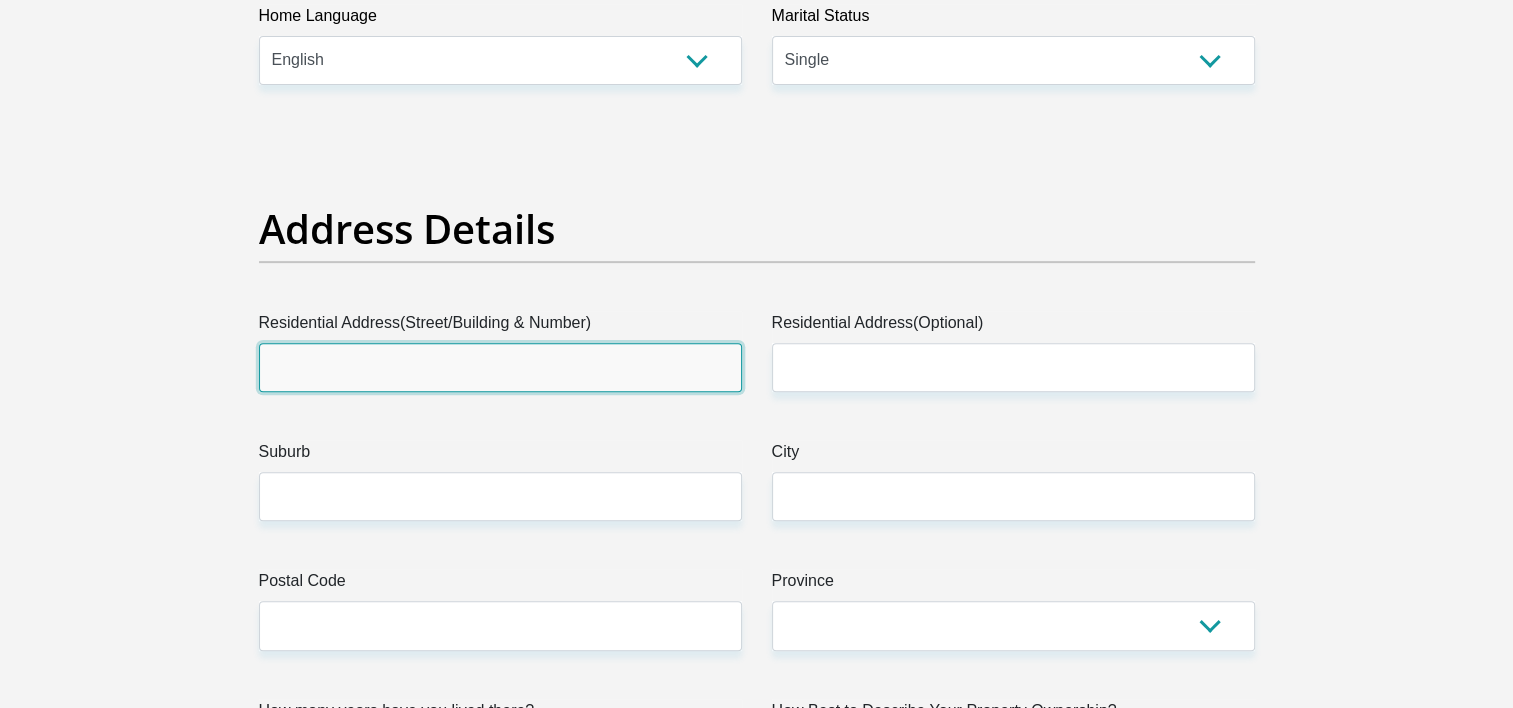 click on "Residential Address(Street/Building & Number)" at bounding box center (500, 367) 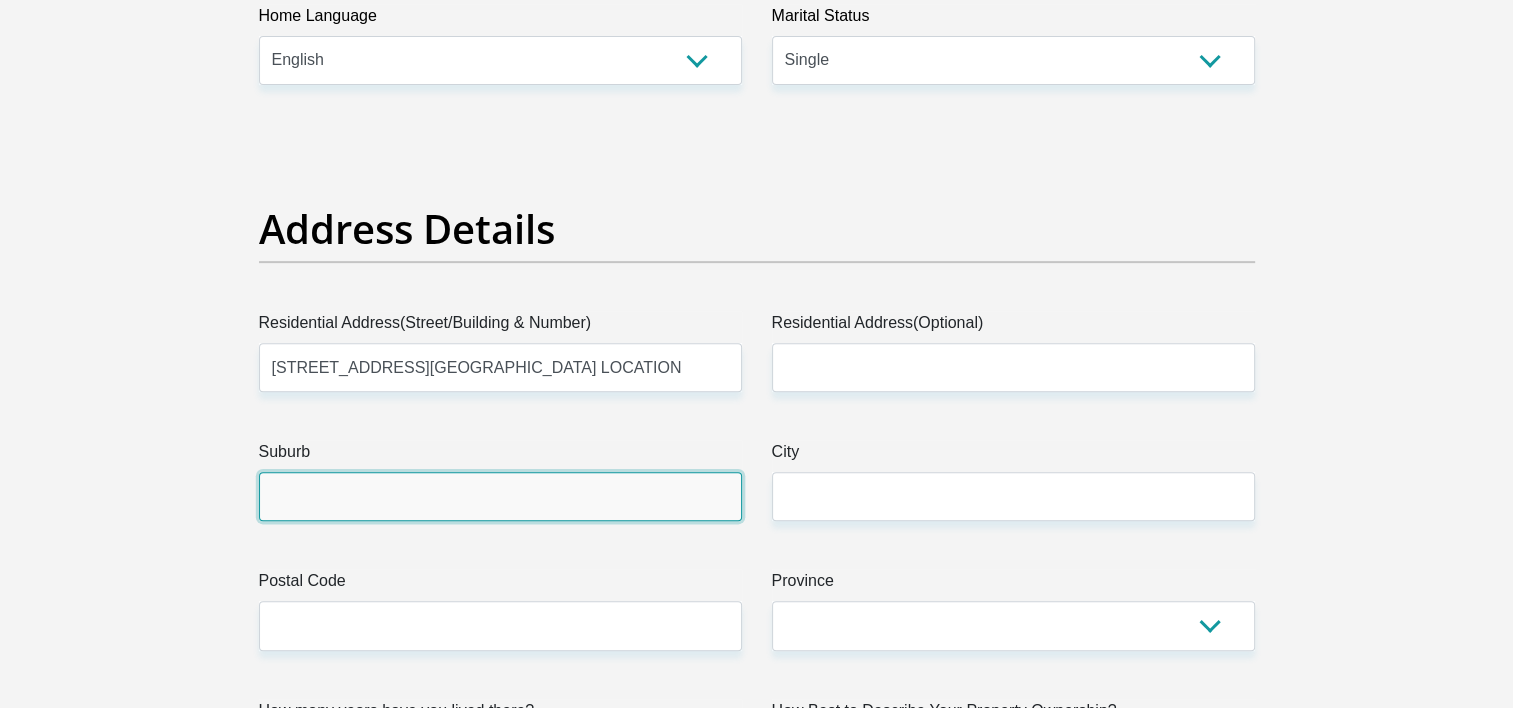 type on "[PERSON_NAME]" 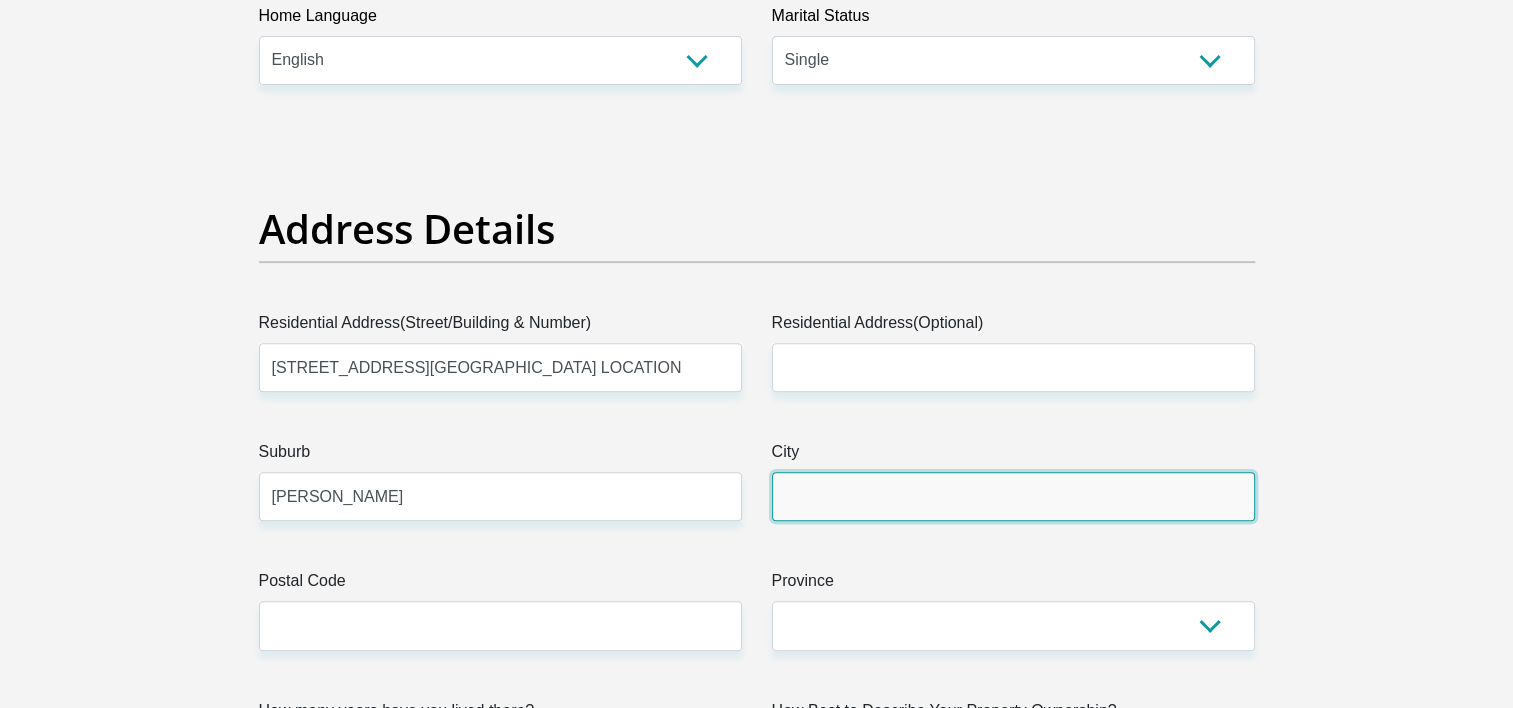 type on "[PERSON_NAME]" 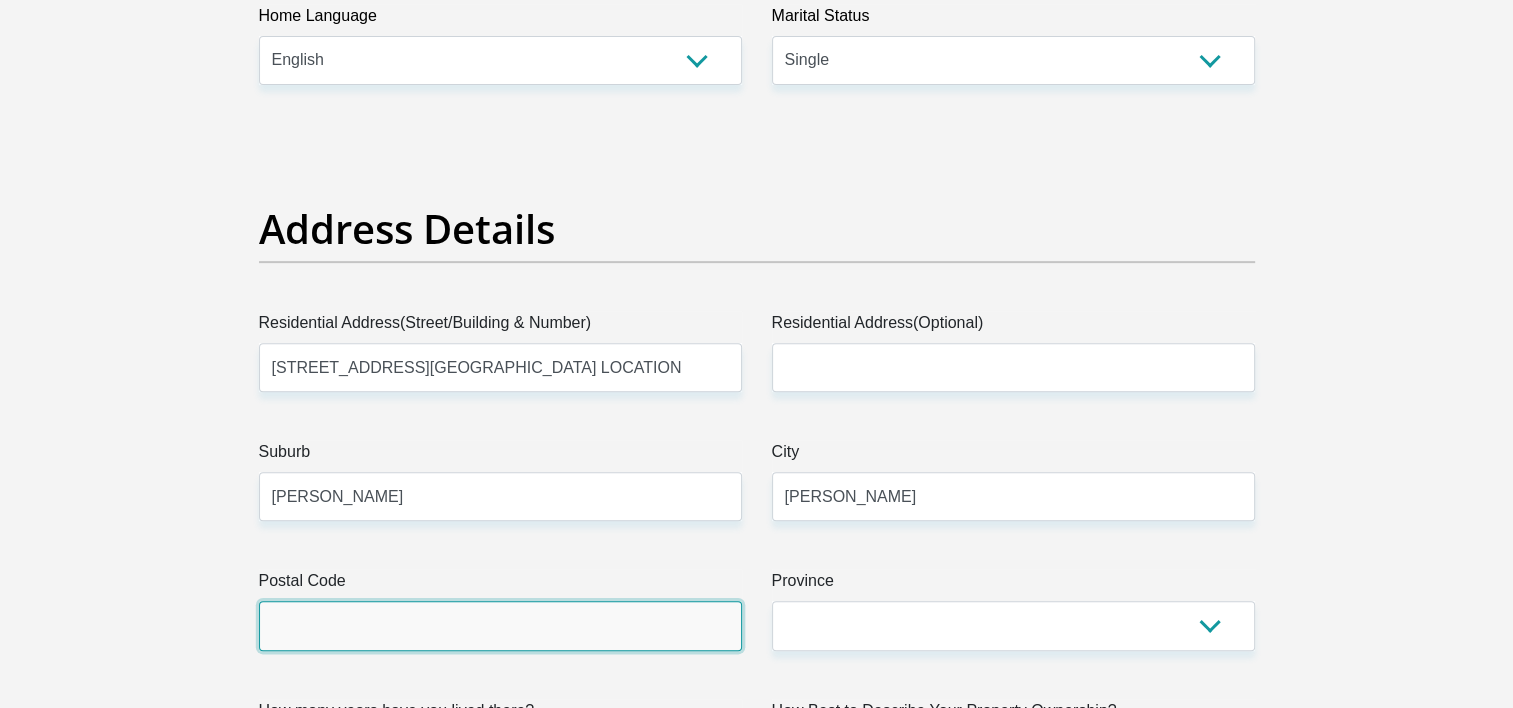 type on "2210" 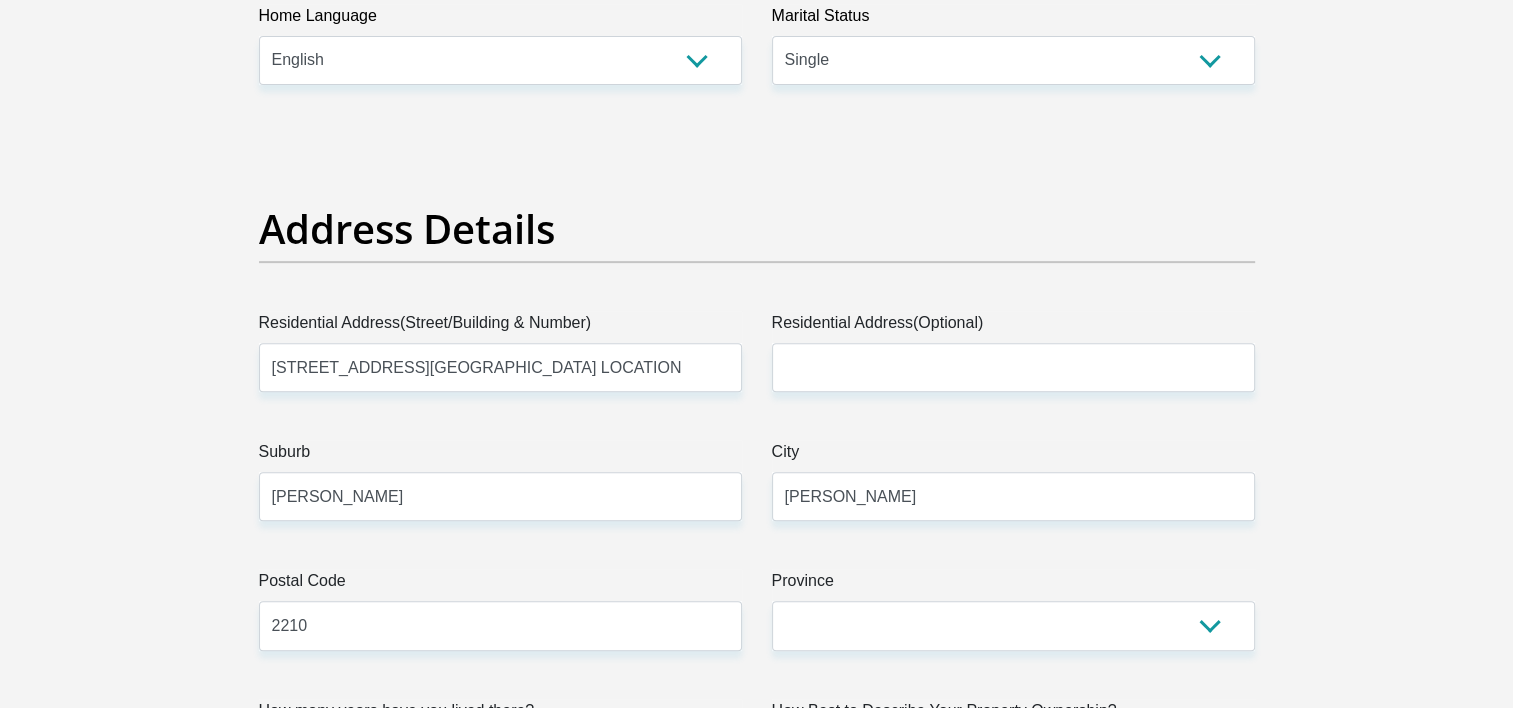 type on "[EMAIL_ADDRESS][DOMAIN_NAME]" 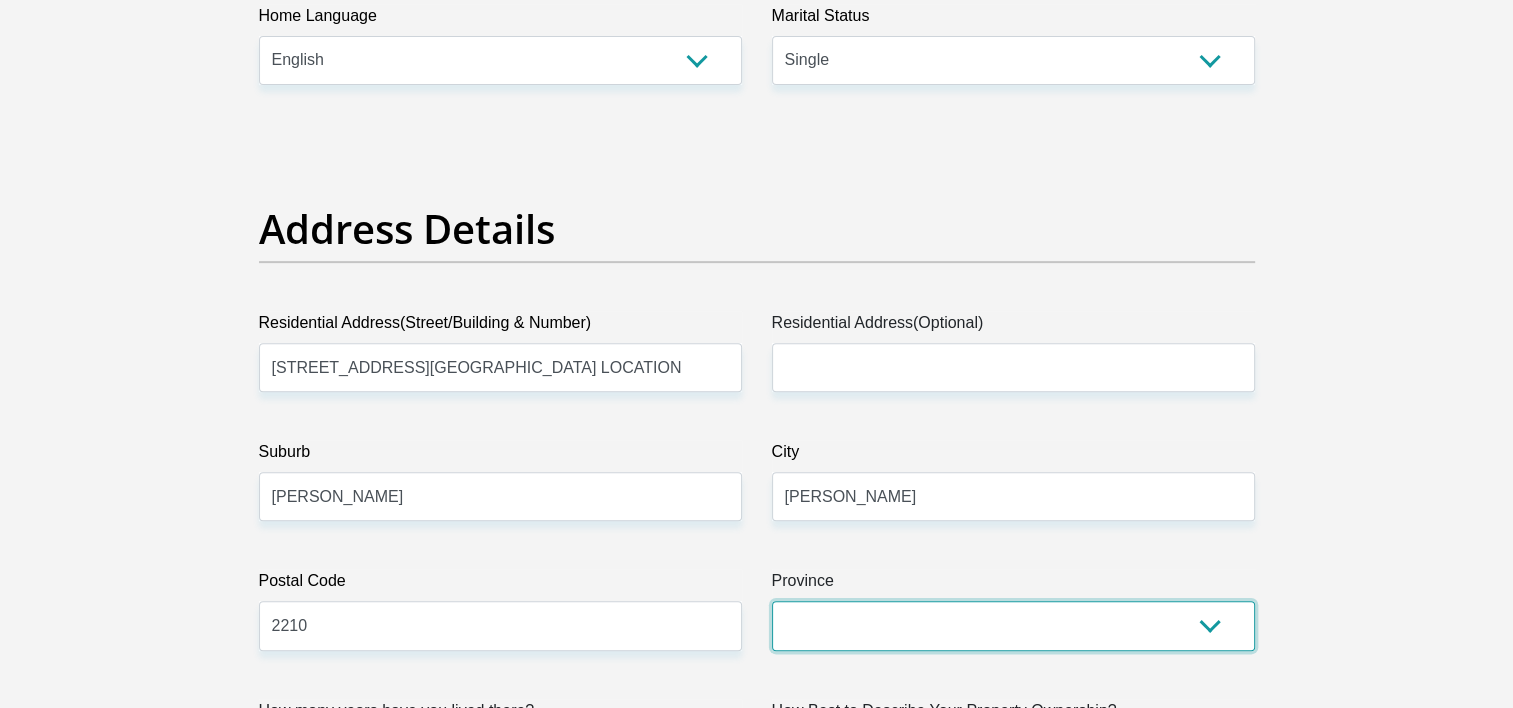 click on "Eastern Cape
Free State
[GEOGRAPHIC_DATA]
[GEOGRAPHIC_DATA][DATE]
[GEOGRAPHIC_DATA]
[GEOGRAPHIC_DATA]
[GEOGRAPHIC_DATA]
[GEOGRAPHIC_DATA]" at bounding box center [1013, 625] 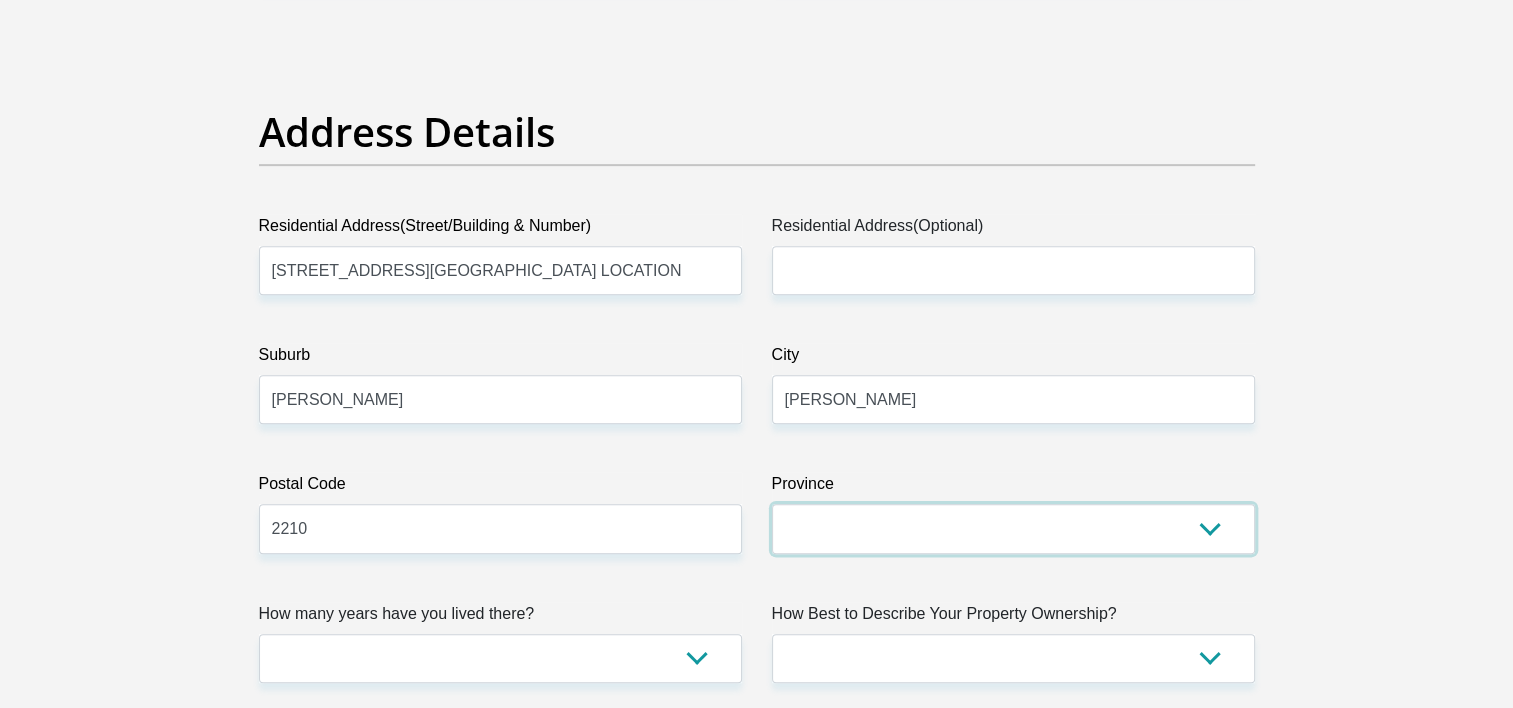 scroll, scrollTop: 1027, scrollLeft: 0, axis: vertical 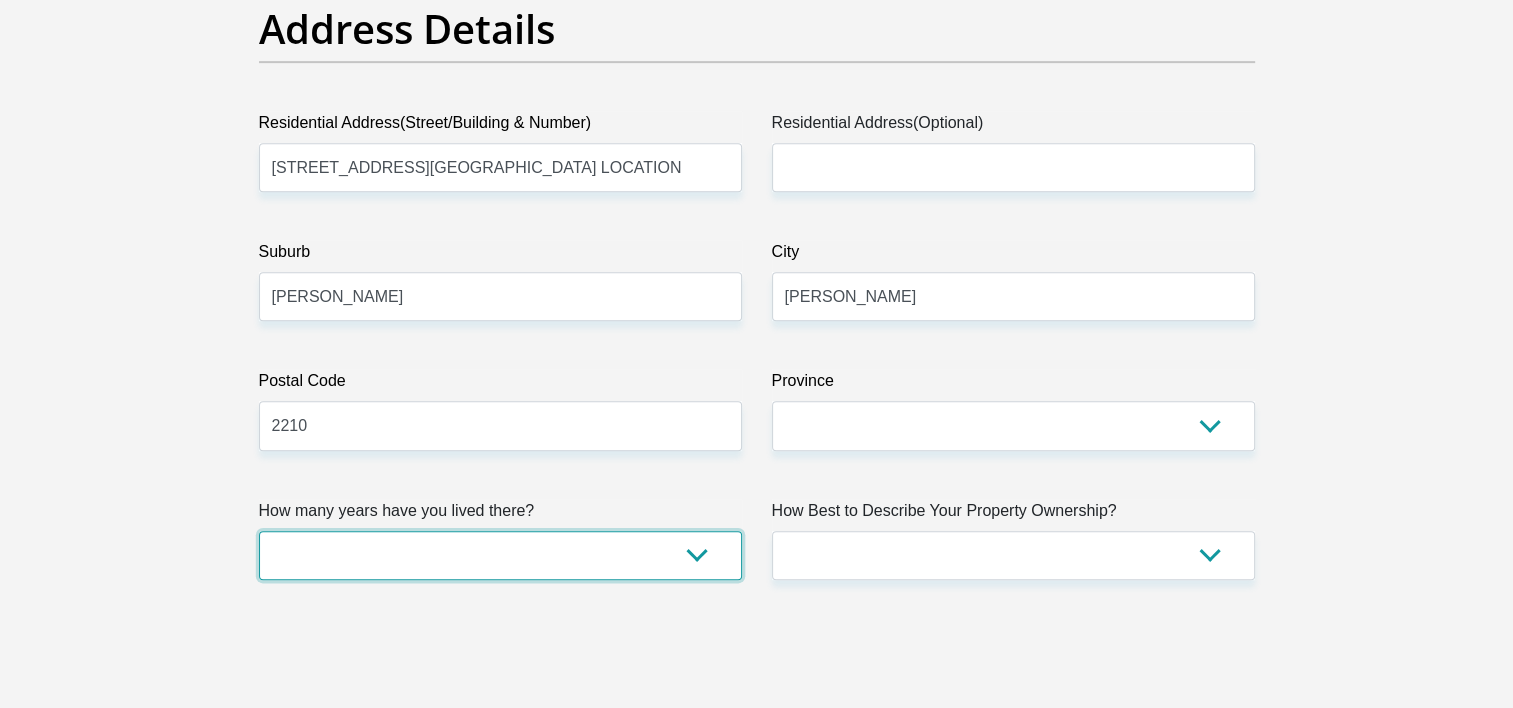 click on "less than 1 year
1-3 years
3-5 years
5+ years" at bounding box center [500, 555] 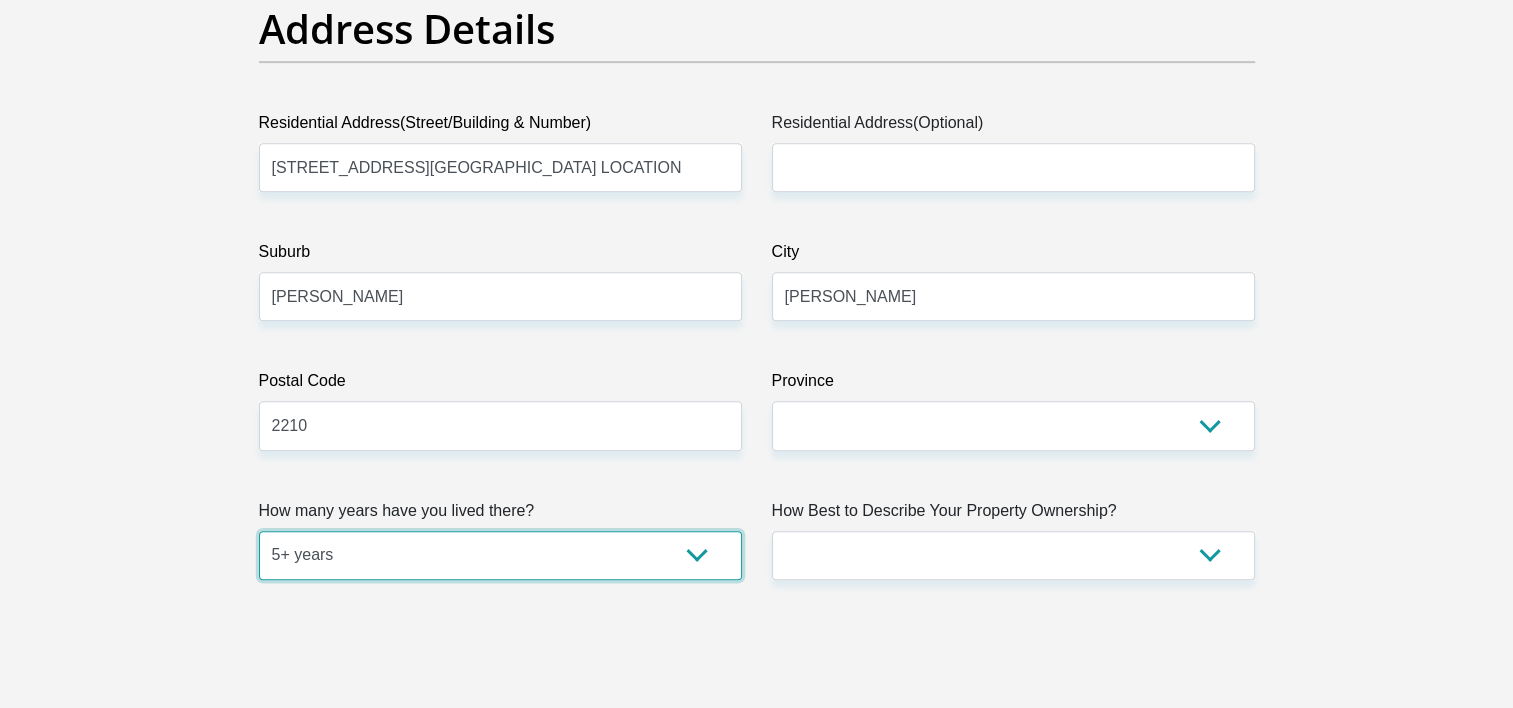 click on "less than 1 year
1-3 years
3-5 years
5+ years" at bounding box center [500, 555] 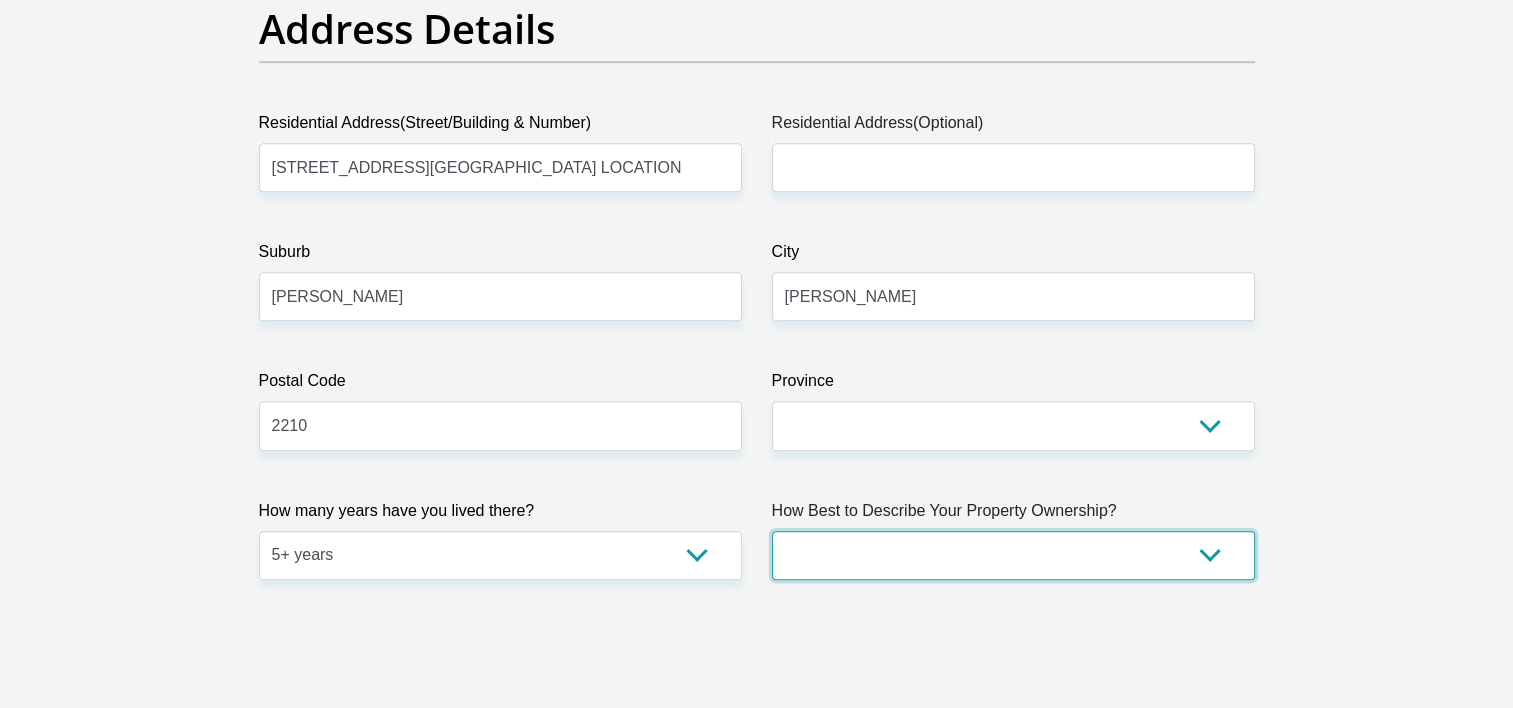 click on "Owned
Rented
Family Owned
Company Dwelling" at bounding box center [1013, 555] 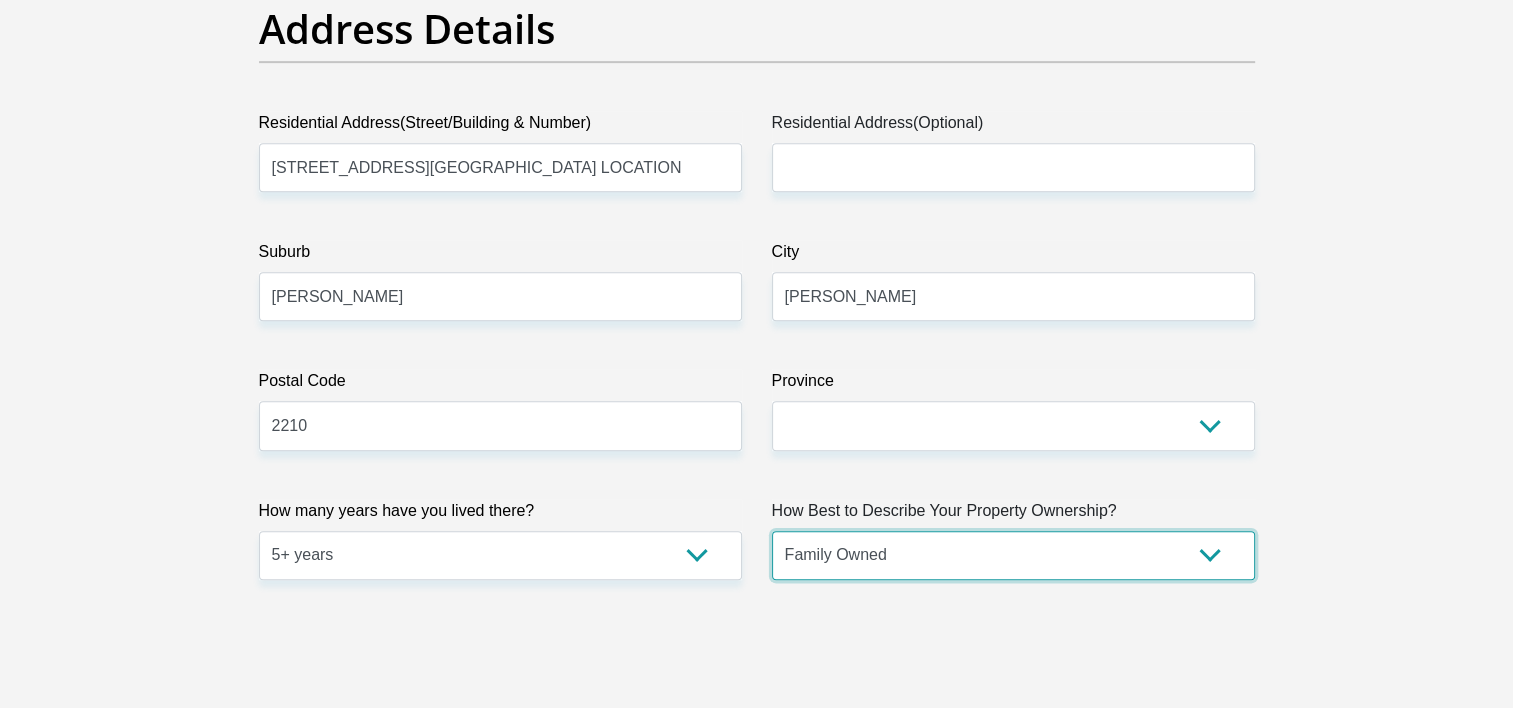 click on "Owned
Rented
Family Owned
Company Dwelling" at bounding box center (1013, 555) 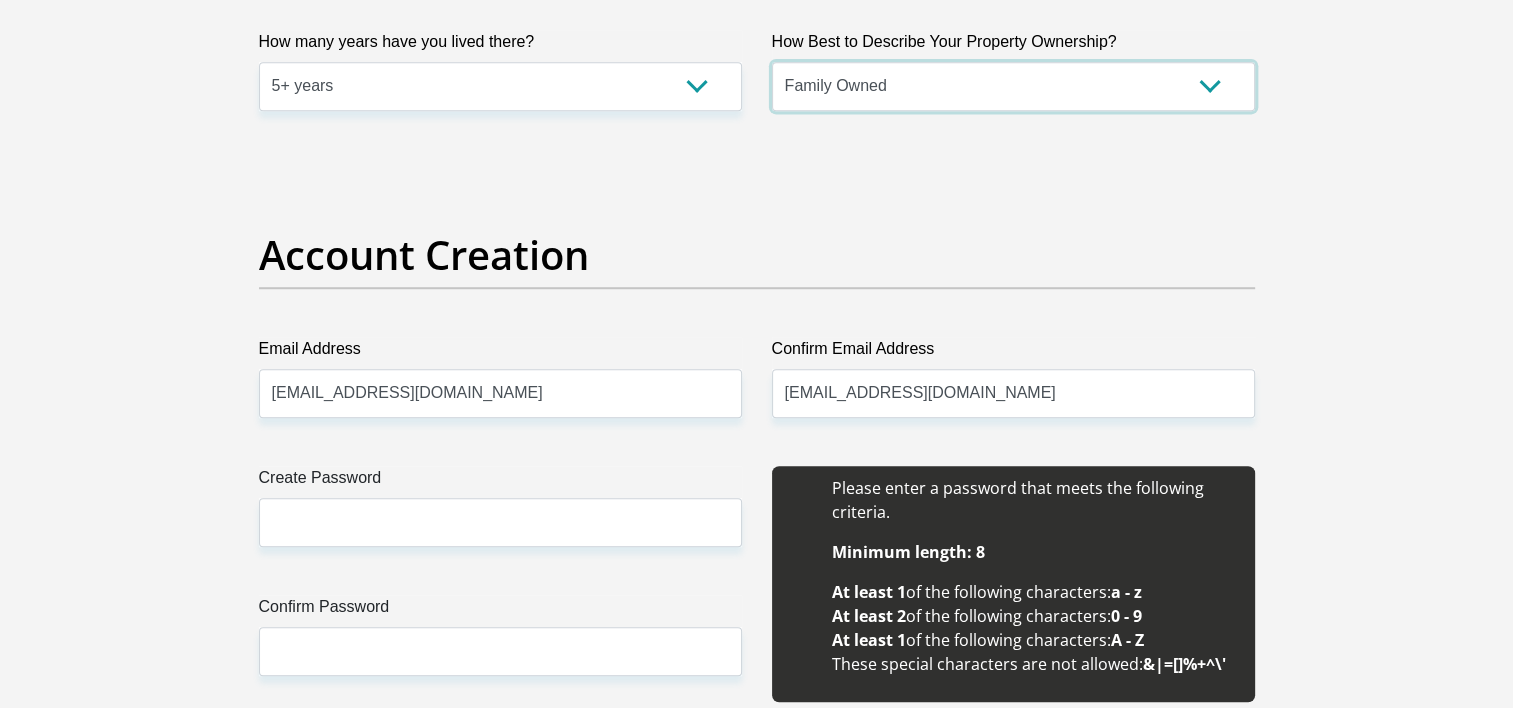 scroll, scrollTop: 1627, scrollLeft: 0, axis: vertical 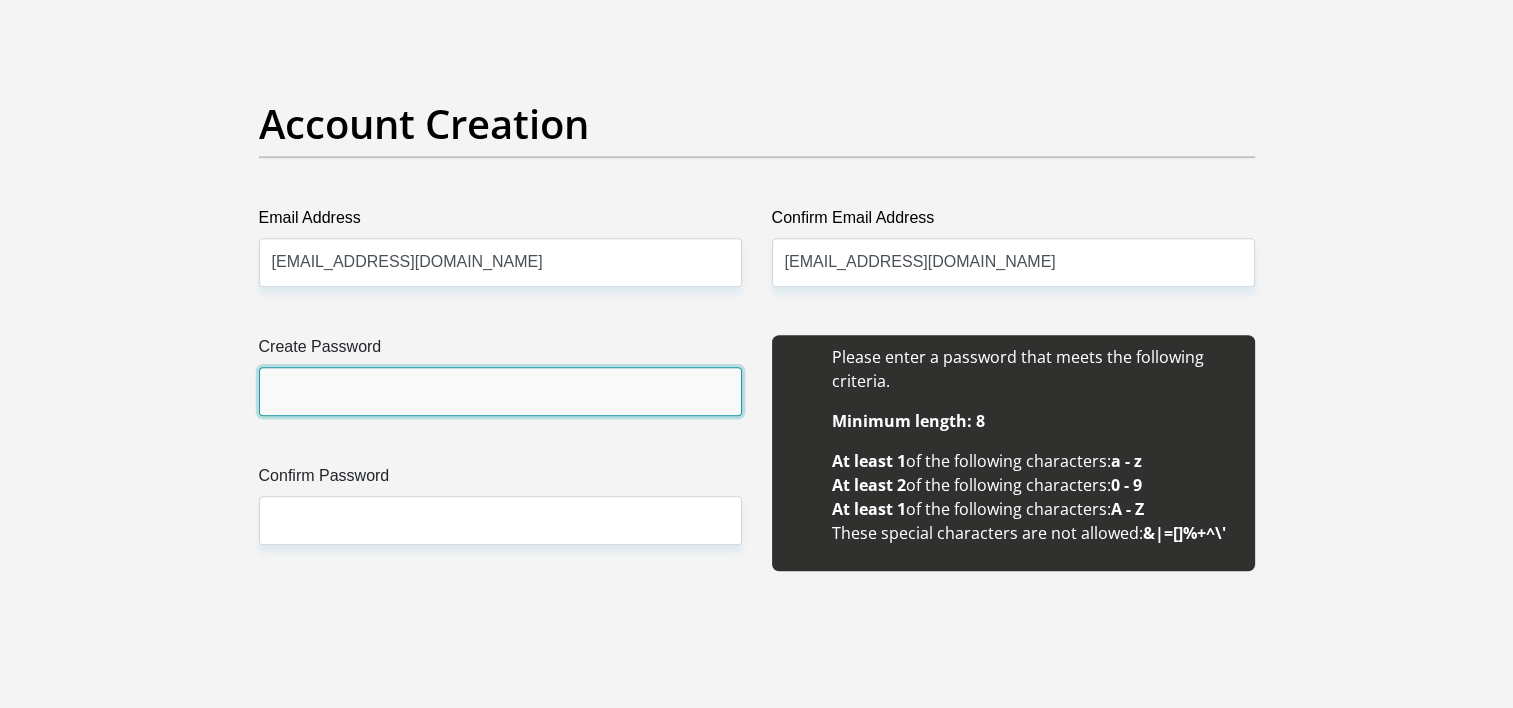 click on "Create Password" at bounding box center [500, 391] 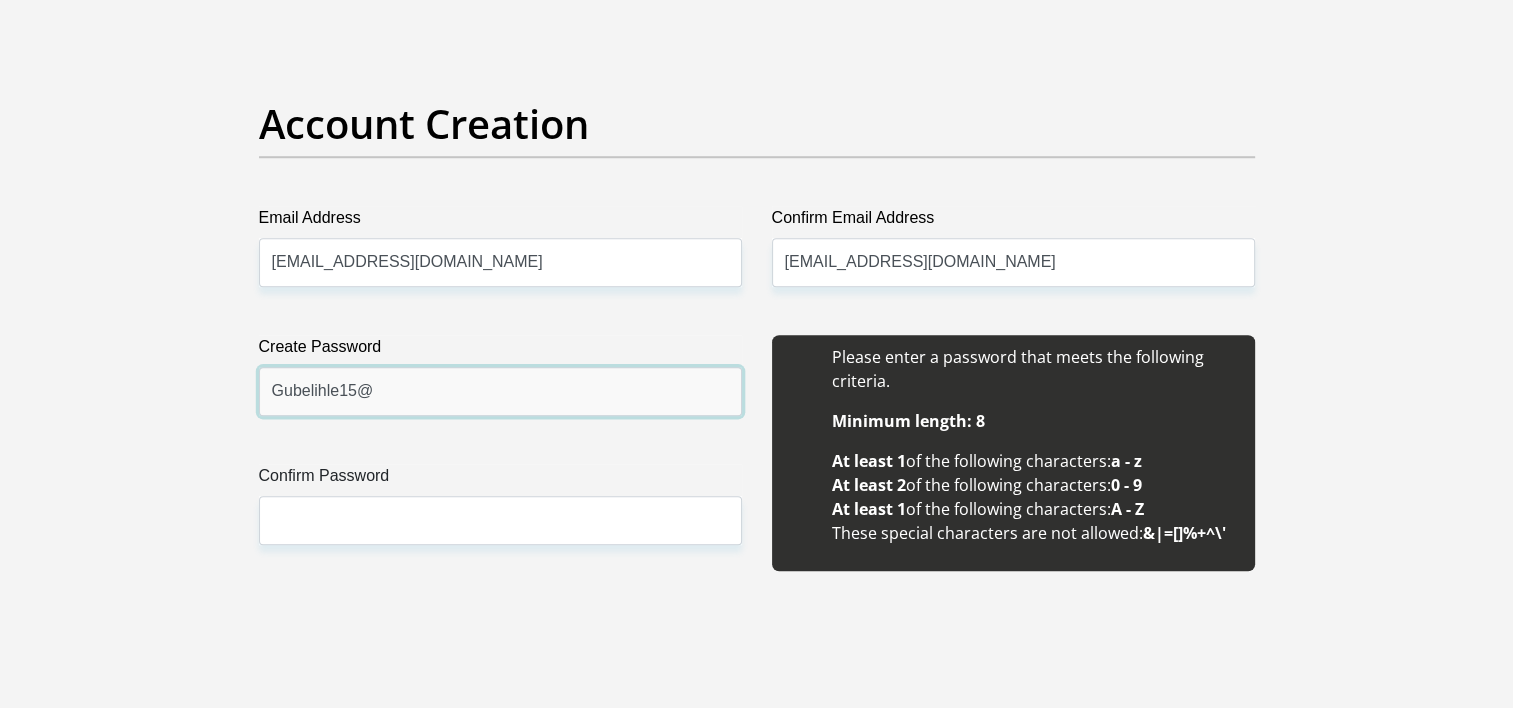 type on "Gubelihle15@" 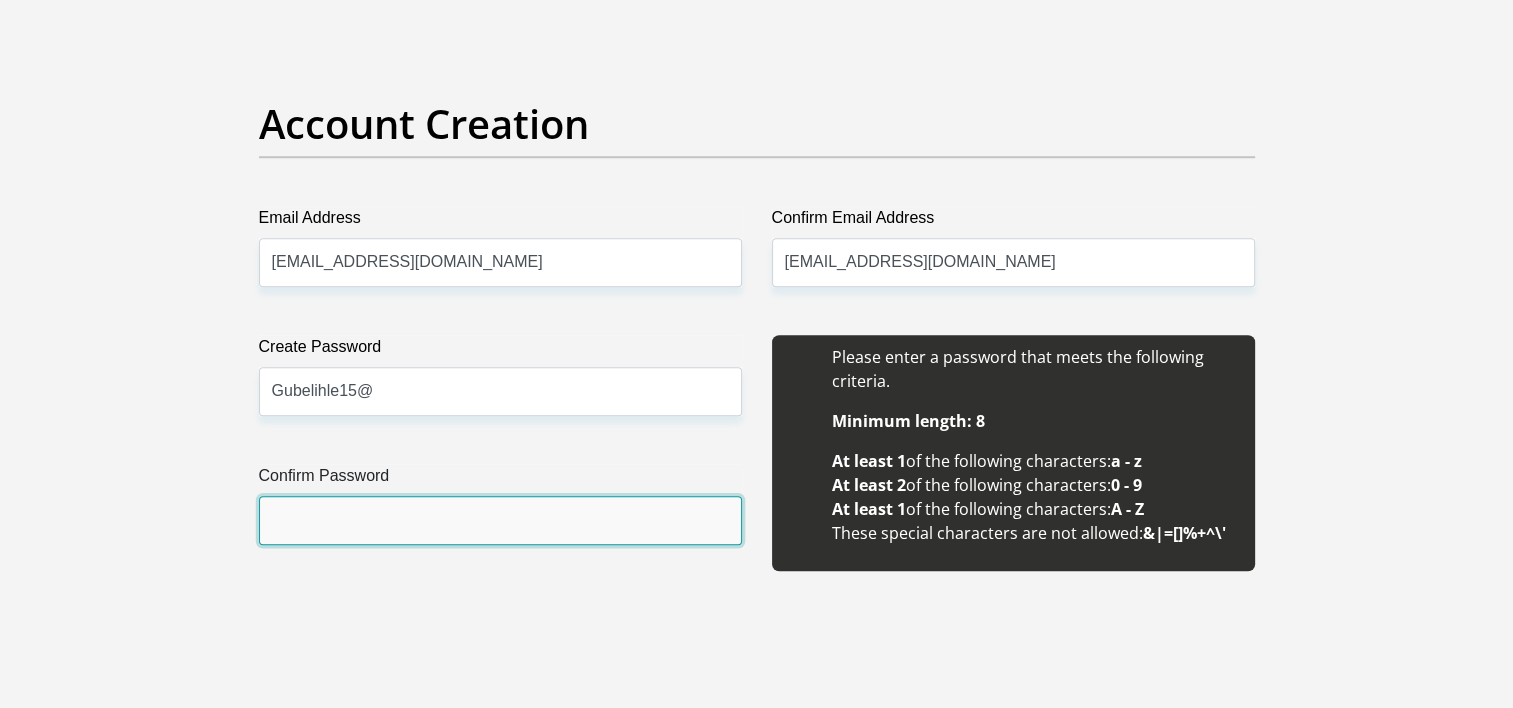 click on "Confirm Password" at bounding box center (500, 520) 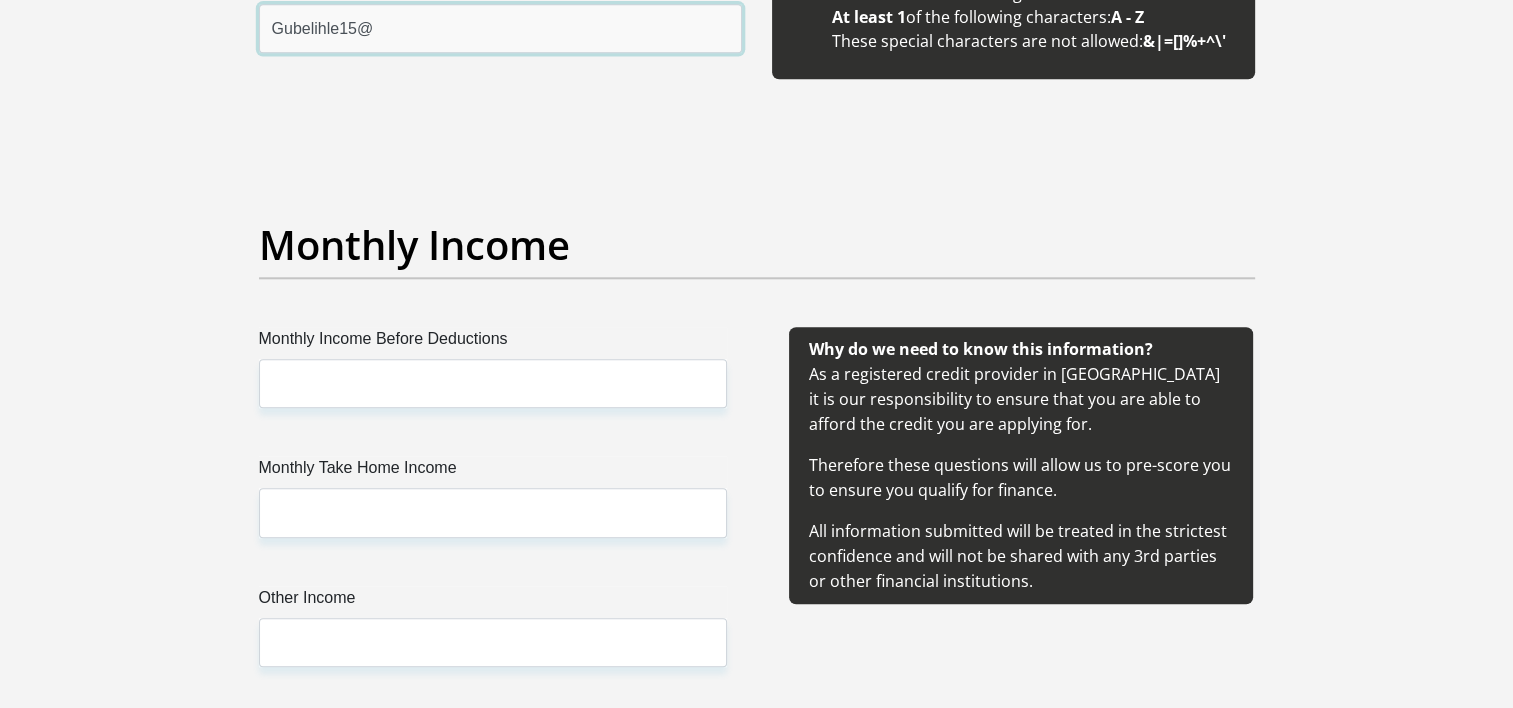 scroll, scrollTop: 2127, scrollLeft: 0, axis: vertical 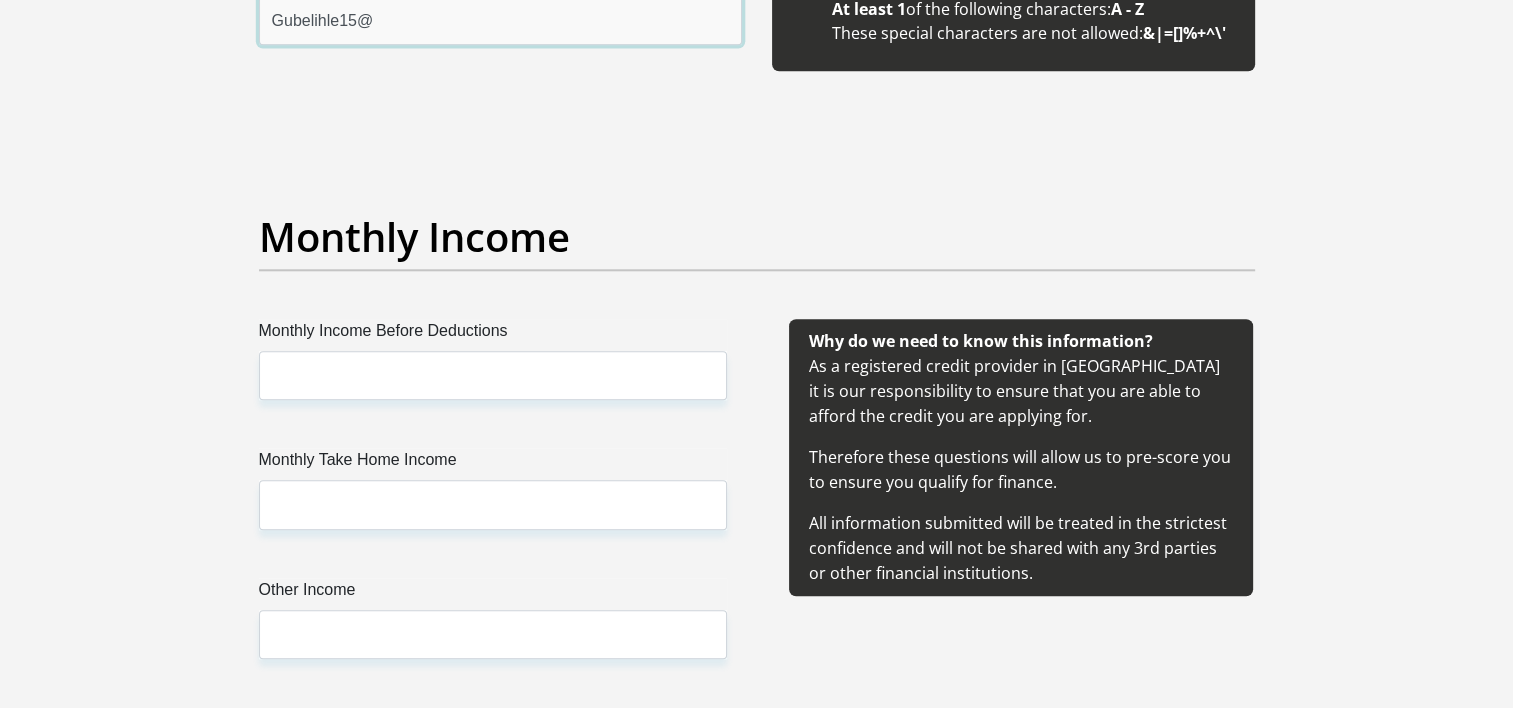 type on "Gubelihle15@" 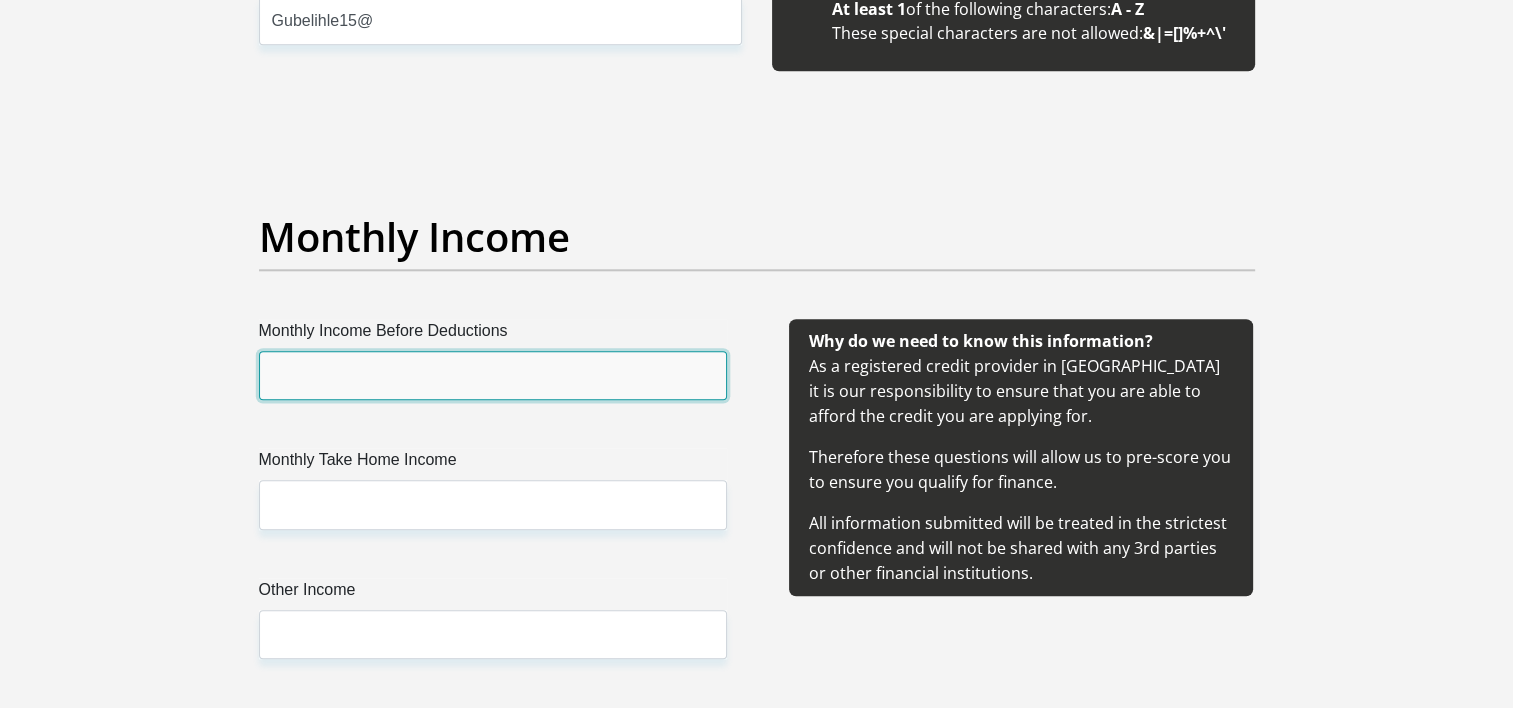 click on "Monthly Income Before Deductions" at bounding box center [493, 375] 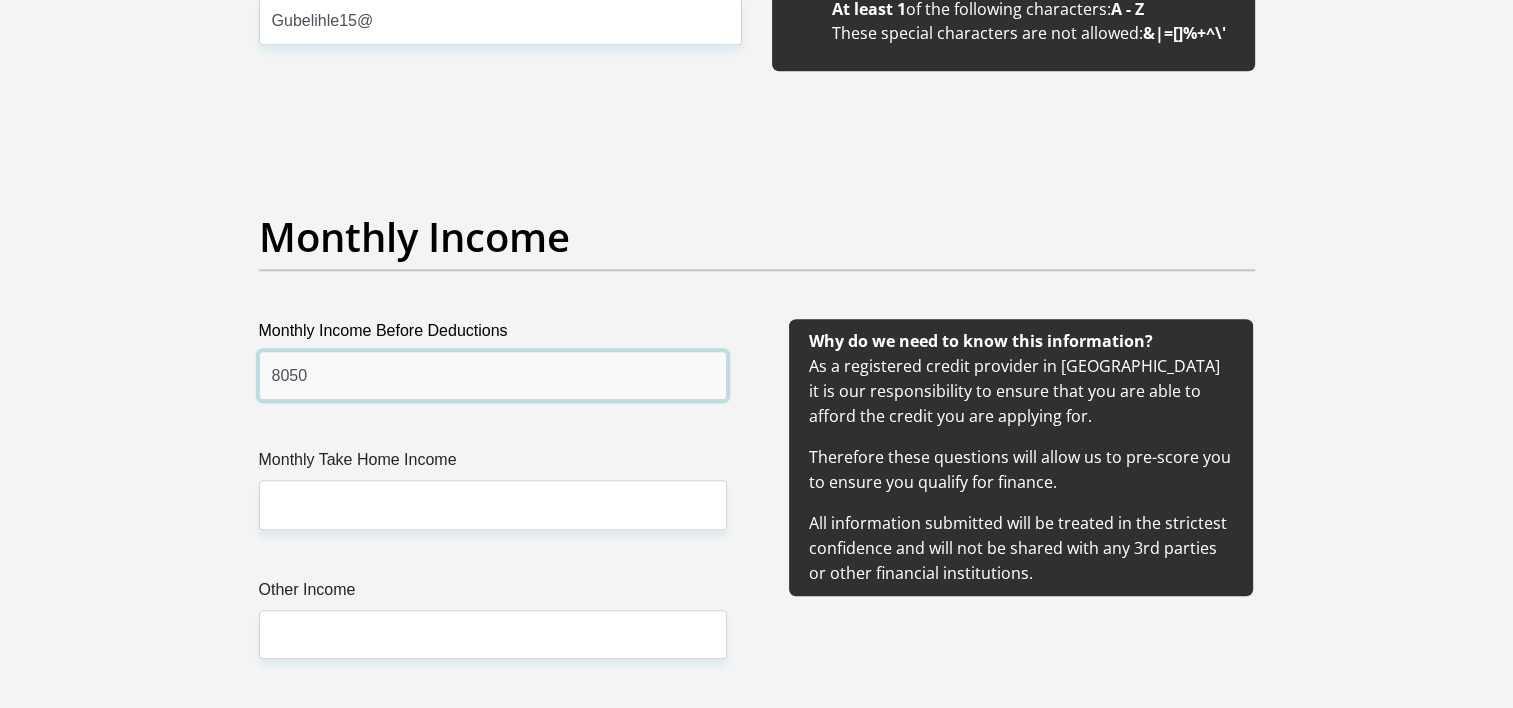 type on "8050" 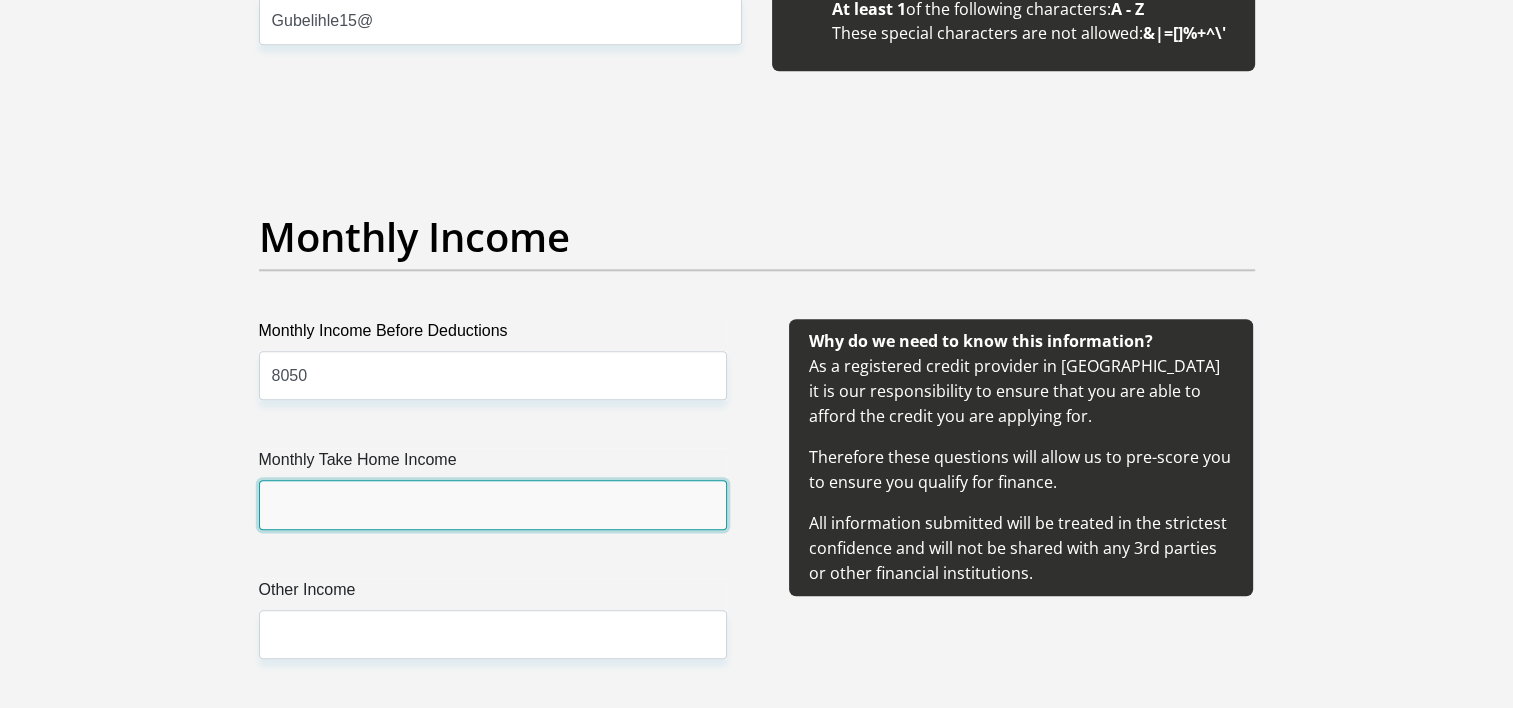 click on "Monthly Take Home Income" at bounding box center [493, 504] 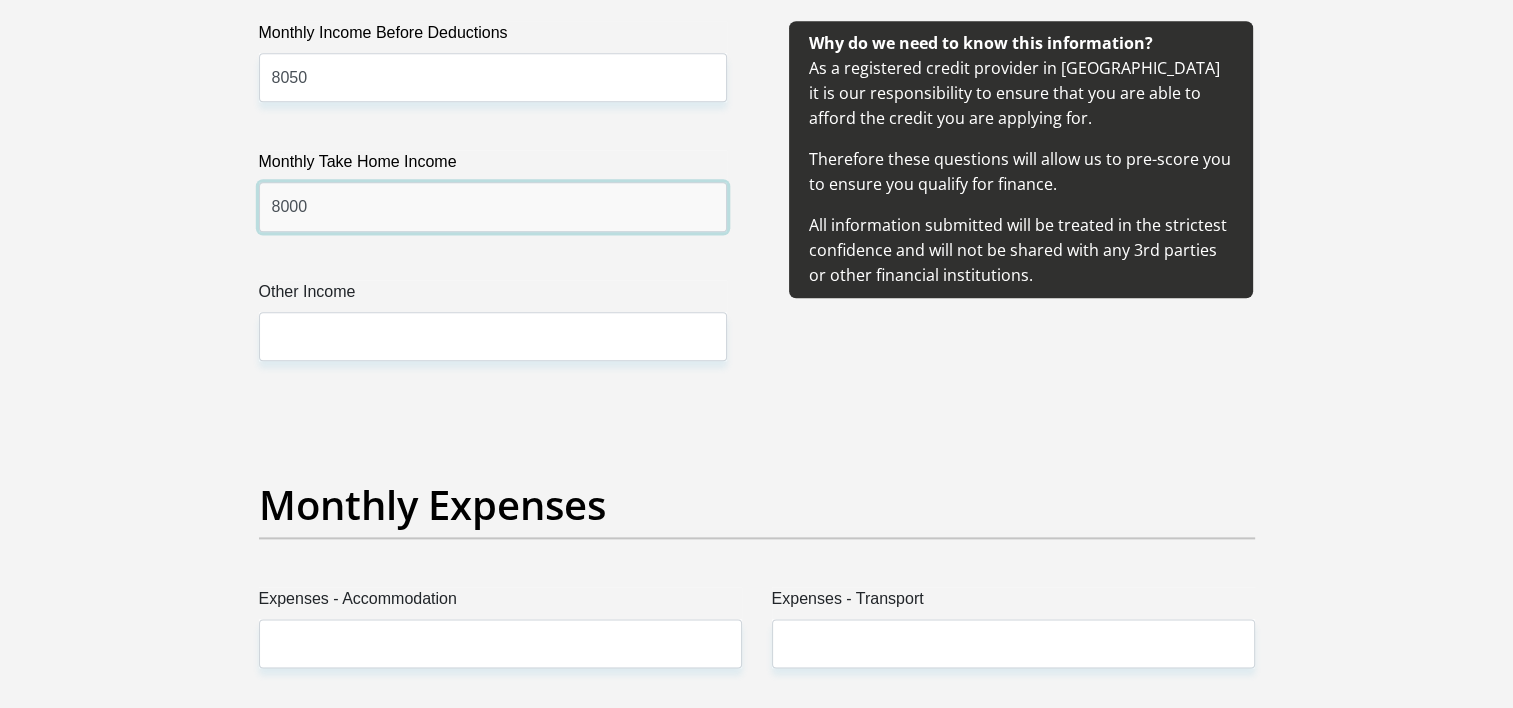 scroll, scrollTop: 2427, scrollLeft: 0, axis: vertical 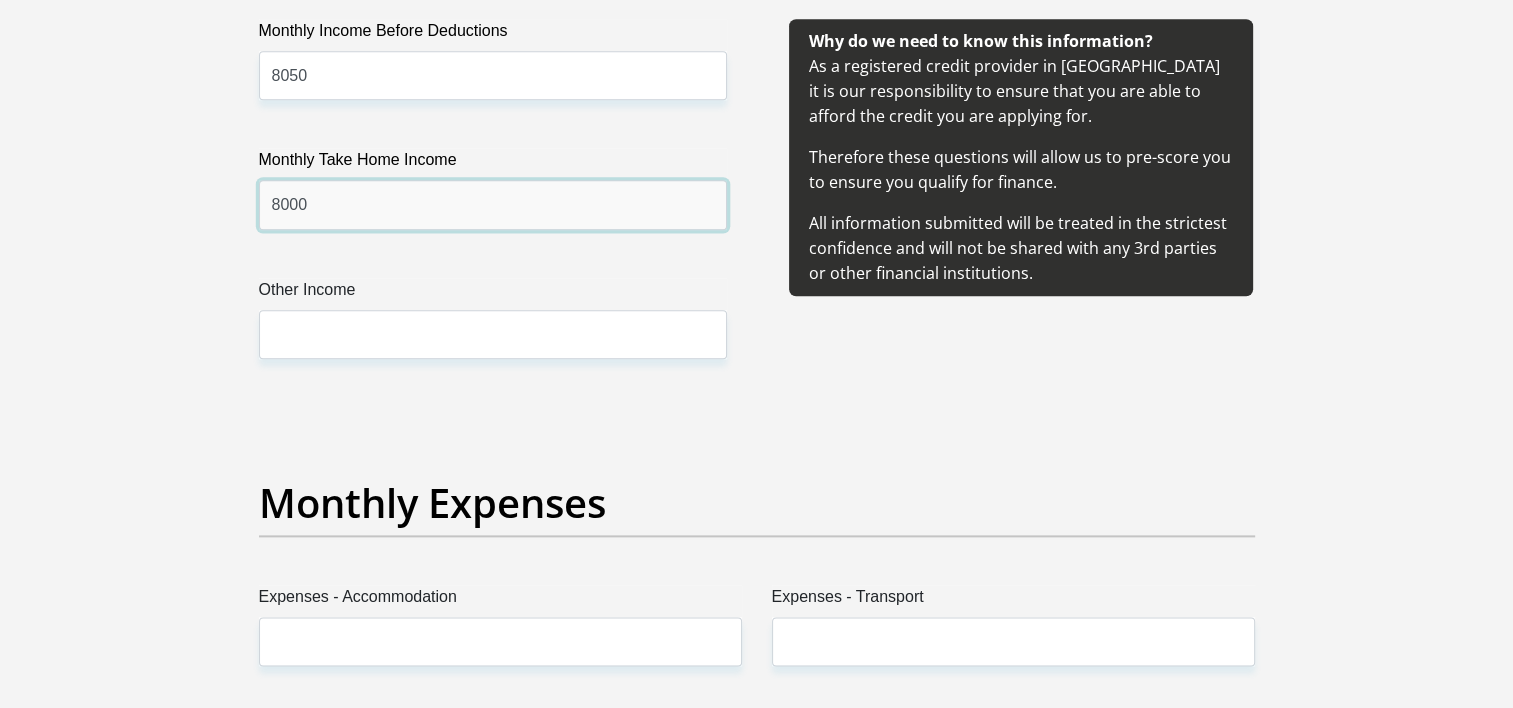 type on "8000" 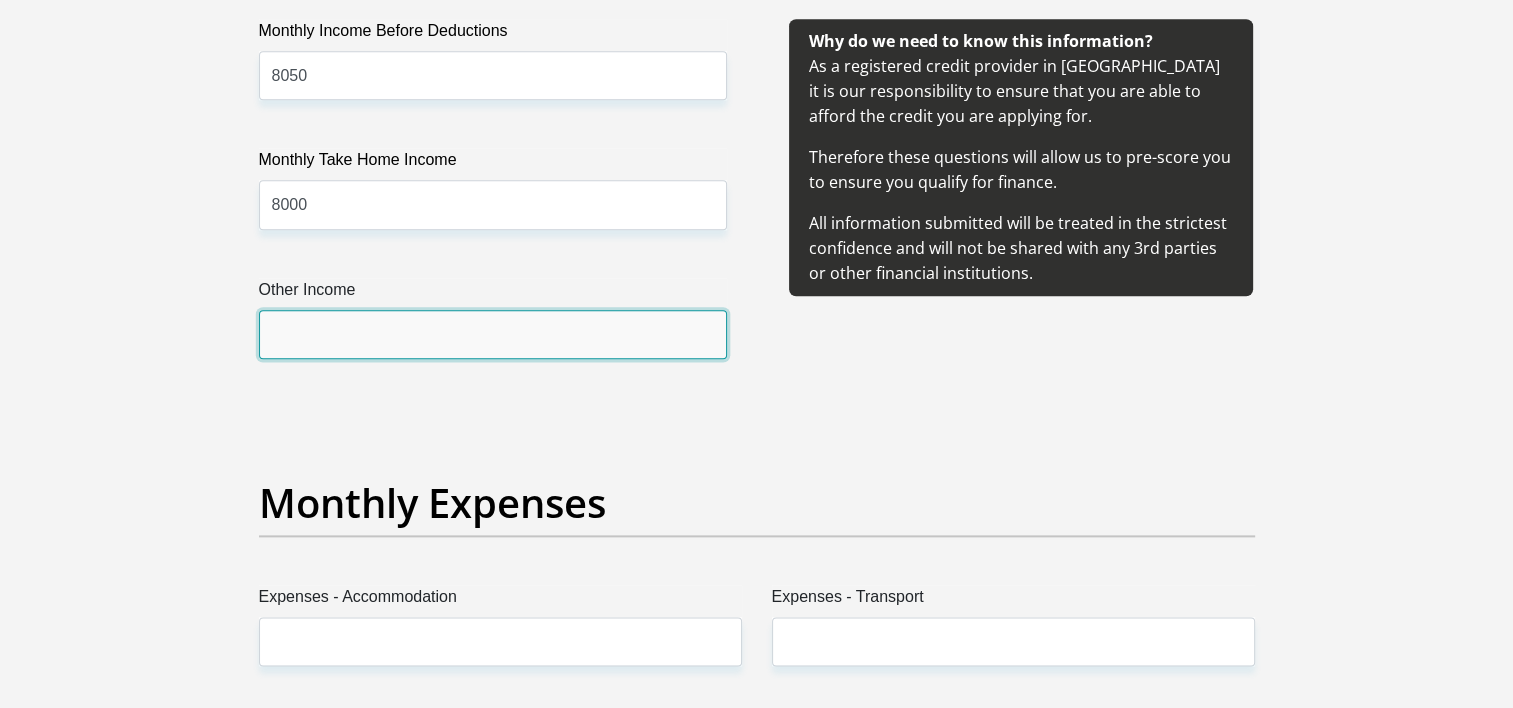 click on "Other Income" at bounding box center (493, 334) 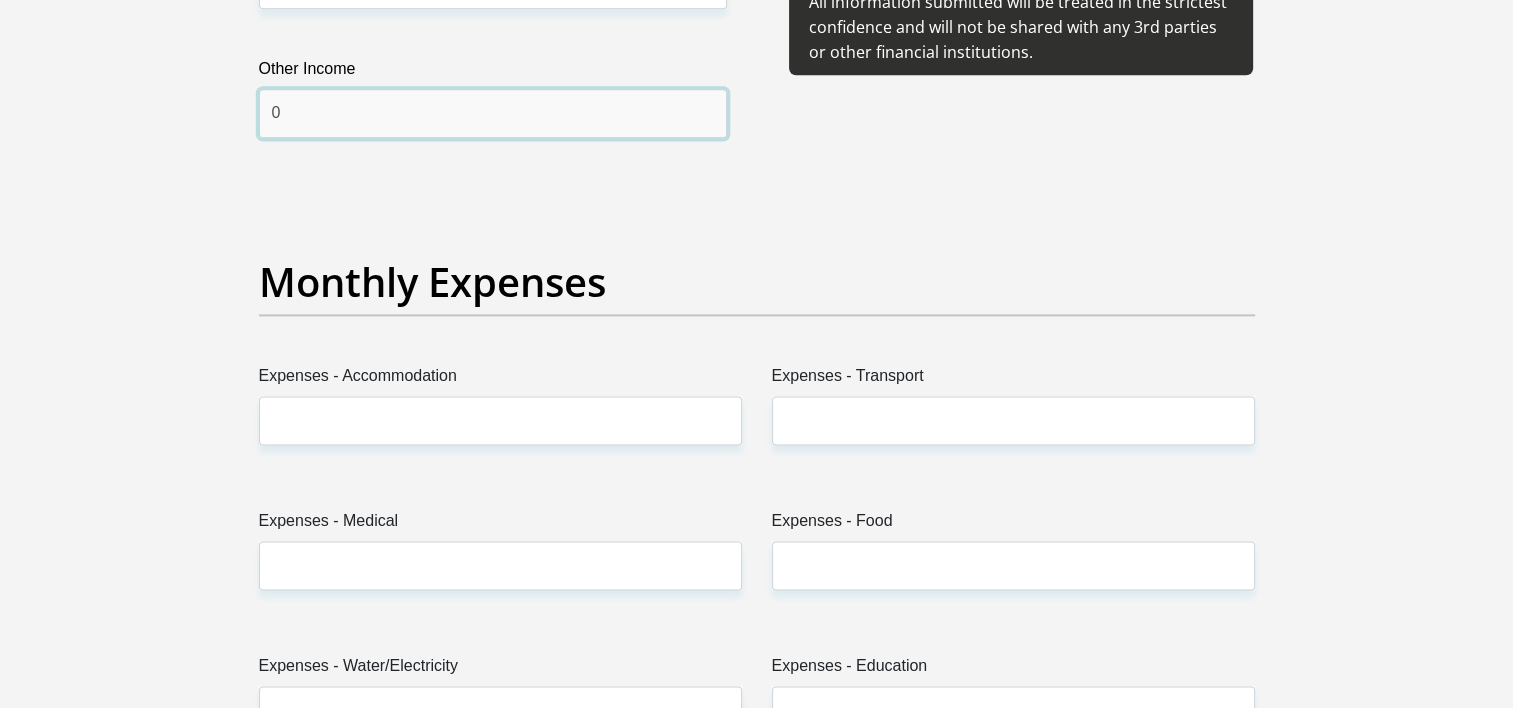 scroll, scrollTop: 2727, scrollLeft: 0, axis: vertical 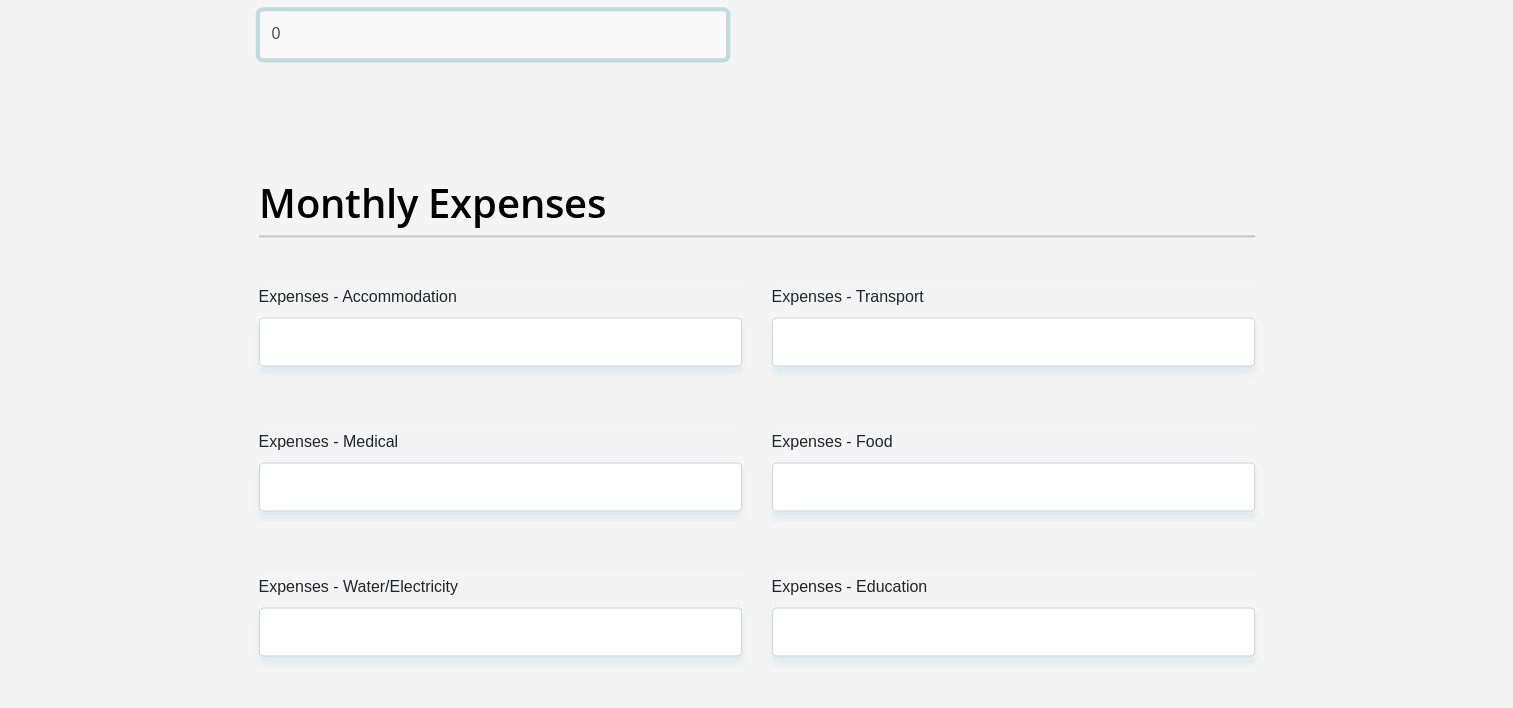 type on "0" 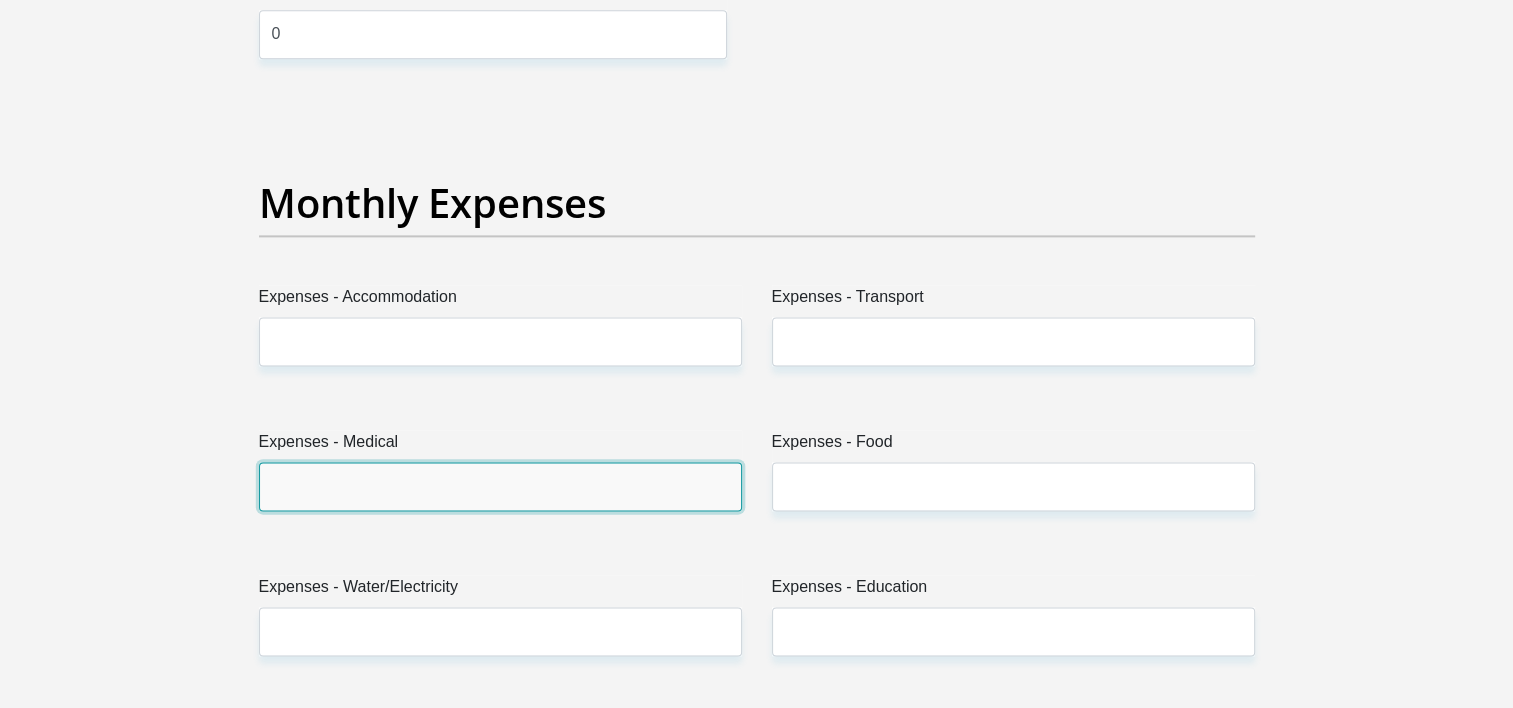 click on "Expenses - Medical" at bounding box center (500, 486) 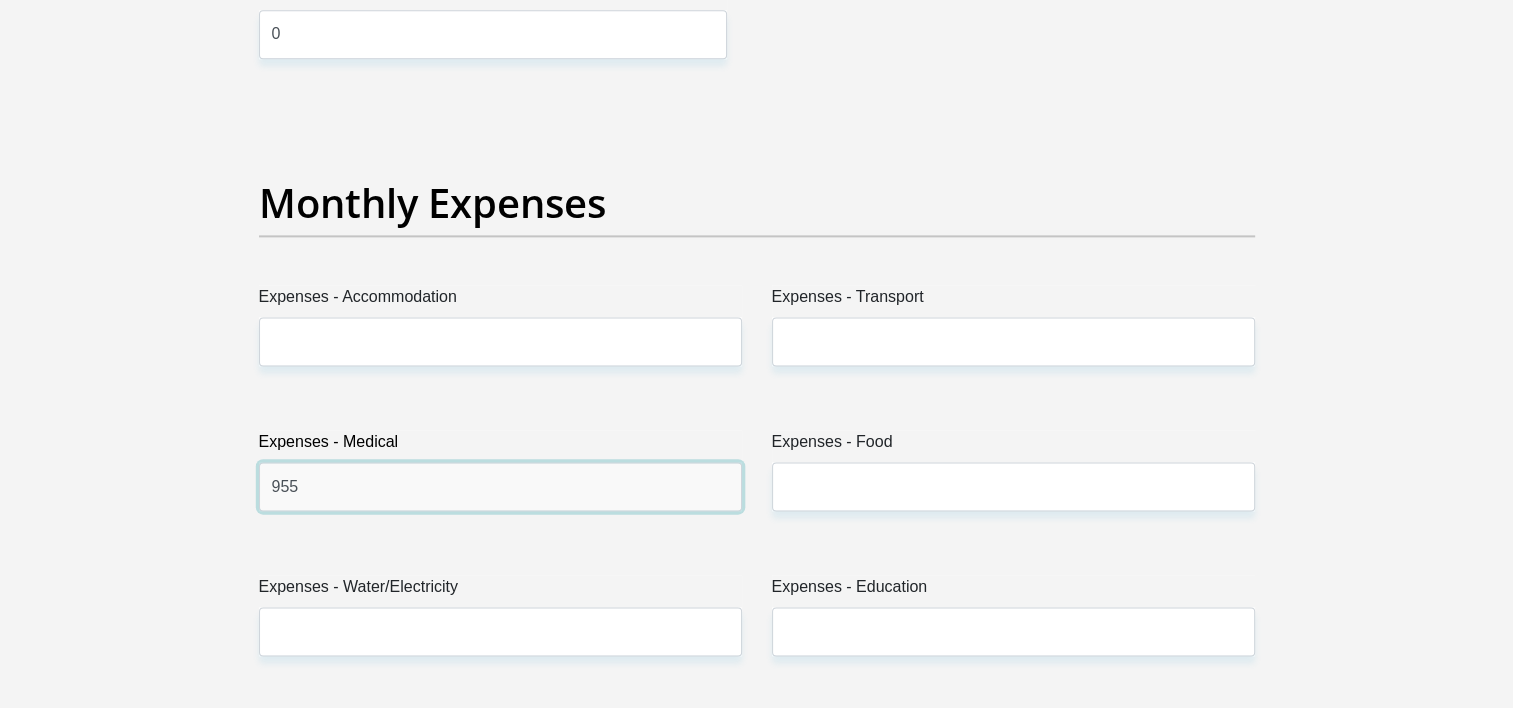 type on "955" 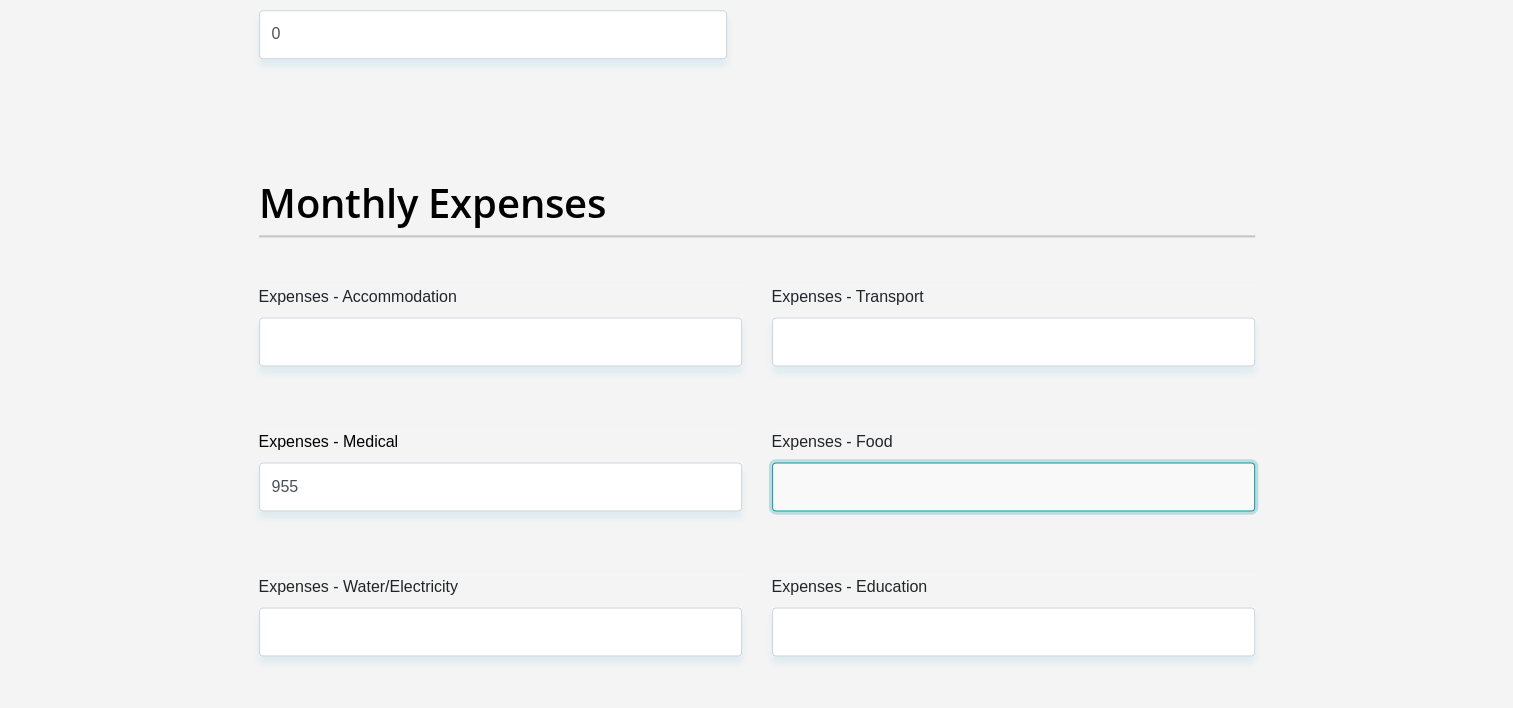 click on "Expenses - Food" at bounding box center (1013, 486) 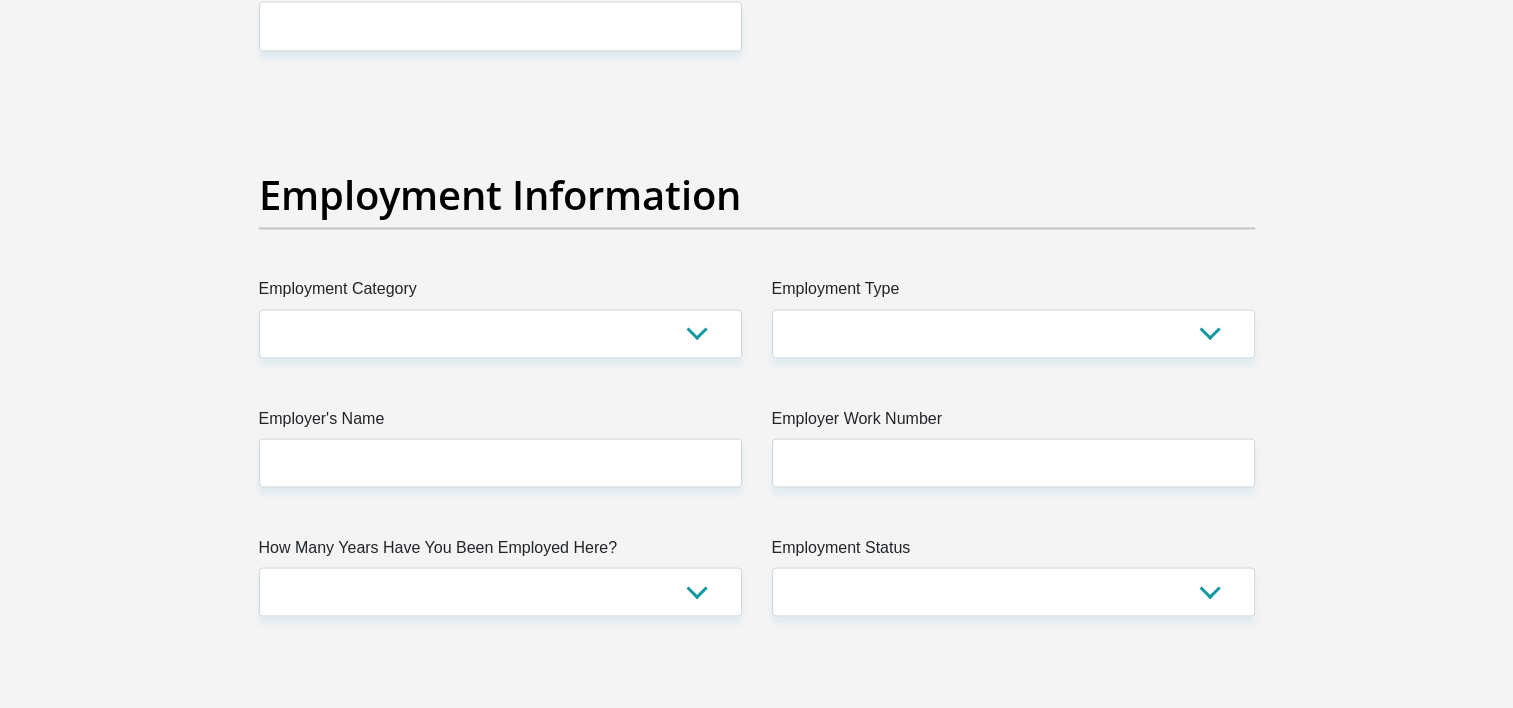 scroll, scrollTop: 3527, scrollLeft: 0, axis: vertical 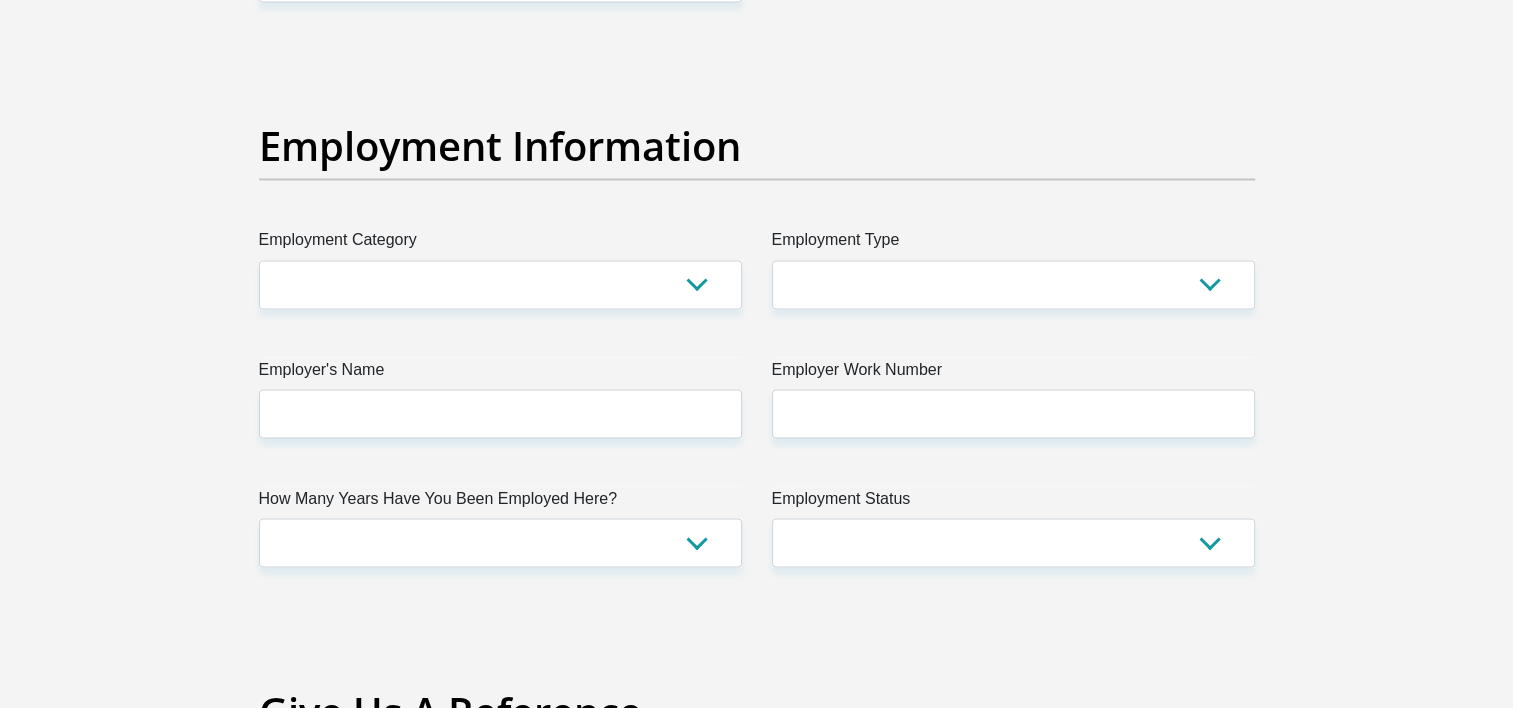 type on "1000" 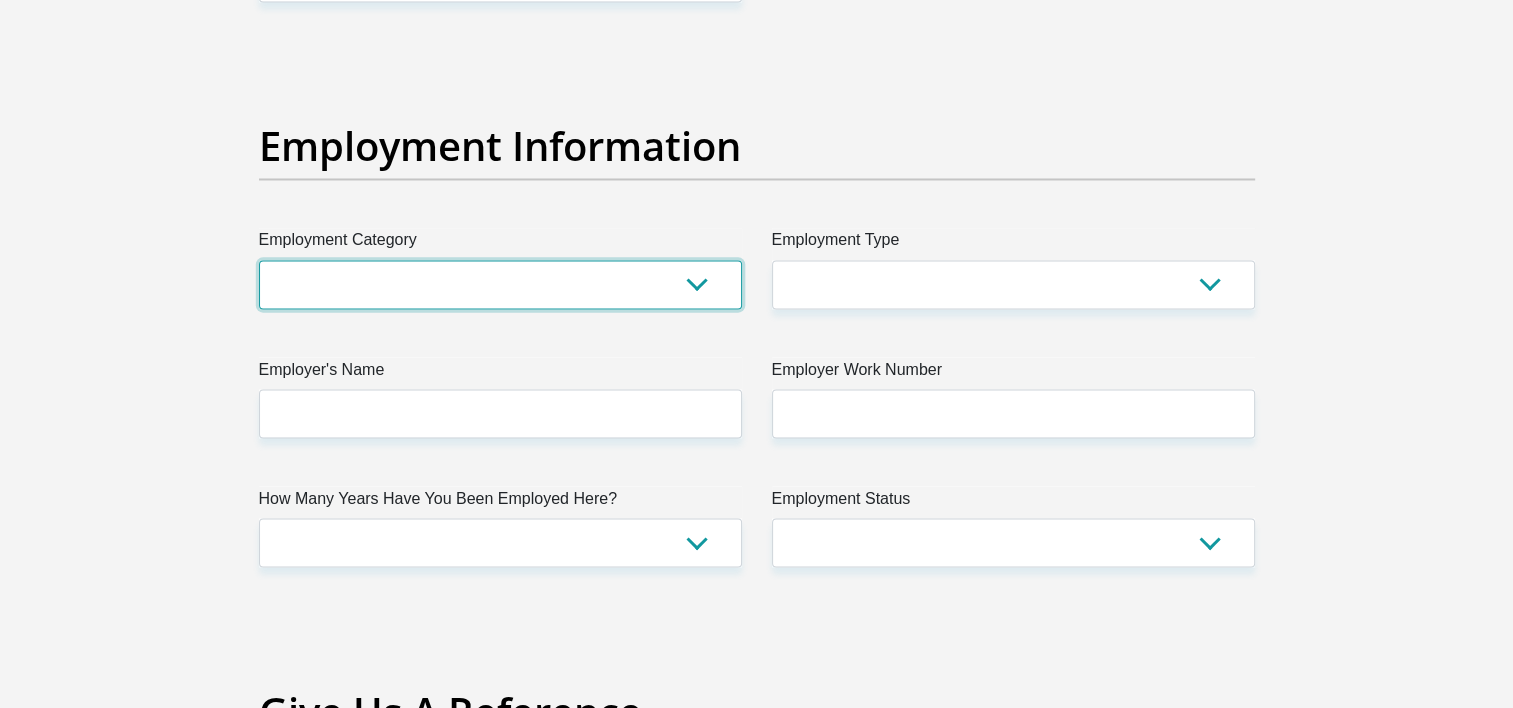 click on "AGRICULTURE
ALCOHOL & TOBACCO
CONSTRUCTION MATERIALS
METALLURGY
EQUIPMENT FOR RENEWABLE ENERGY
SPECIALIZED CONTRACTORS
CAR
GAMING (INCL. INTERNET
OTHER WHOLESALE
UNLICENSED PHARMACEUTICALS
CURRENCY EXCHANGE HOUSES
OTHER FINANCIAL INSTITUTIONS & INSURANCE
REAL ESTATE AGENTS
OIL & GAS
OTHER MATERIALS (E.G. IRON ORE)
PRECIOUS STONES & PRECIOUS METALS
POLITICAL ORGANIZATIONS
RELIGIOUS ORGANIZATIONS(NOT SECTS)
ACTI. HAVING BUSINESS DEAL WITH PUBLIC ADMINISTRATION
LAUNDROMATS" at bounding box center [500, 284] 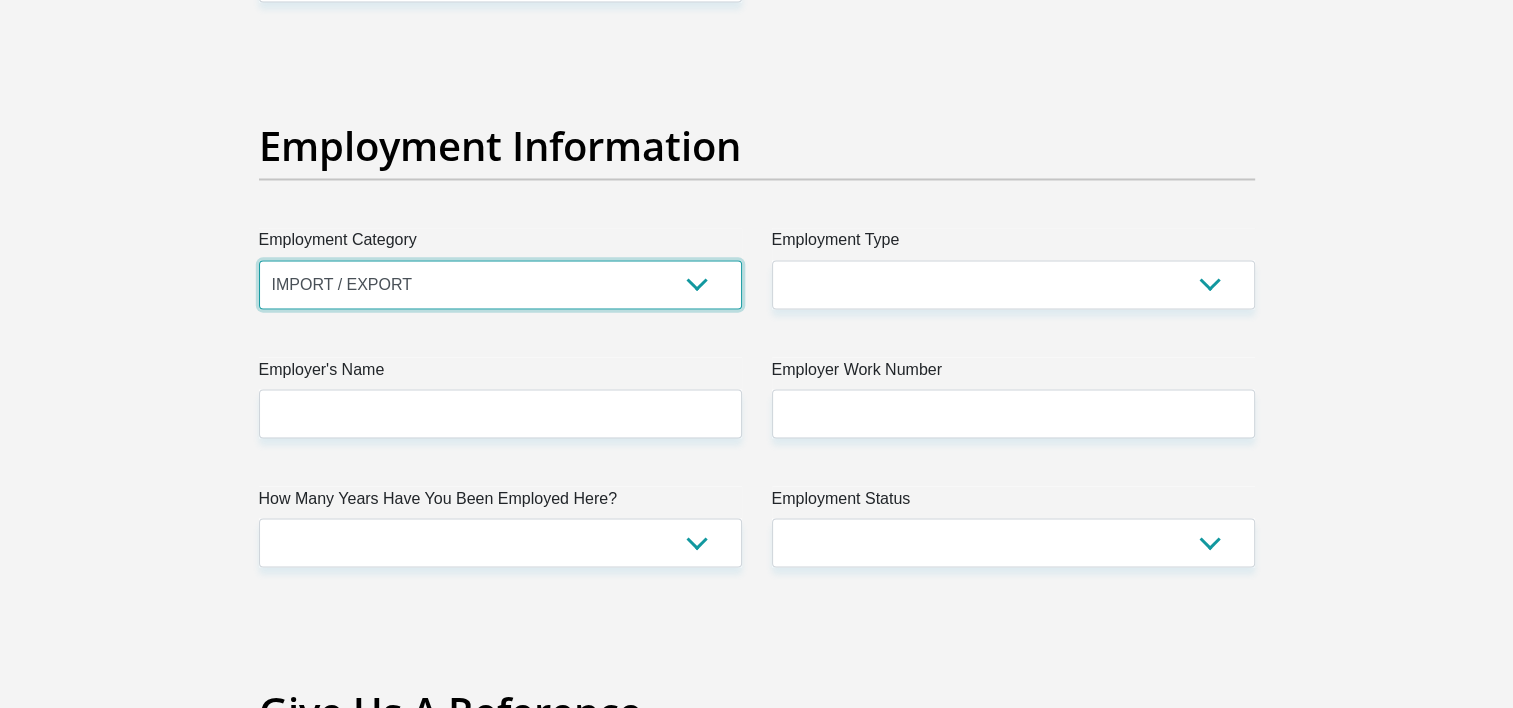 click on "AGRICULTURE
ALCOHOL & TOBACCO
CONSTRUCTION MATERIALS
METALLURGY
EQUIPMENT FOR RENEWABLE ENERGY
SPECIALIZED CONTRACTORS
CAR
GAMING (INCL. INTERNET
OTHER WHOLESALE
UNLICENSED PHARMACEUTICALS
CURRENCY EXCHANGE HOUSES
OTHER FINANCIAL INSTITUTIONS & INSURANCE
REAL ESTATE AGENTS
OIL & GAS
OTHER MATERIALS (E.G. IRON ORE)
PRECIOUS STONES & PRECIOUS METALS
POLITICAL ORGANIZATIONS
RELIGIOUS ORGANIZATIONS(NOT SECTS)
ACTI. HAVING BUSINESS DEAL WITH PUBLIC ADMINISTRATION
LAUNDROMATS" at bounding box center [500, 284] 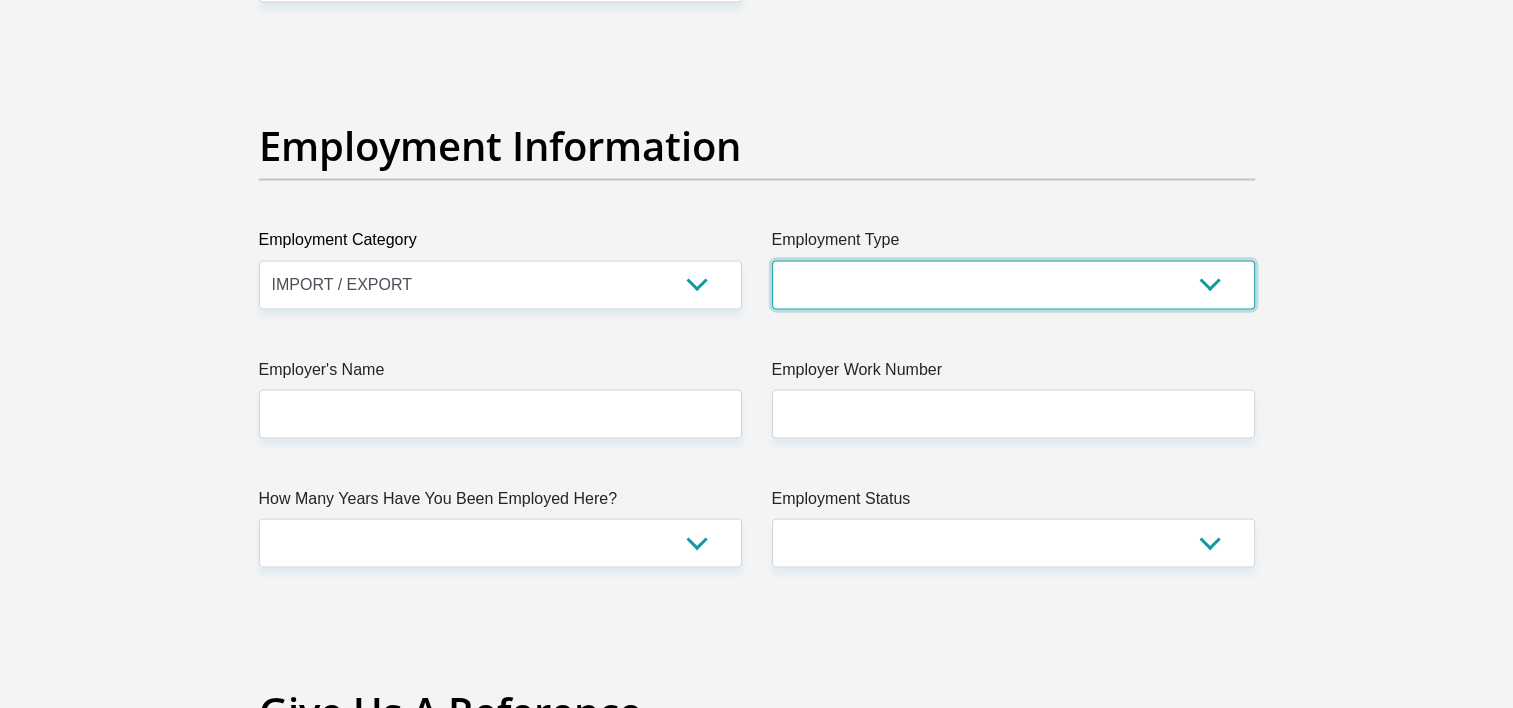 click on "College/Lecturer
Craft Seller
Creative
Driver
Executive
Farmer
Forces - Non Commissioned
Forces - Officer
Hawker
Housewife
Labourer
Licenced Professional
Manager
Miner
Non Licenced Professional
Office Staff/Clerk
Outside Worker
Pensioner
Permanent Teacher
Production/Manufacturing
Sales
Self-Employed
Semi-Professional Worker
Service Industry  Social Worker  Student" at bounding box center (1013, 284) 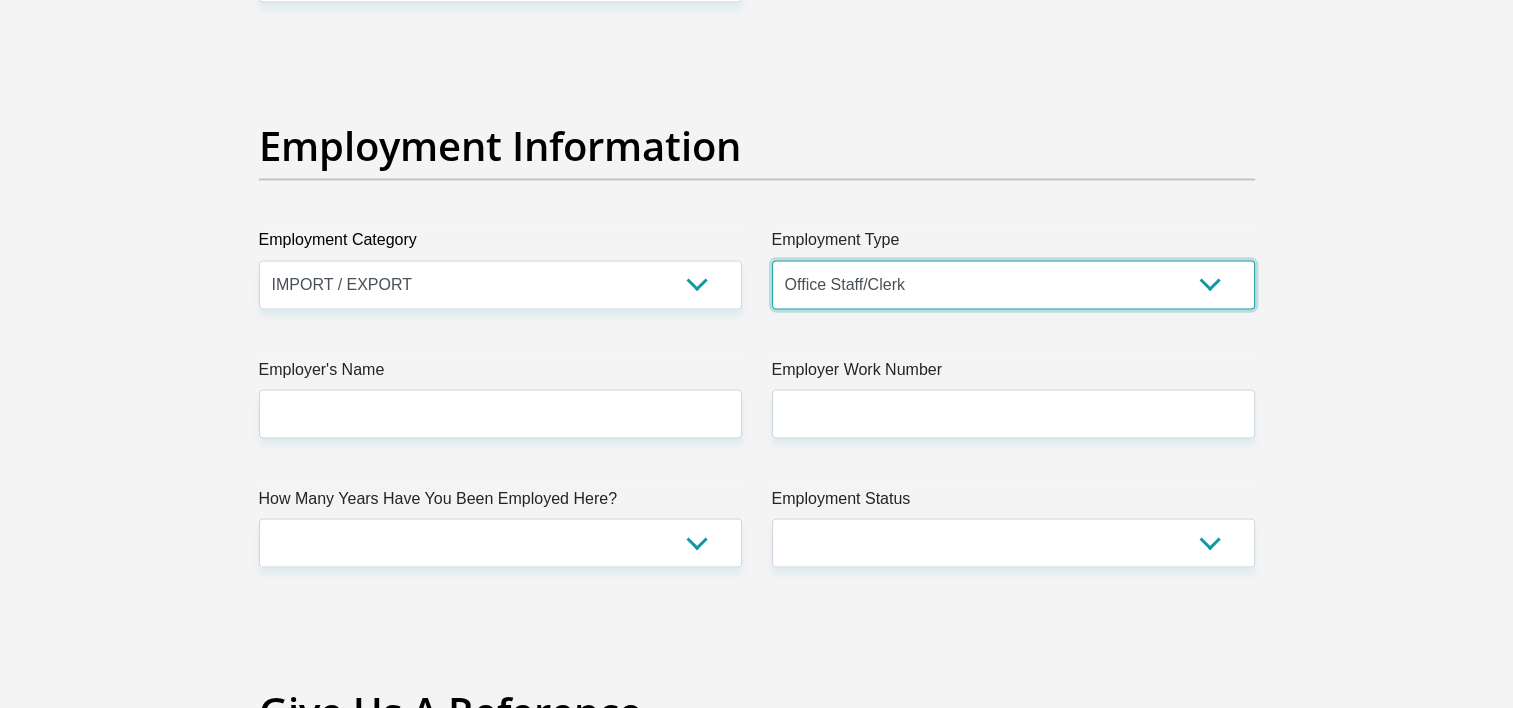 click on "College/Lecturer
Craft Seller
Creative
Driver
Executive
Farmer
Forces - Non Commissioned
Forces - Officer
Hawker
Housewife
Labourer
Licenced Professional
Manager
Miner
Non Licenced Professional
Office Staff/Clerk
Outside Worker
Pensioner
Permanent Teacher
Production/Manufacturing
Sales
Self-Employed
Semi-Professional Worker
Service Industry  Social Worker  Student" at bounding box center [1013, 284] 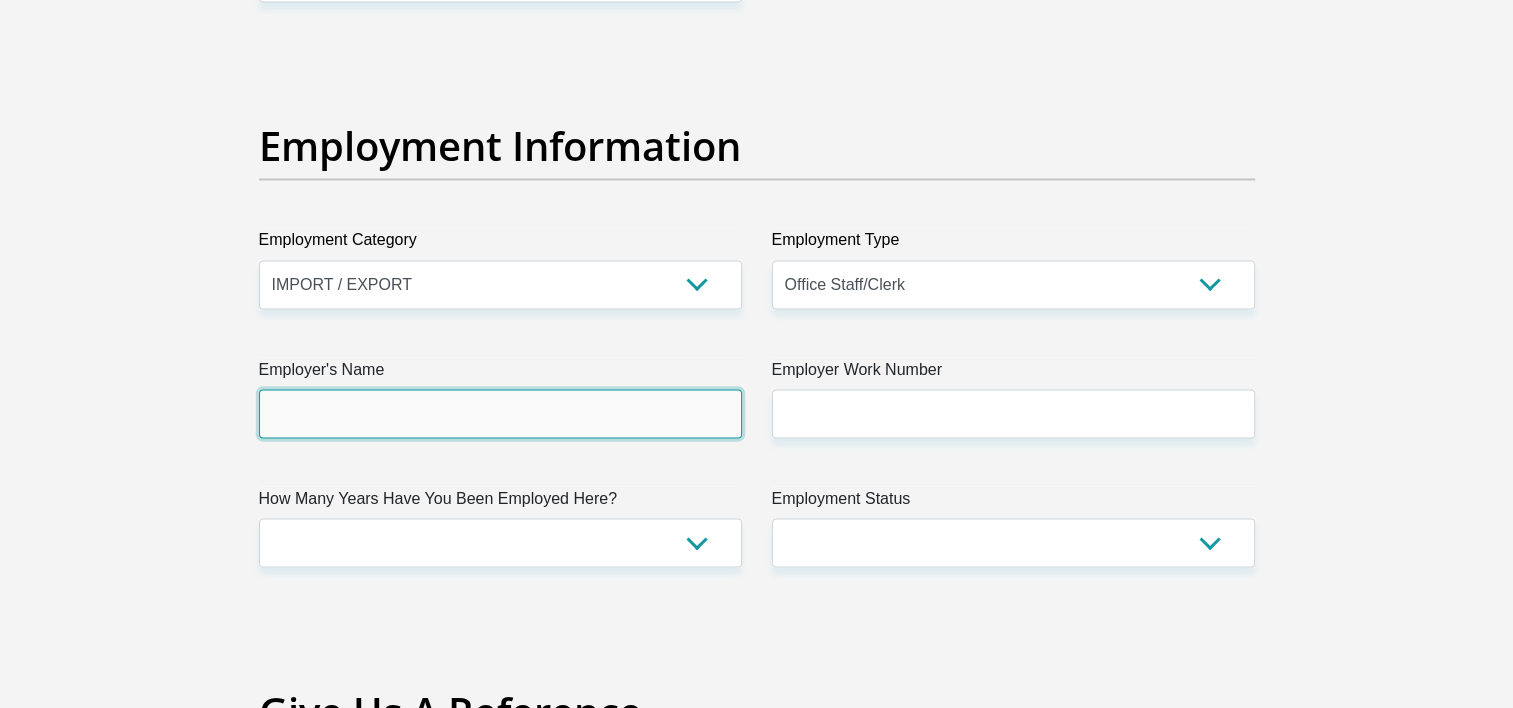 click on "Employer's Name" at bounding box center [500, 413] 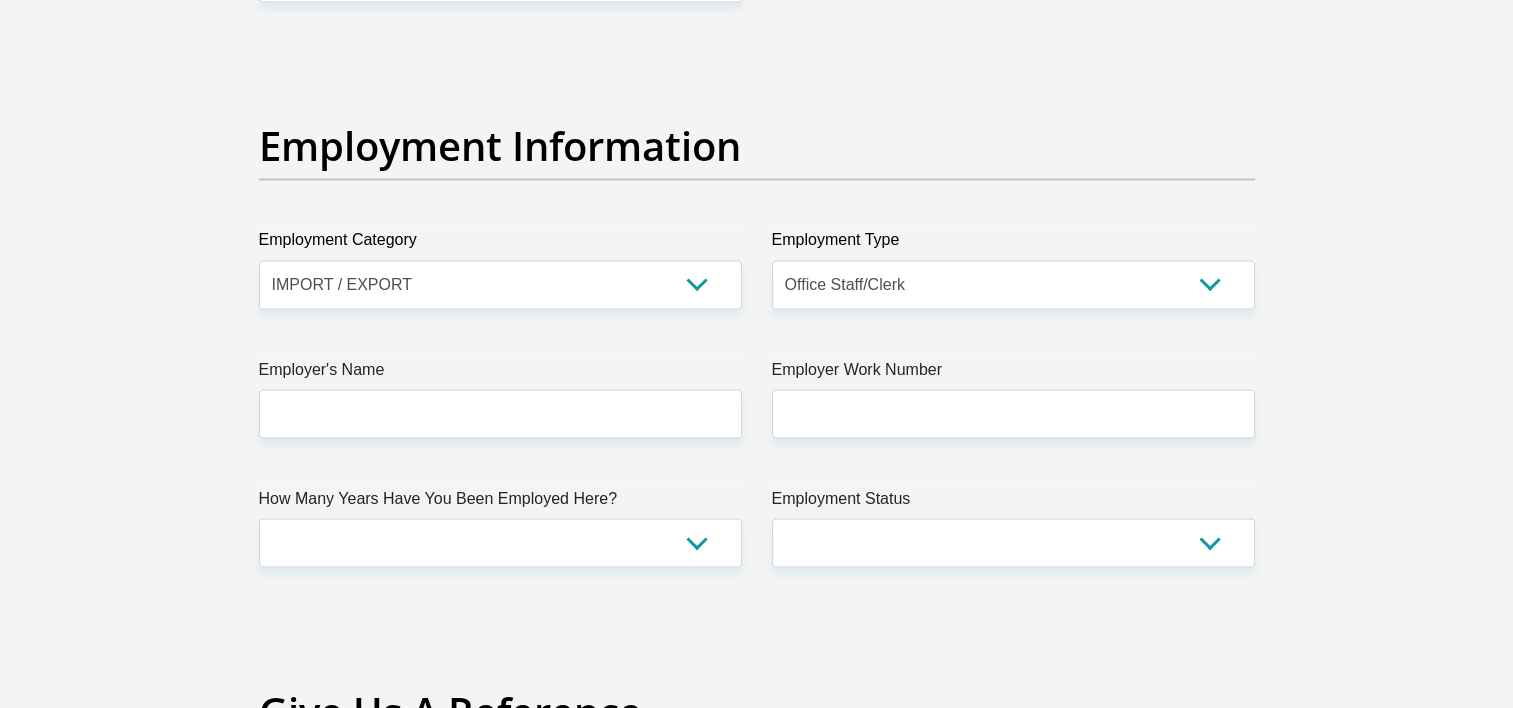 click on "Title
Mr
Ms
Mrs
Dr
[PERSON_NAME]
First Name
NontokozoNokulunga
Surname
[PERSON_NAME]
ID Number
0001150354080
Please input valid ID number
Race
Black
Coloured
Indian
White
Other
Contact Number
0827645093
Please input valid contact number
Nationality
[GEOGRAPHIC_DATA]
[GEOGRAPHIC_DATA]
[GEOGRAPHIC_DATA]  [GEOGRAPHIC_DATA]" at bounding box center [757, 40] 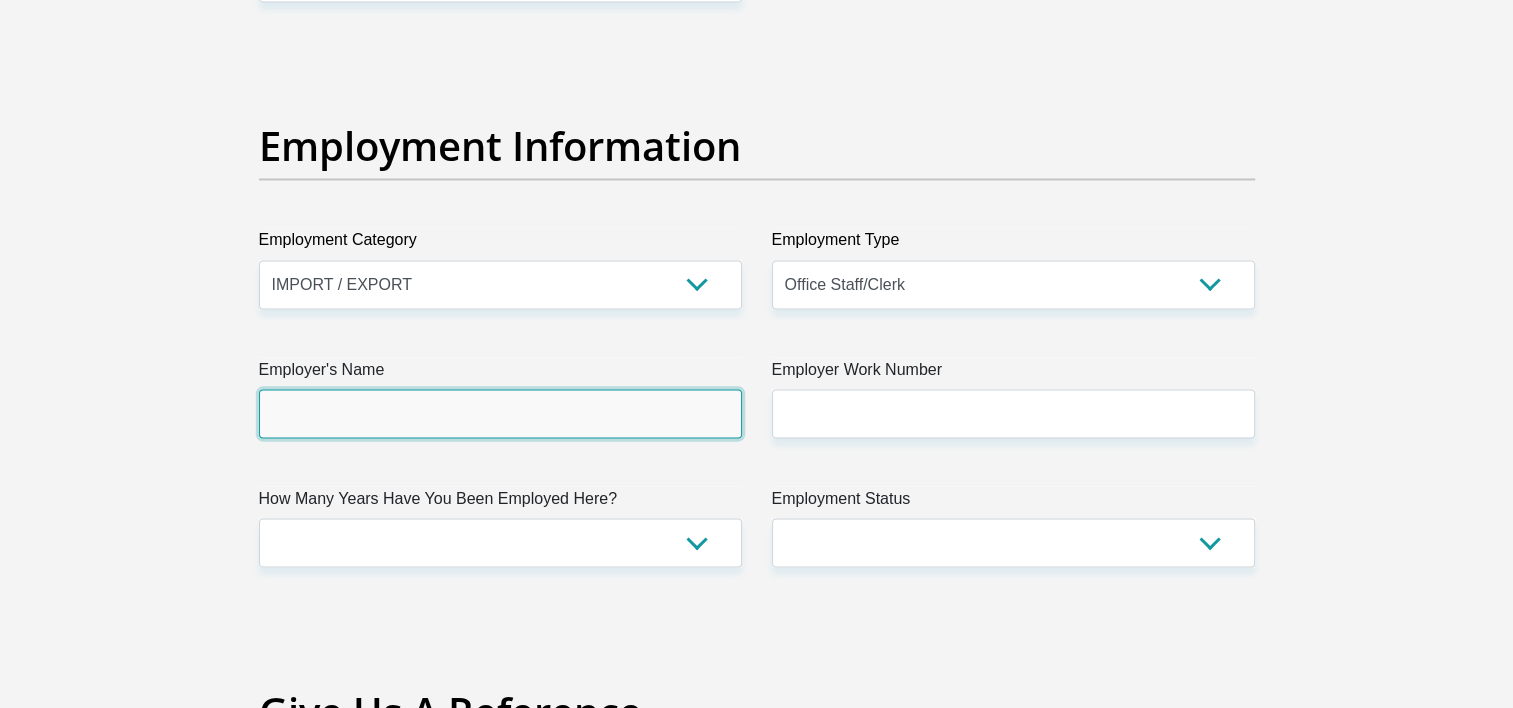 click on "Employer's Name" at bounding box center [500, 413] 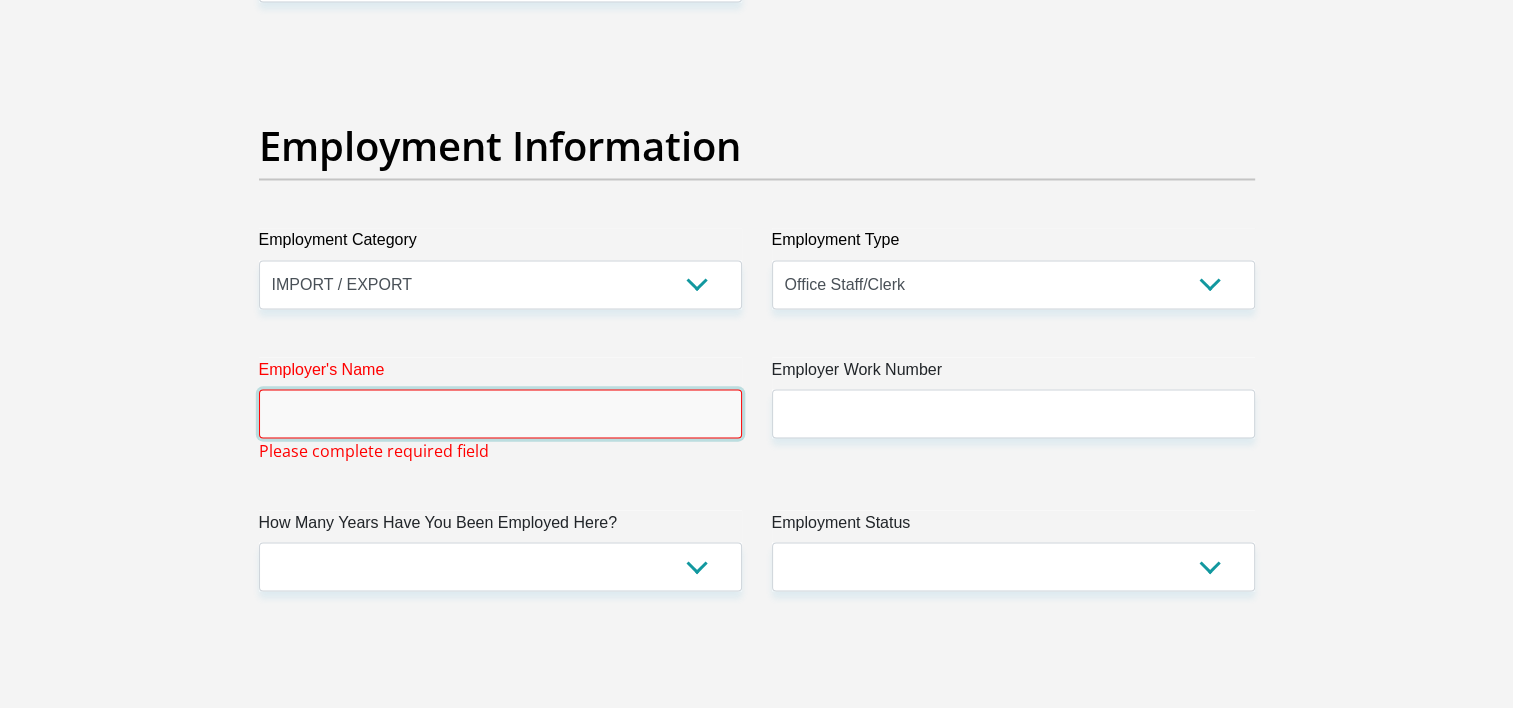 click on "Employer's Name" at bounding box center [500, 413] 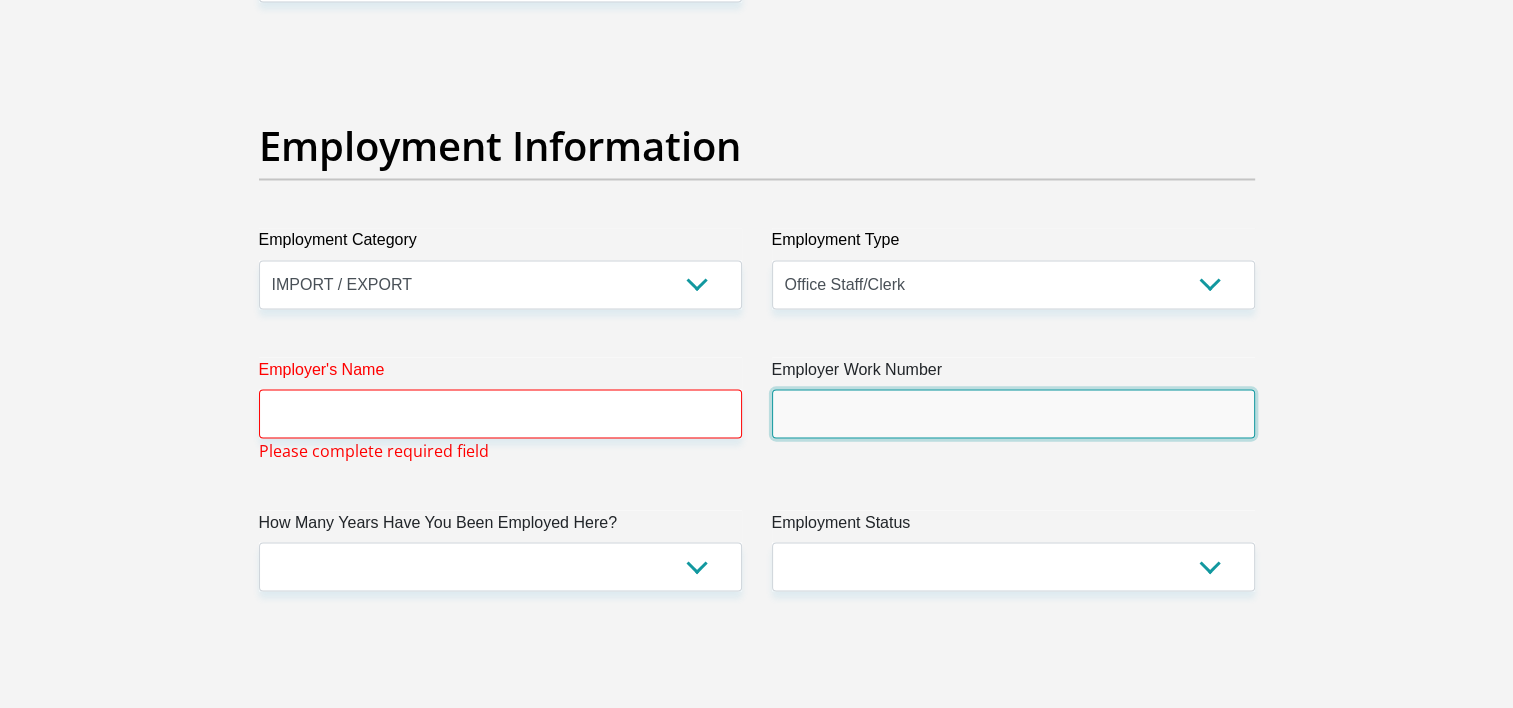 click on "Employer Work Number" at bounding box center [1013, 413] 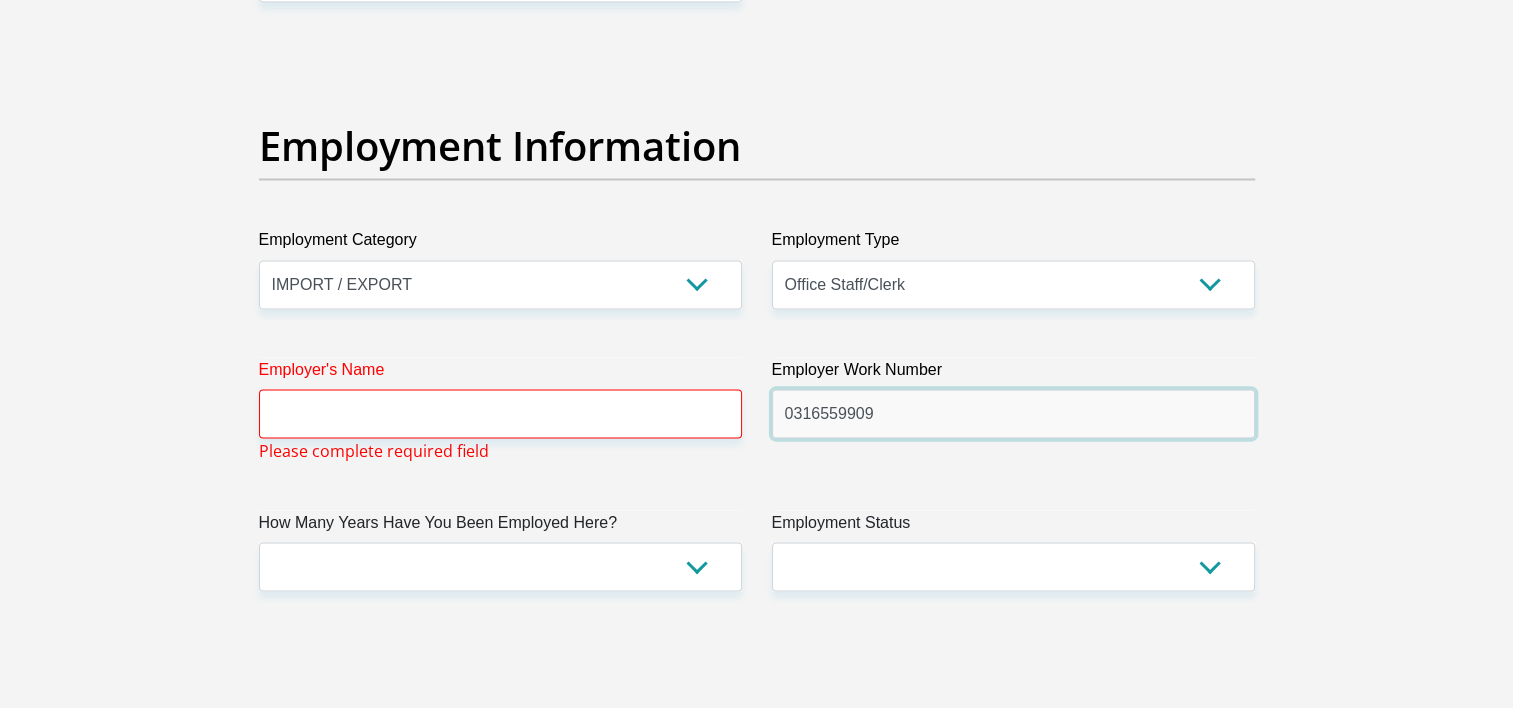 type on "0316559909" 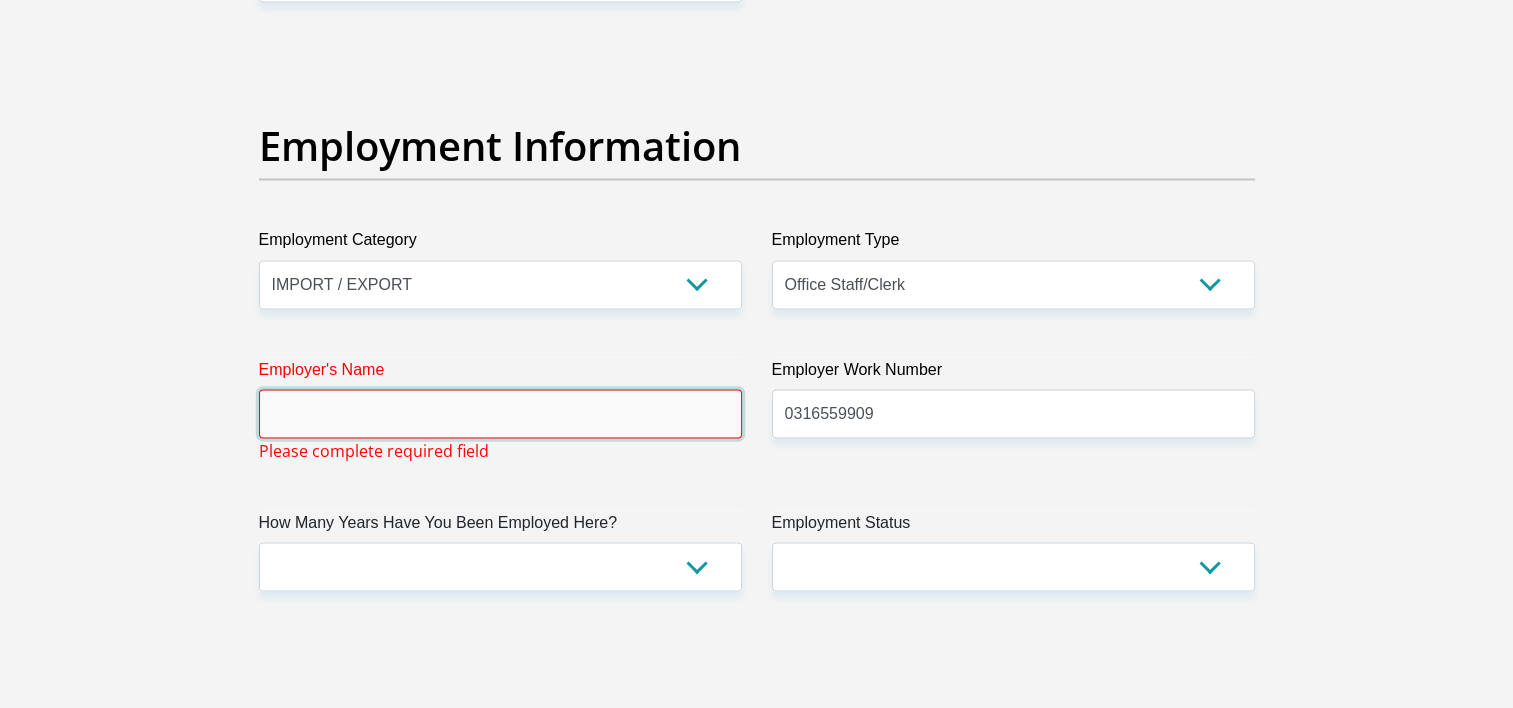 click on "Employer's Name" at bounding box center [500, 413] 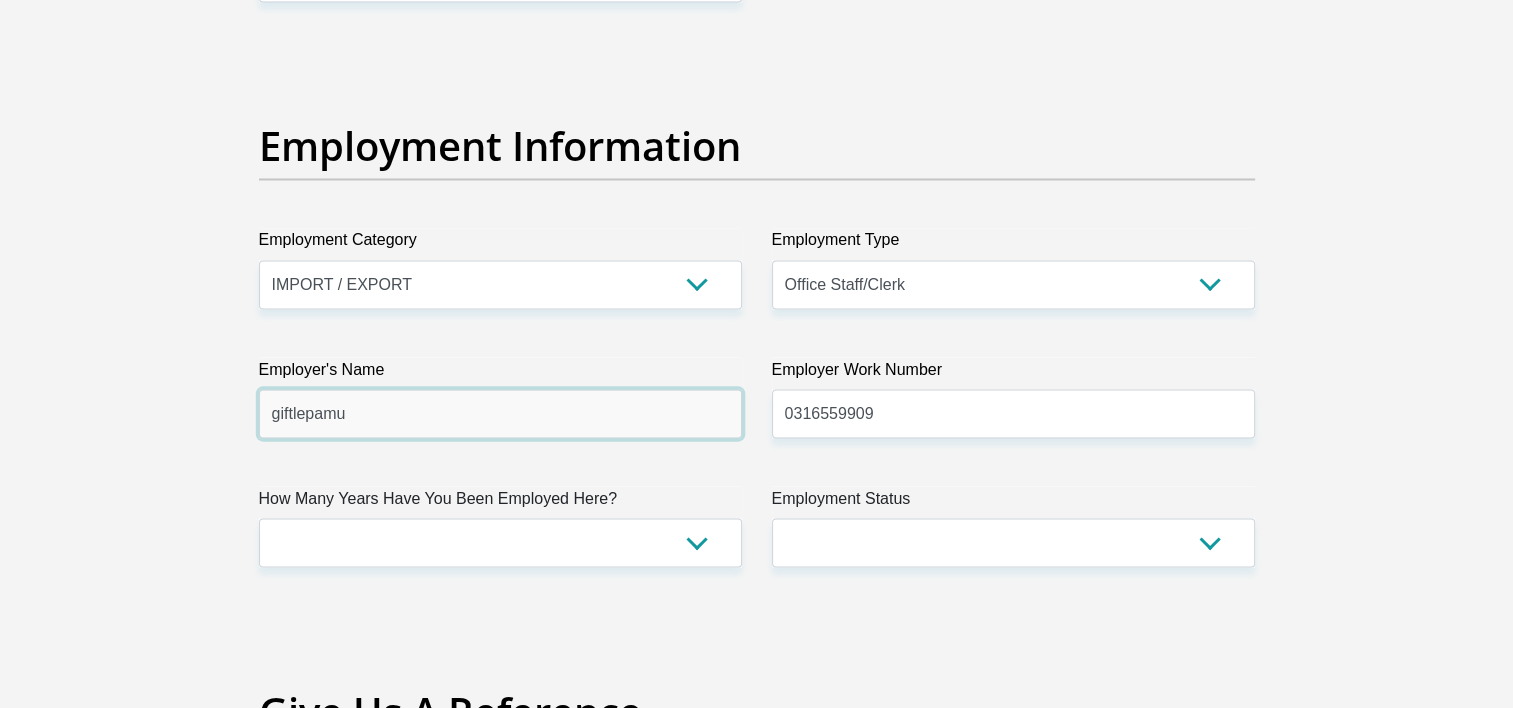 type on "giftlepamu" 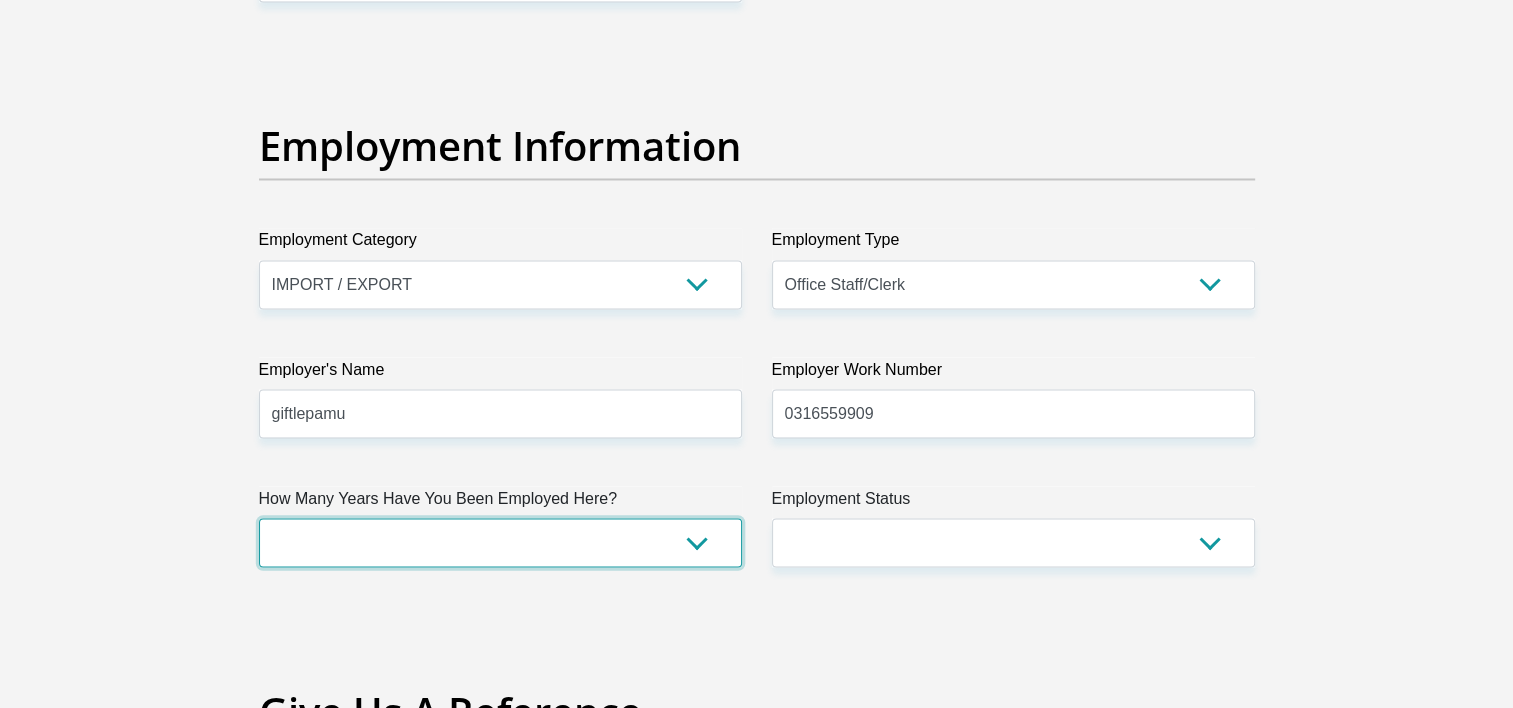 click on "less than 1 year
1-3 years
3-5 years
5+ years" at bounding box center (500, 542) 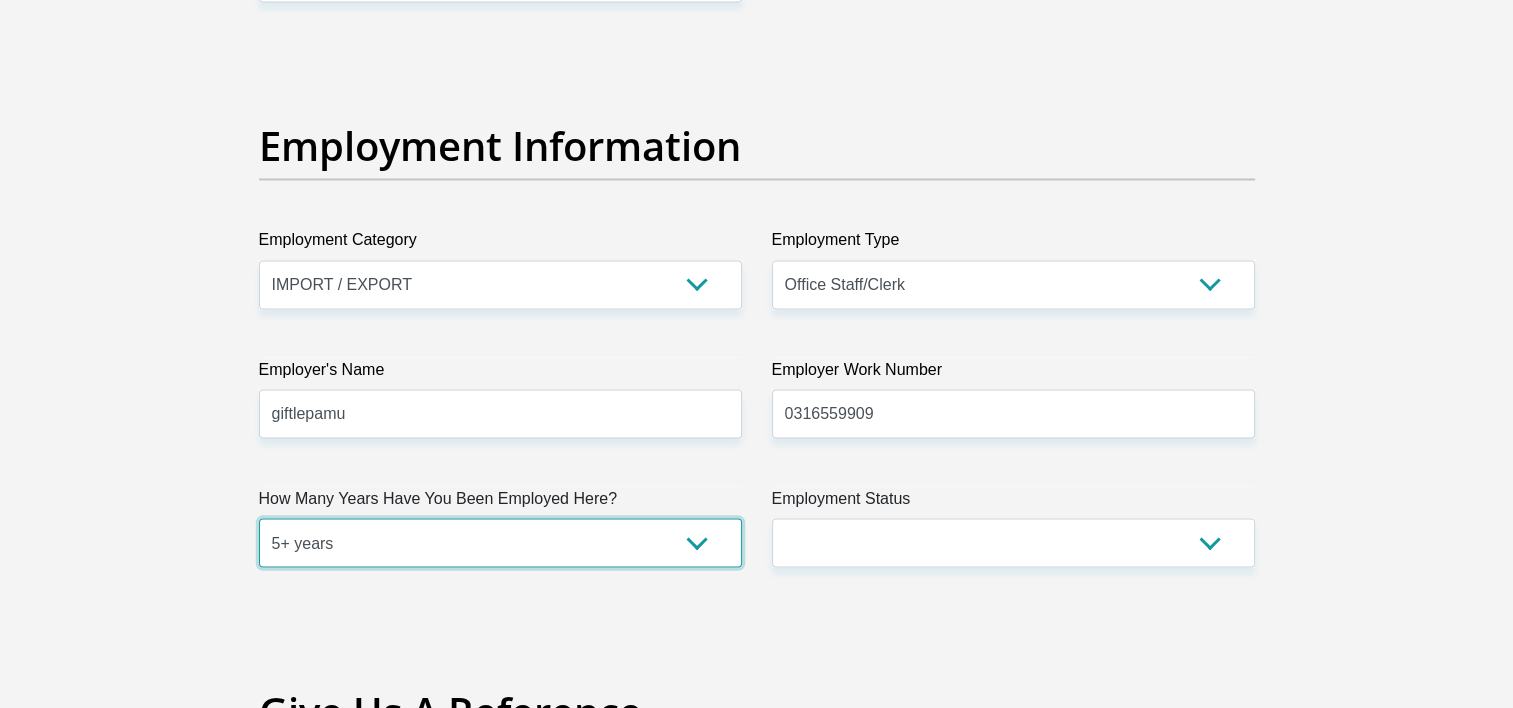 click on "less than 1 year
1-3 years
3-5 years
5+ years" at bounding box center (500, 542) 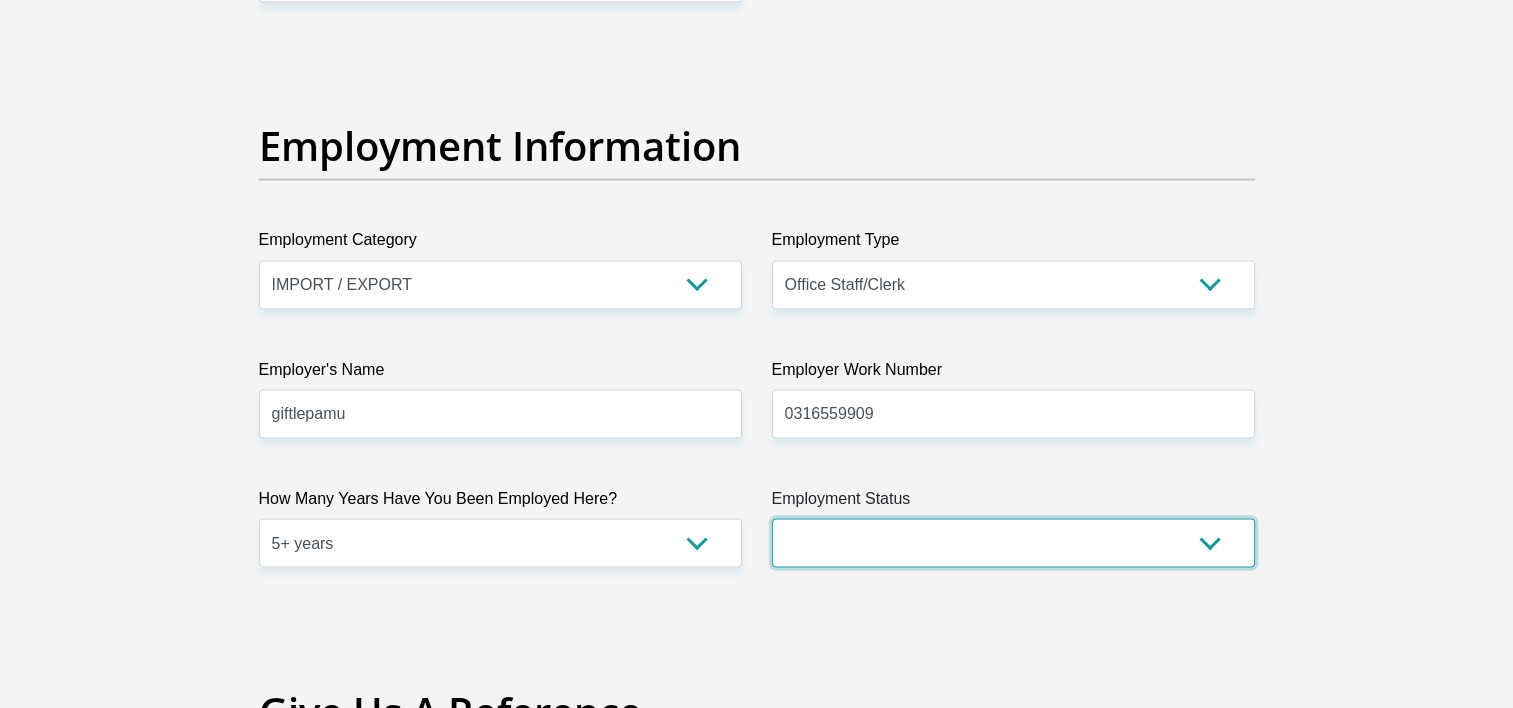 click on "Permanent/Full-time
Part-time/Casual
[DEMOGRAPHIC_DATA] Worker
Self-Employed
Housewife
Retired
Student
Medically Boarded
Disability
Unemployed" at bounding box center (1013, 542) 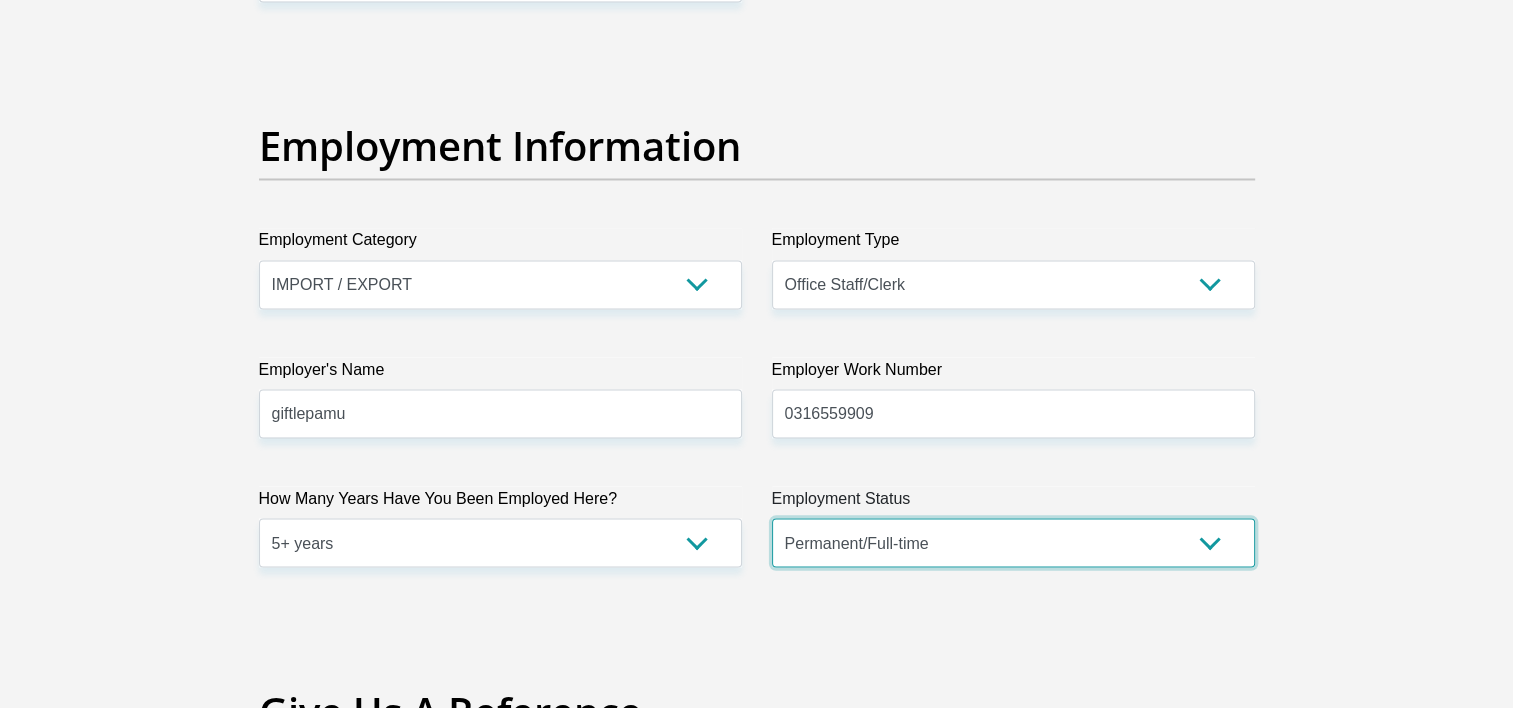 click on "Permanent/Full-time
Part-time/Casual
[DEMOGRAPHIC_DATA] Worker
Self-Employed
Housewife
Retired
Student
Medically Boarded
Disability
Unemployed" at bounding box center [1013, 542] 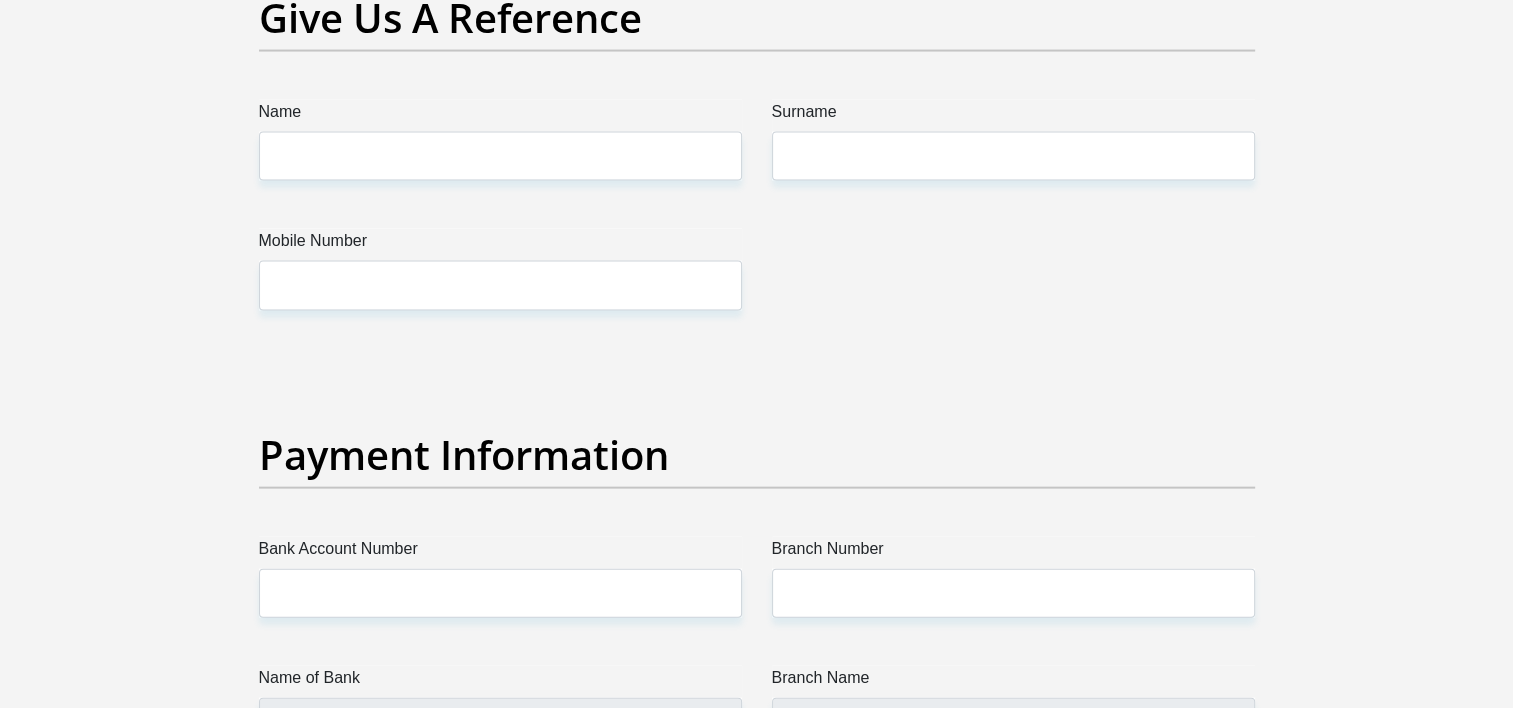scroll, scrollTop: 4227, scrollLeft: 0, axis: vertical 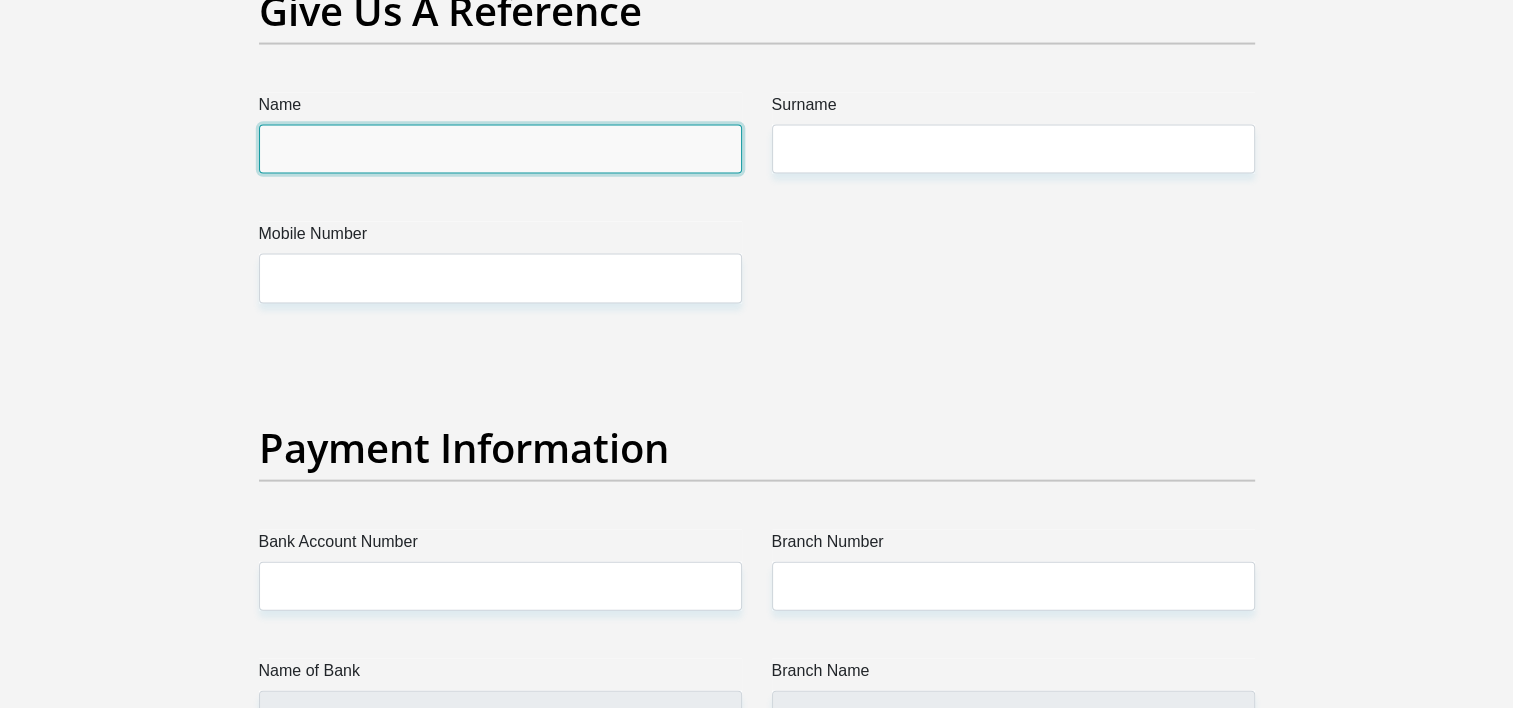 click on "Name" at bounding box center [500, 149] 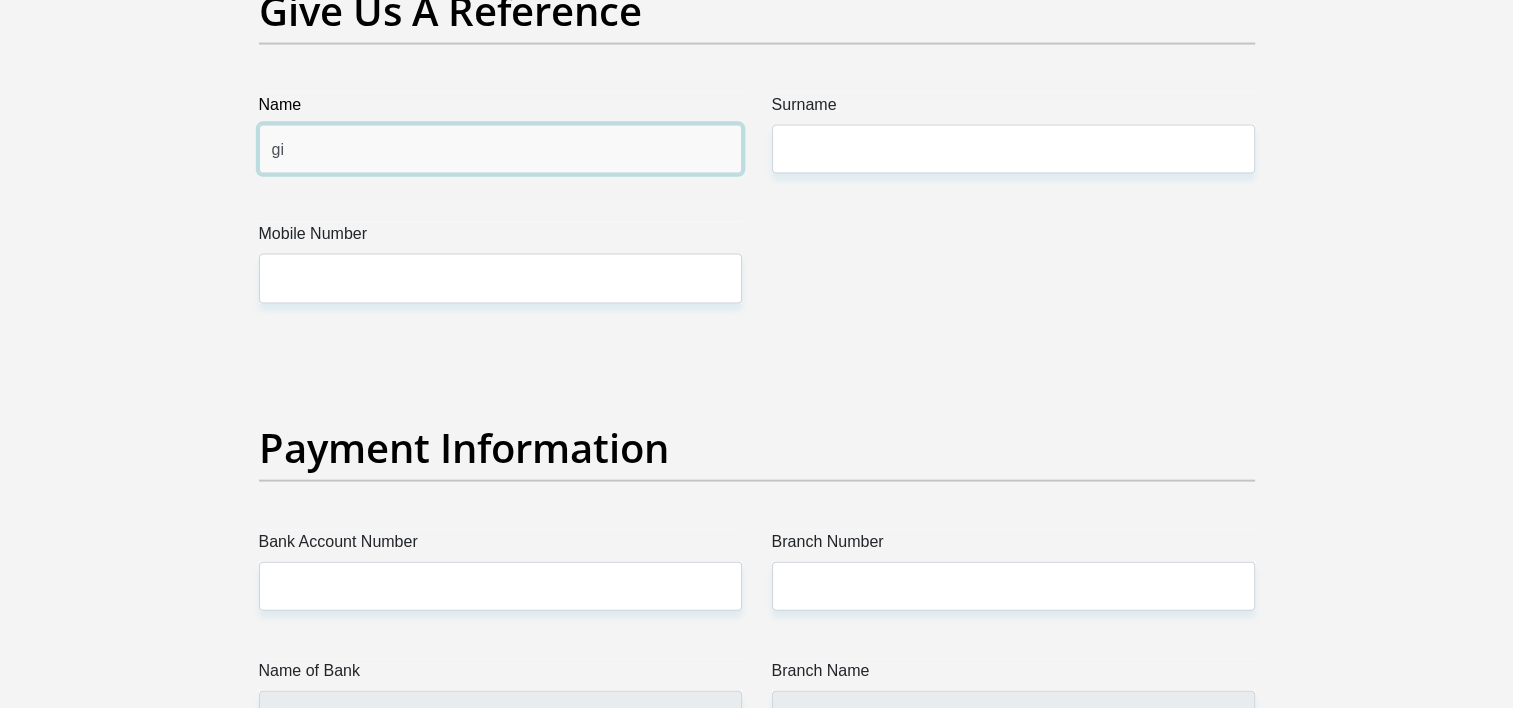 type on "Gift Sipho" 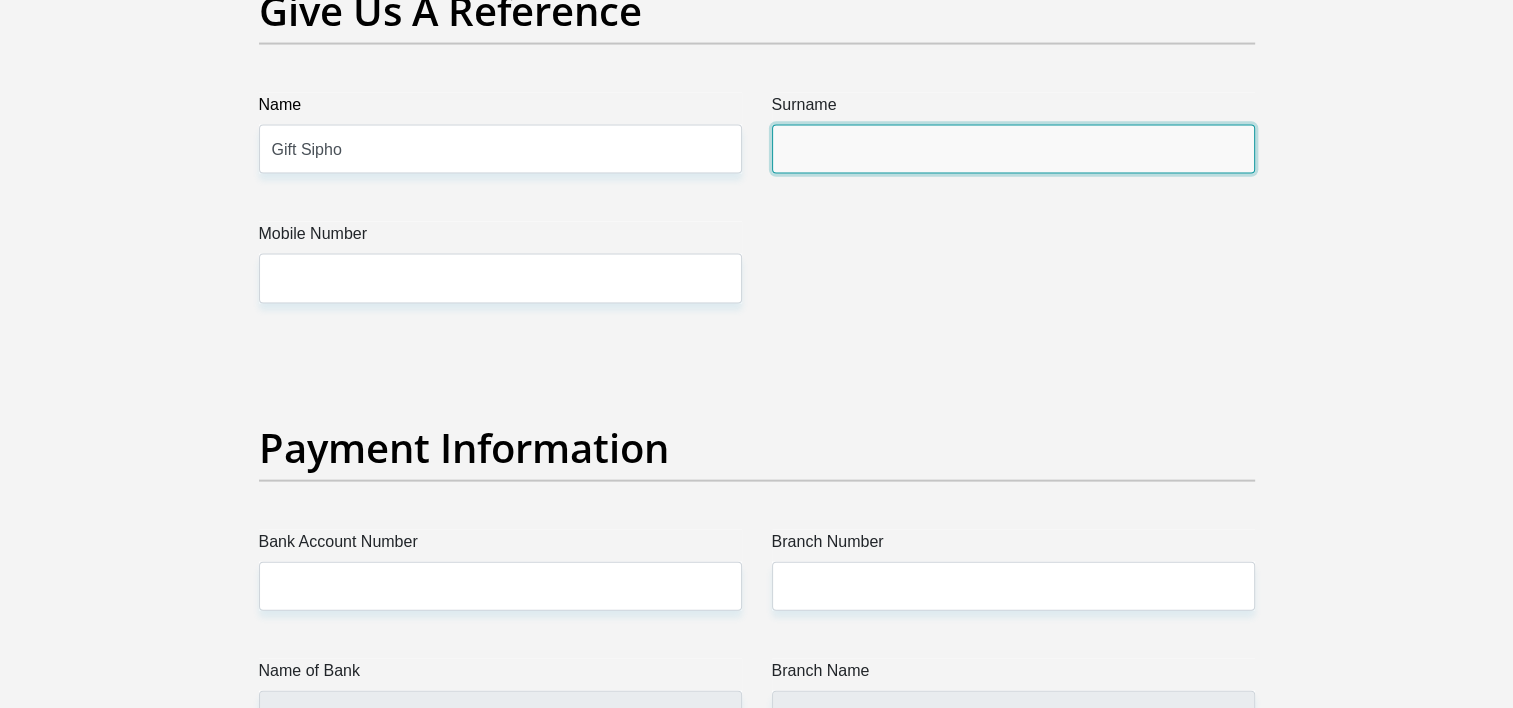 type on "Lepamu" 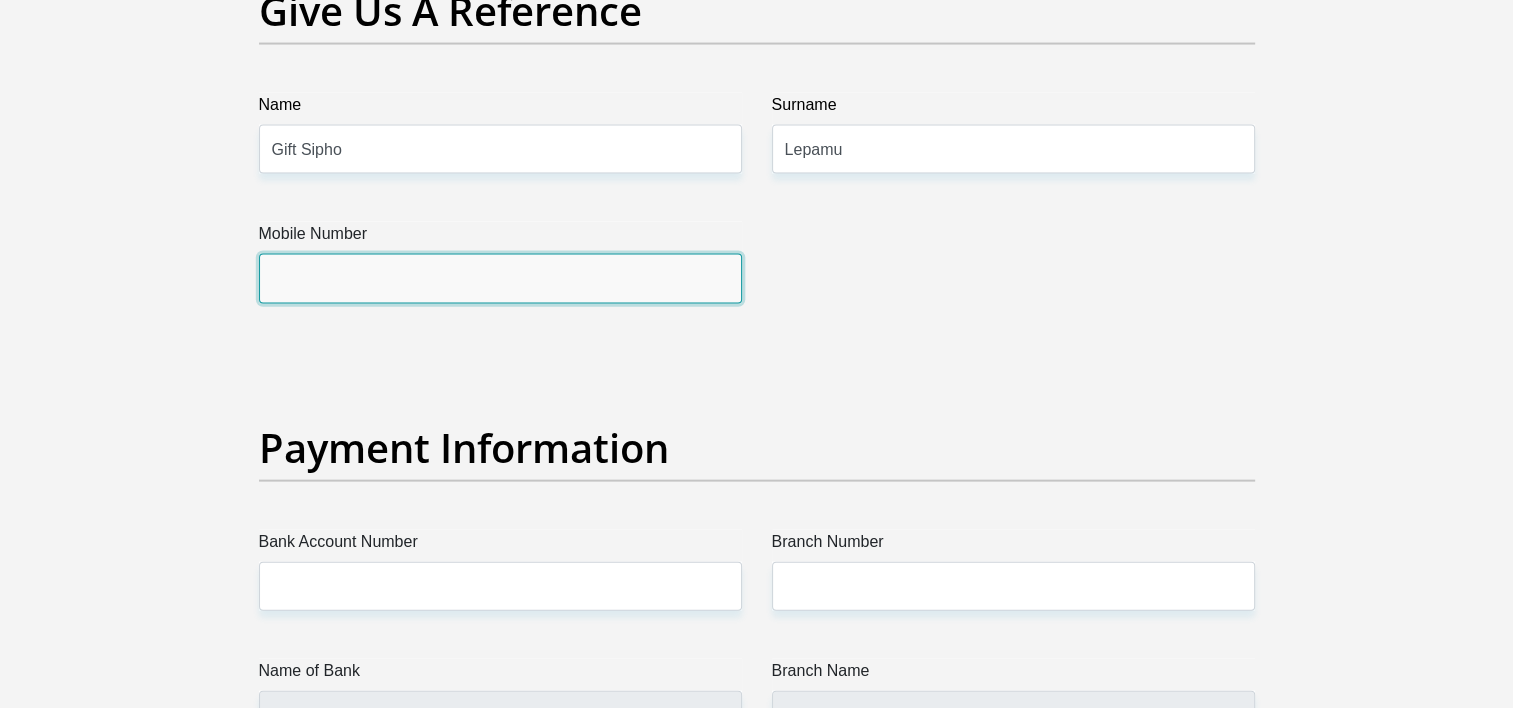 click on "Mobile Number" at bounding box center [500, 278] 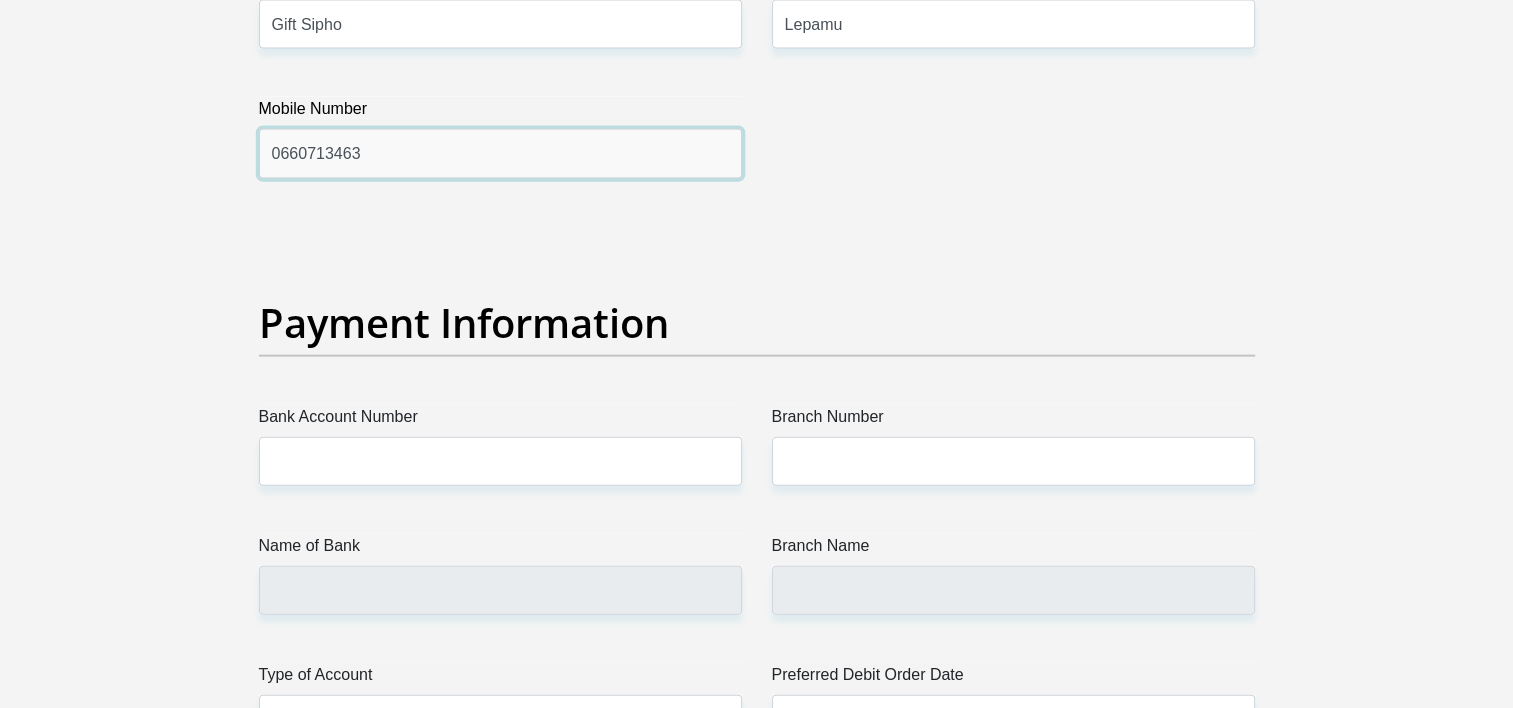 scroll, scrollTop: 4427, scrollLeft: 0, axis: vertical 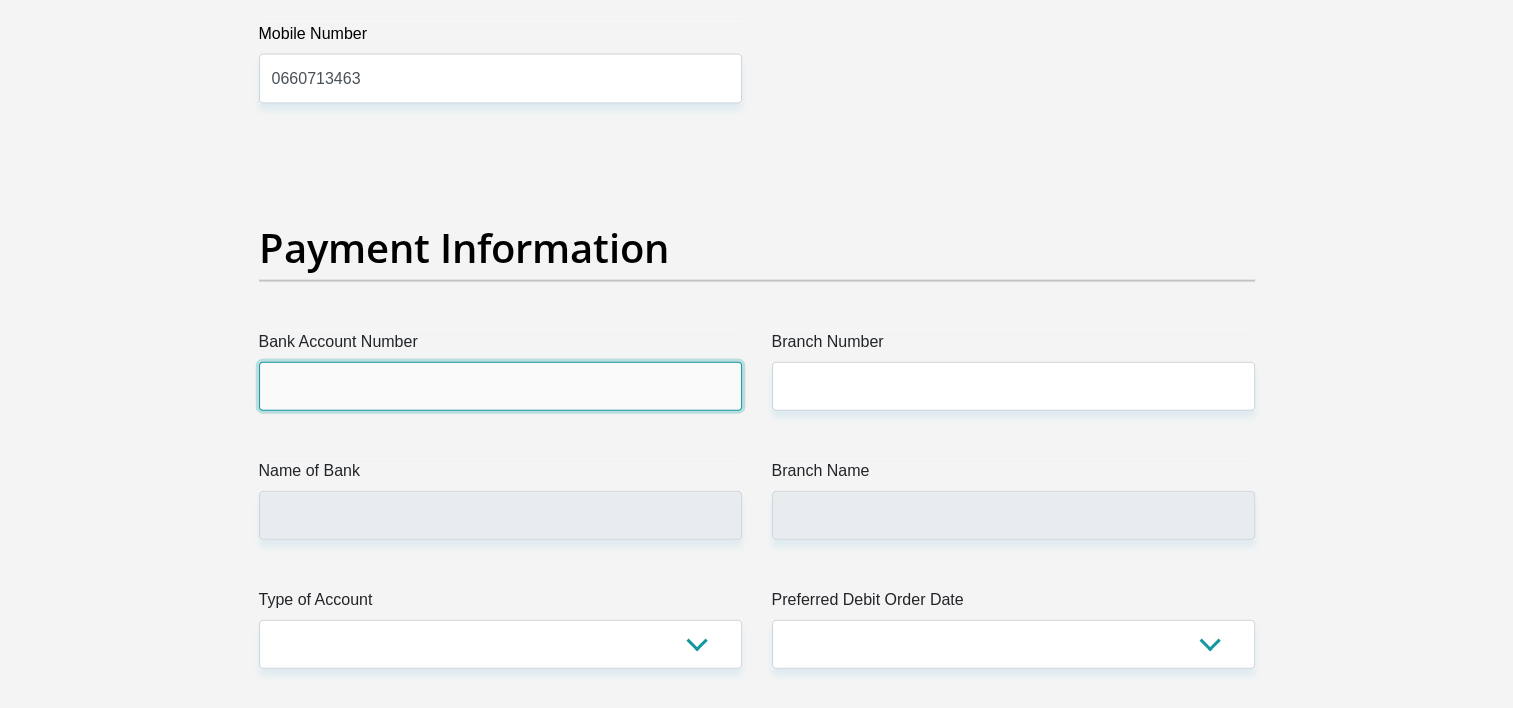click on "Bank Account Number" at bounding box center [500, 386] 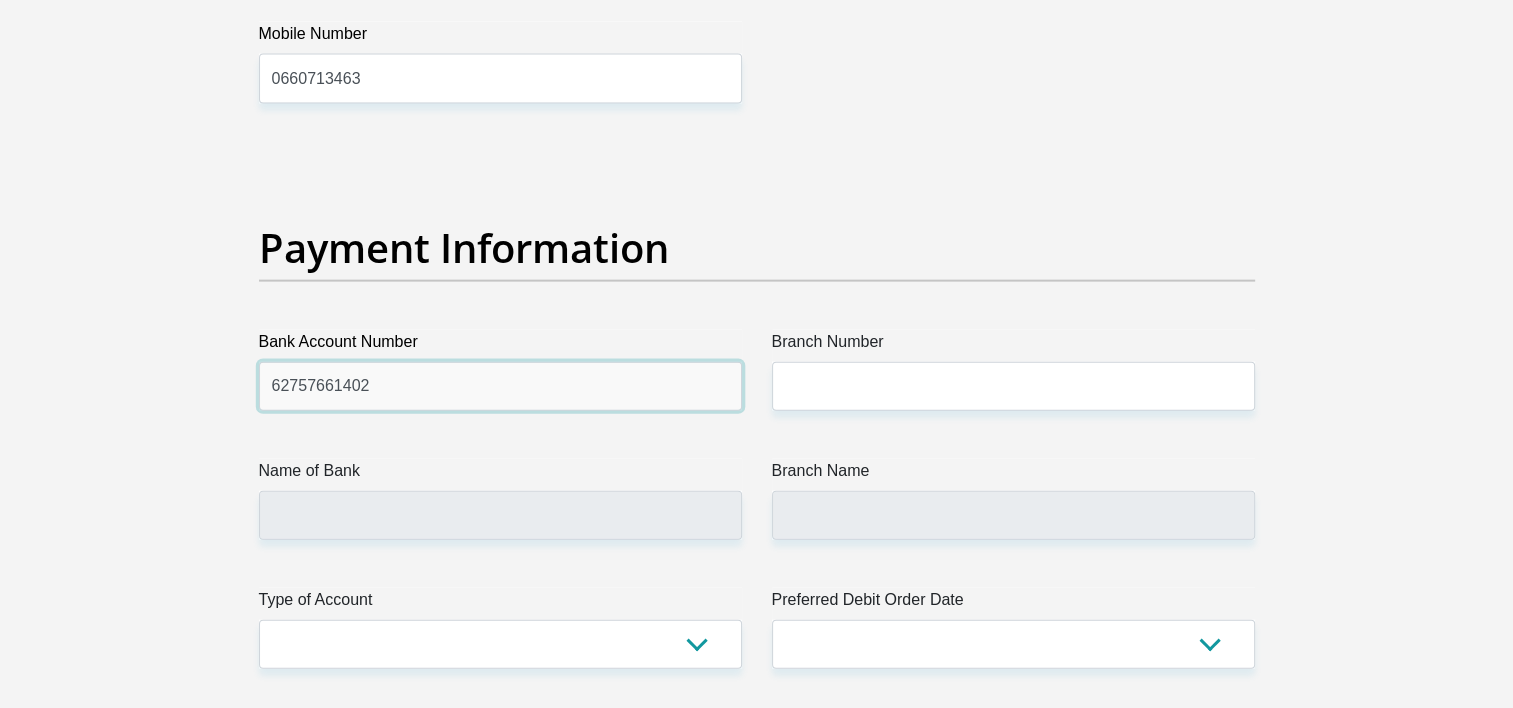 type on "62757661402" 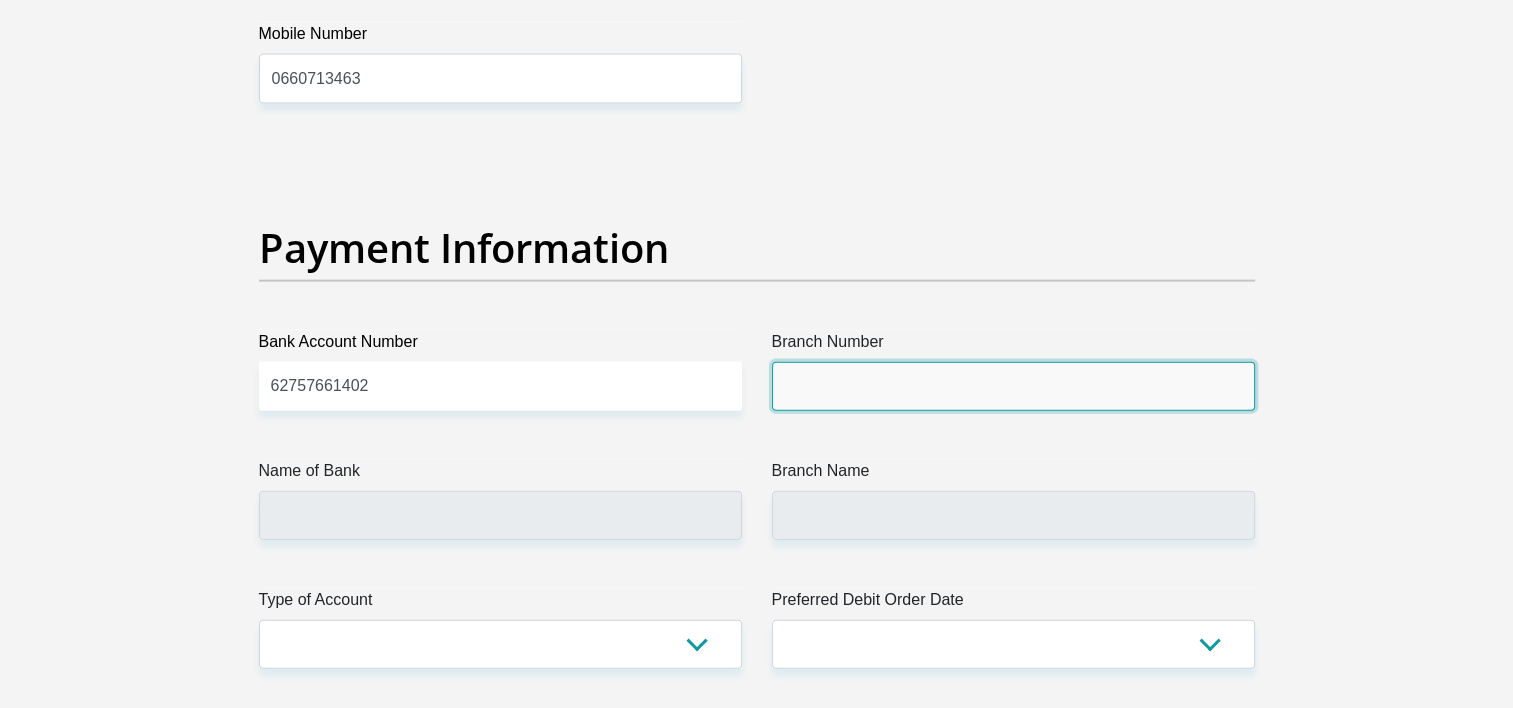 click on "Branch Number" at bounding box center (1013, 386) 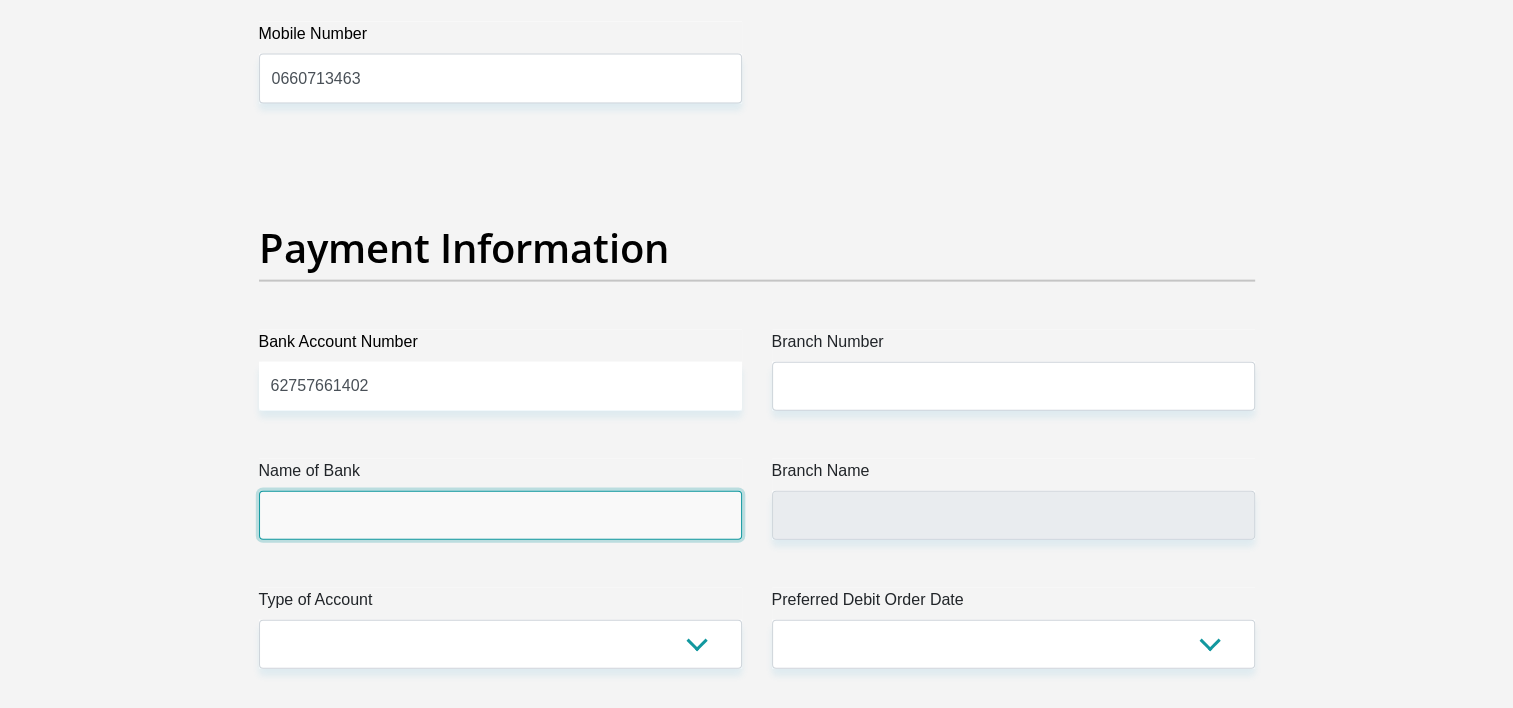 click on "Name of Bank" at bounding box center [500, 515] 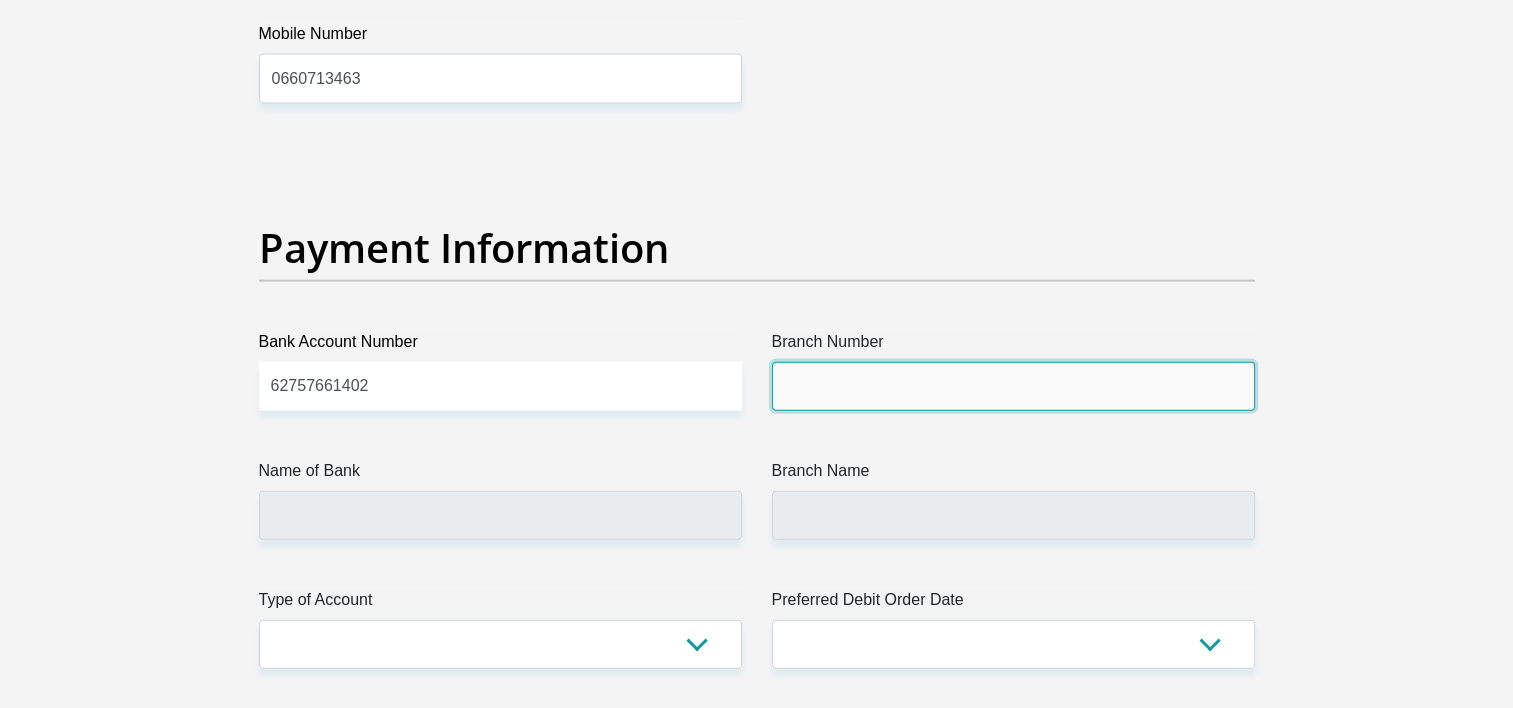 click on "Branch Number" at bounding box center (1013, 386) 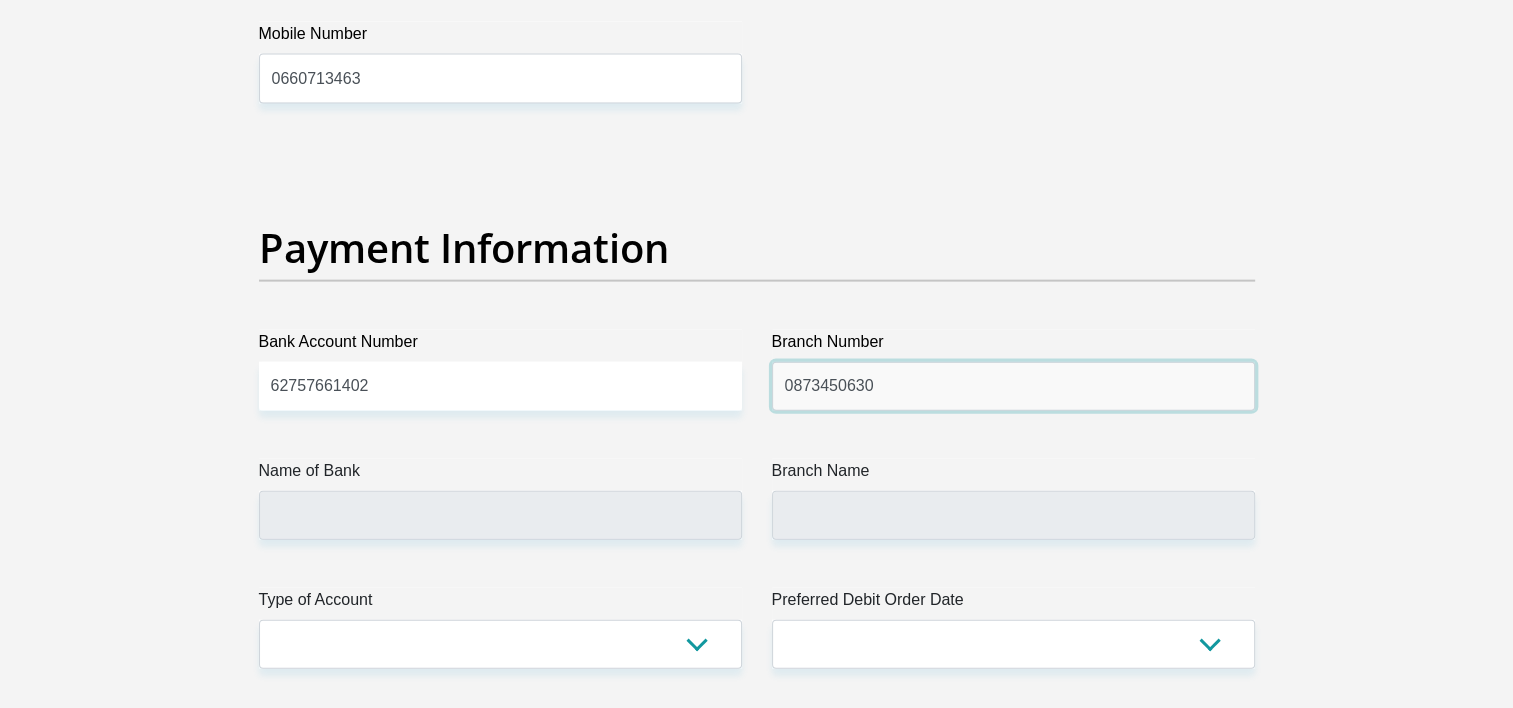 type on "0873450630" 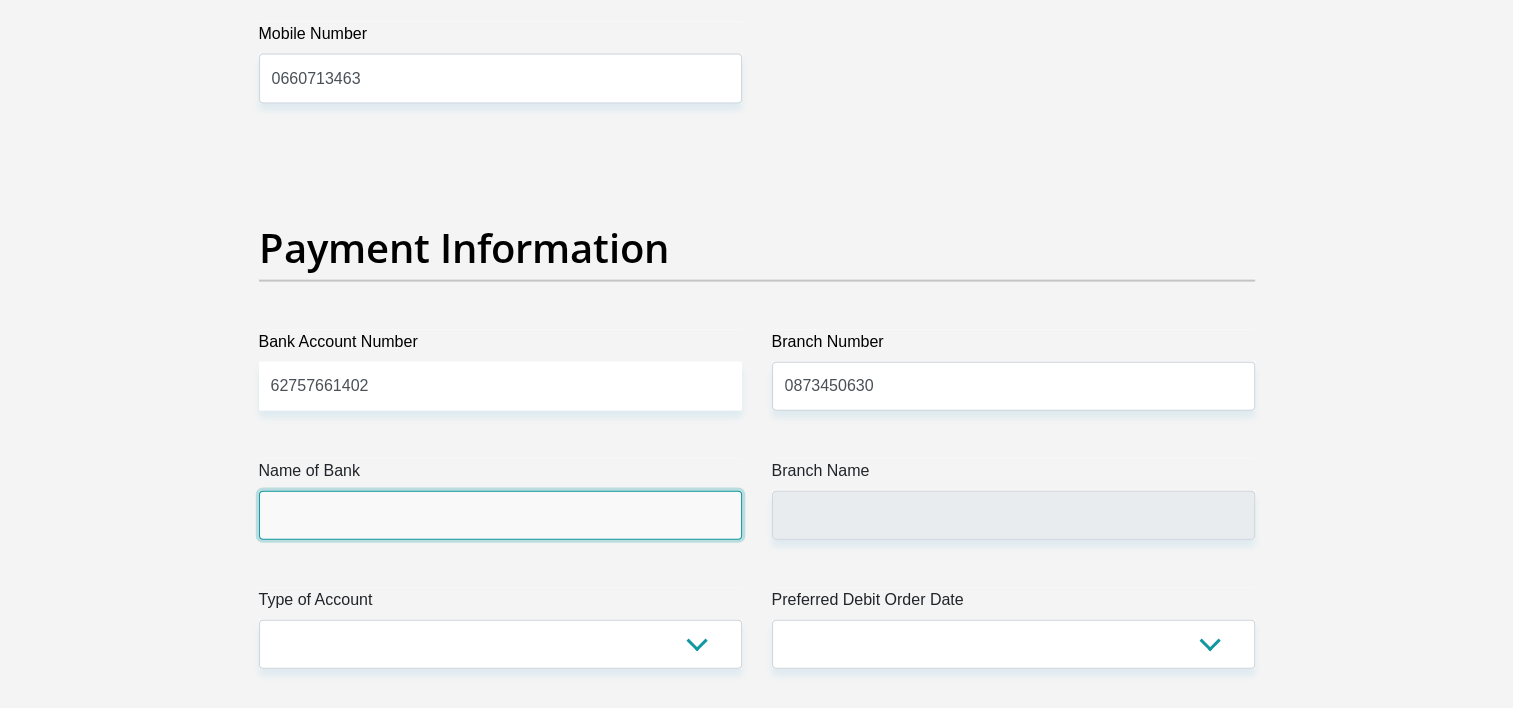 click on "Name of Bank" at bounding box center [500, 515] 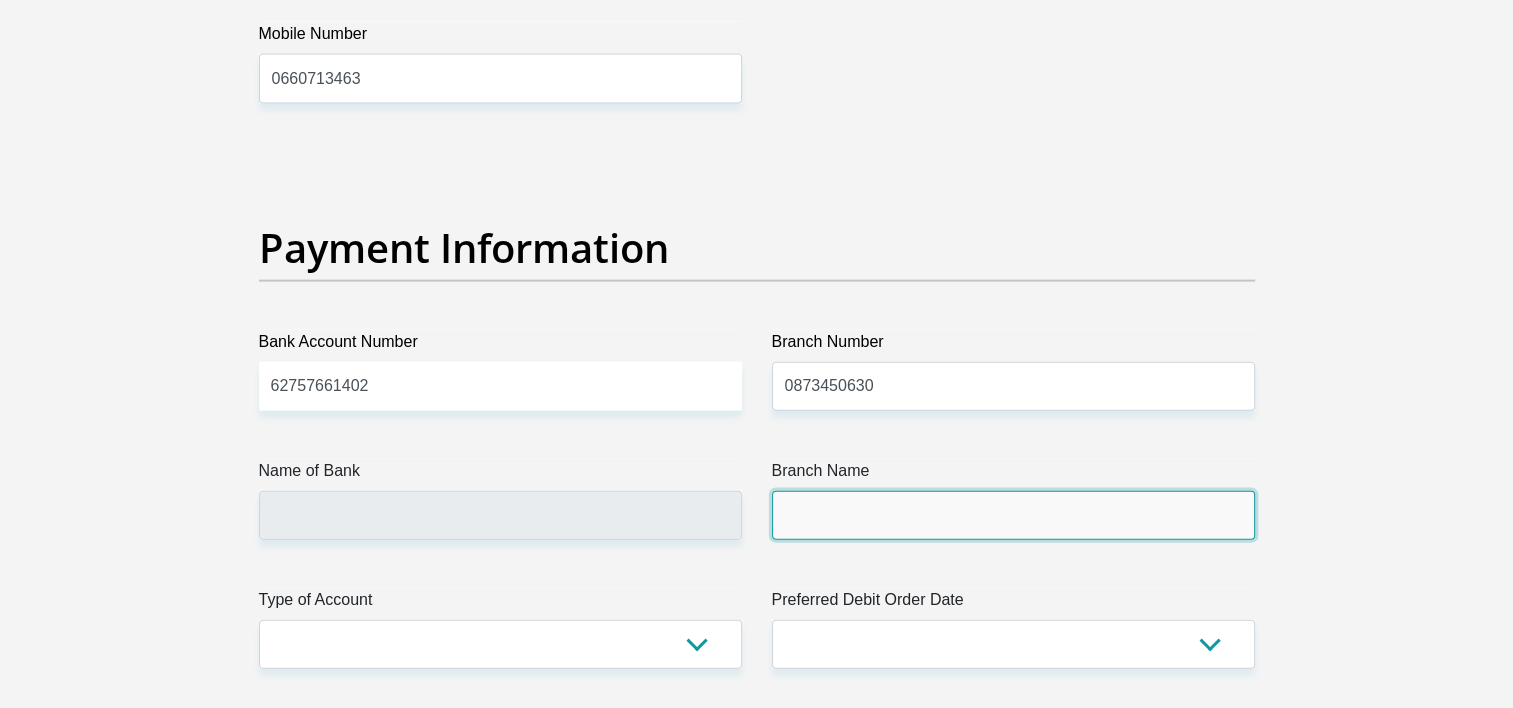 click on "Branch Name" at bounding box center [1013, 515] 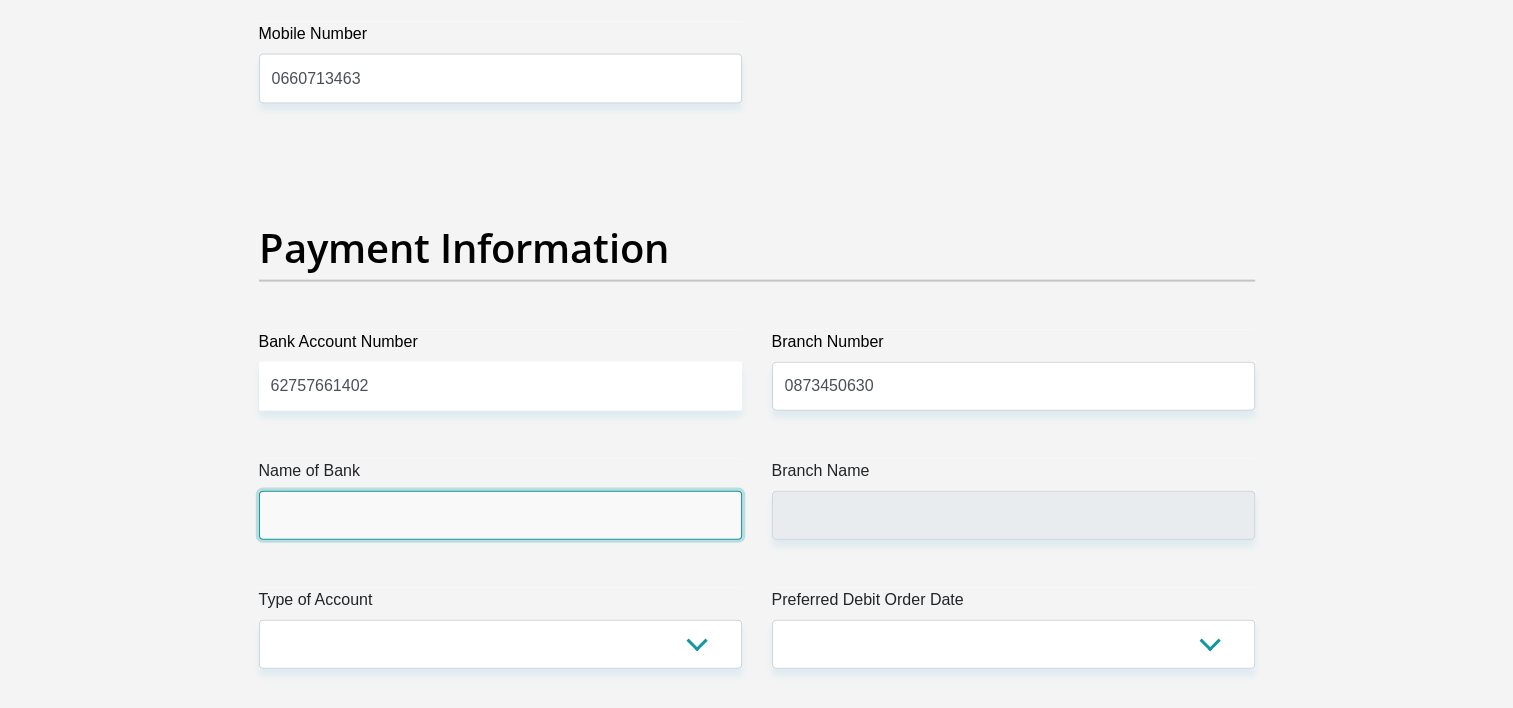 click on "Name of Bank" at bounding box center (500, 515) 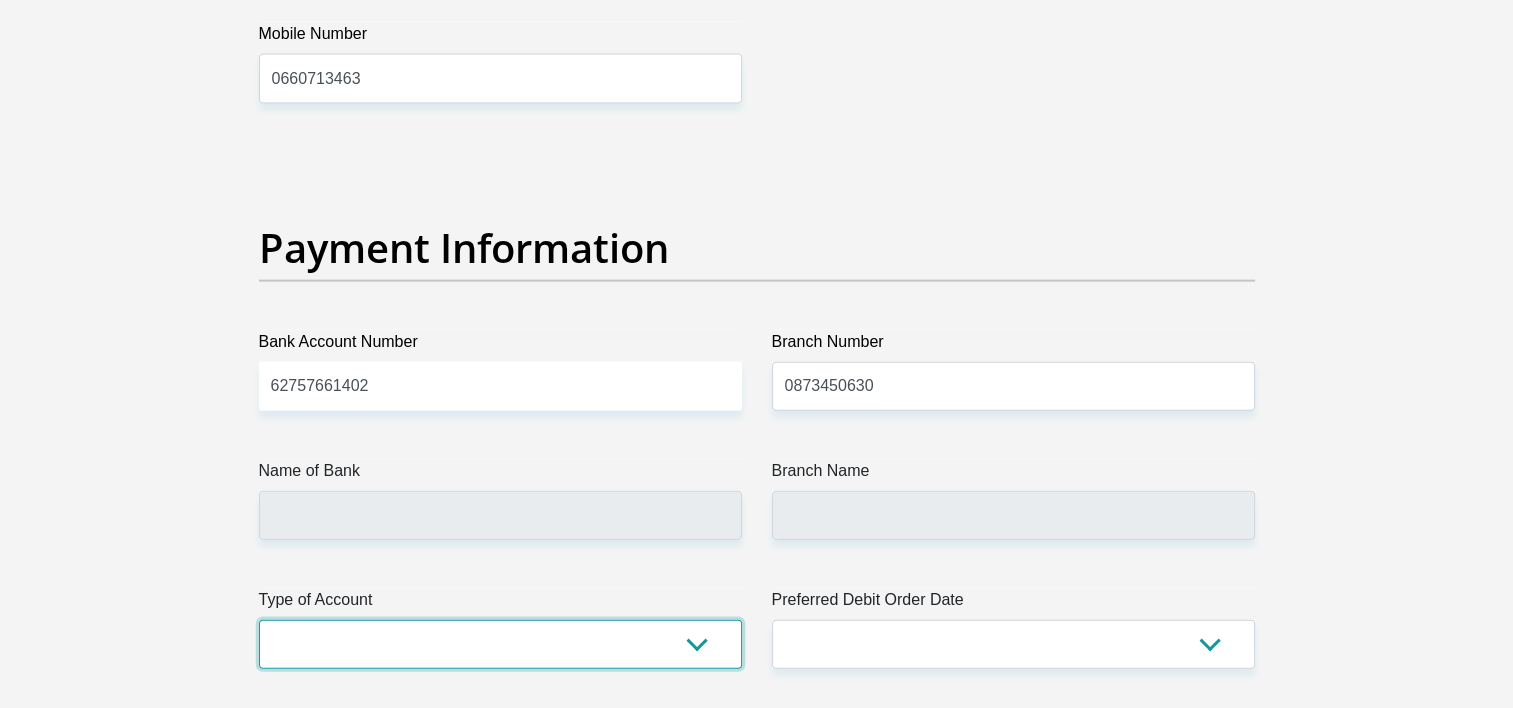 click on "Cheque
Savings" at bounding box center [500, 644] 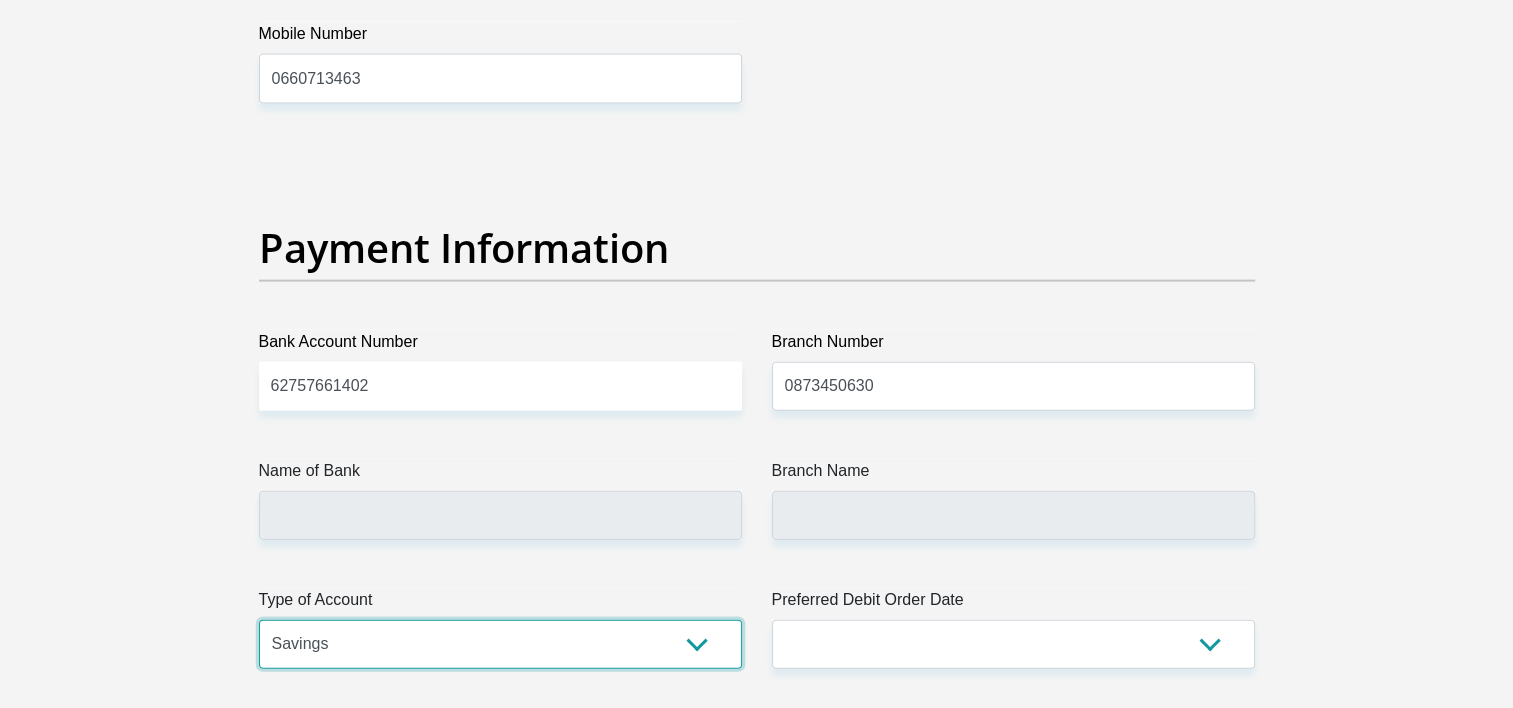 click on "Cheque
Savings" at bounding box center [500, 644] 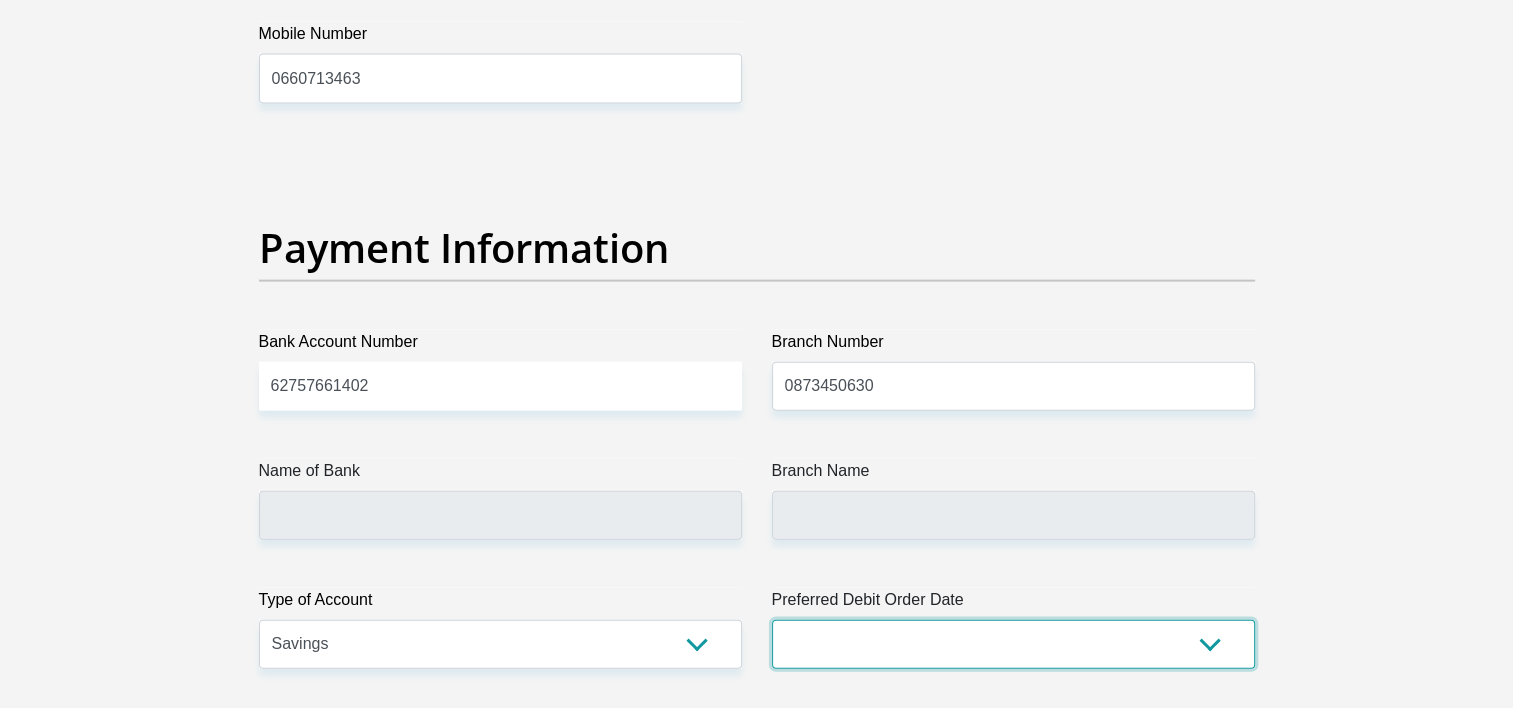 click on "1st
2nd
3rd
4th
5th
7th
18th
19th
20th
21st
22nd
23rd
24th
25th
26th
27th
28th
29th
30th" at bounding box center (1013, 644) 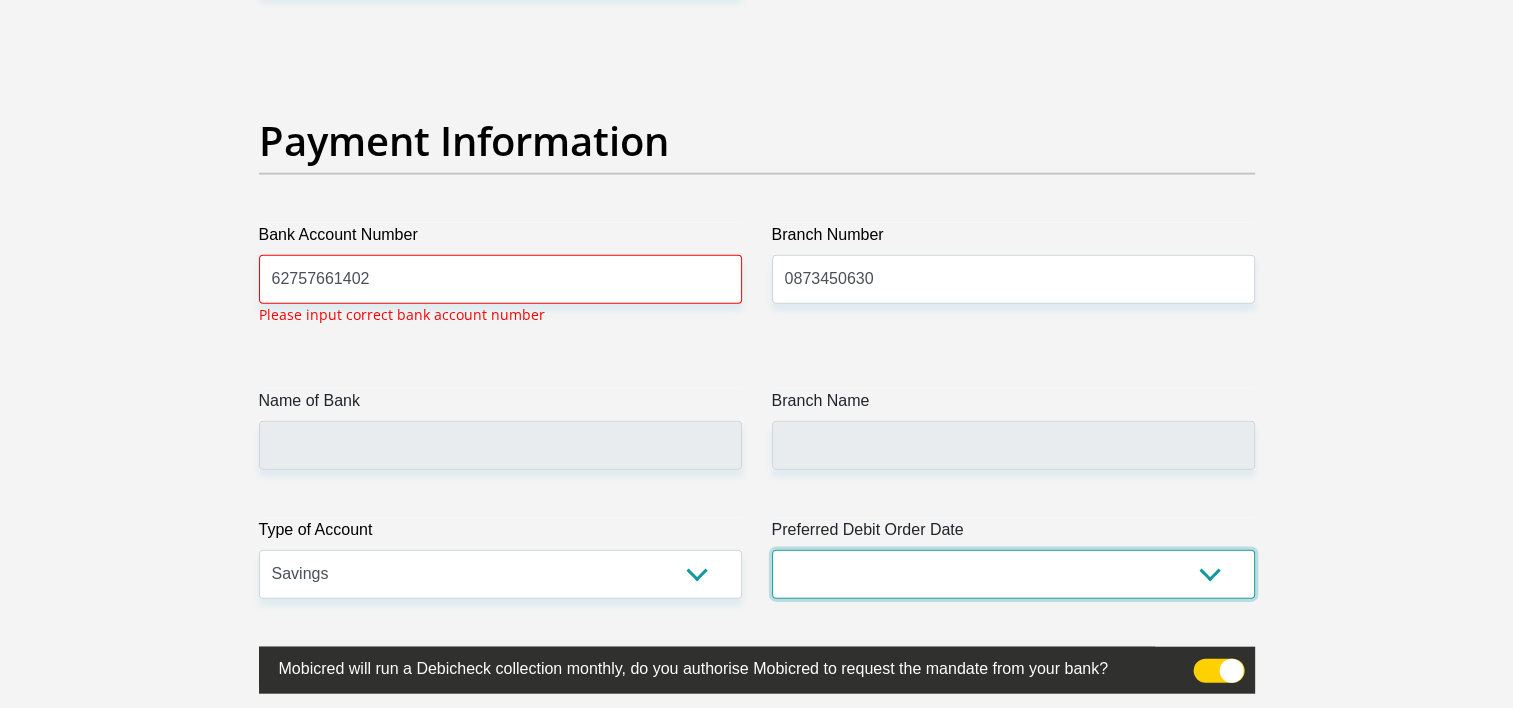 scroll, scrollTop: 4535, scrollLeft: 0, axis: vertical 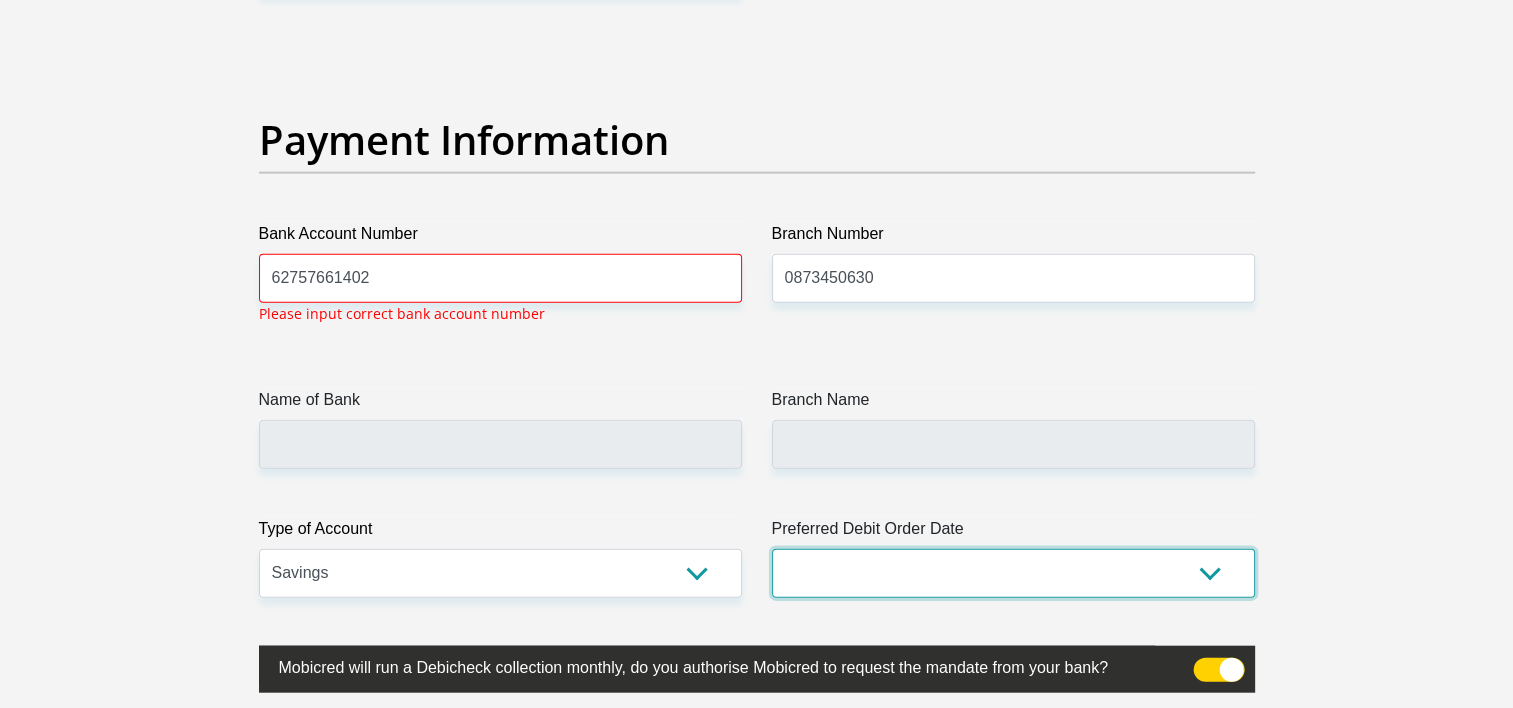 select on "4" 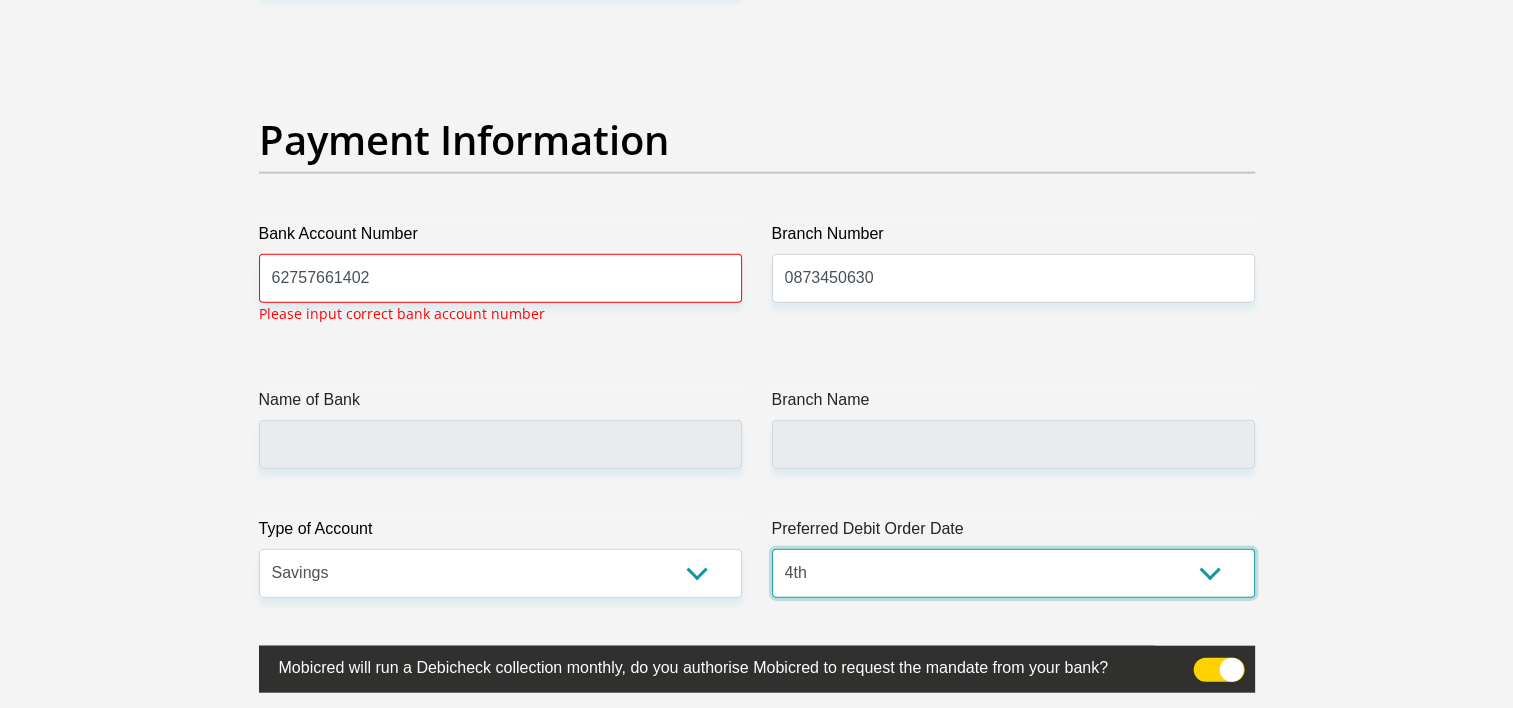 click on "1st
2nd
3rd
4th
5th
7th
18th
19th
20th
21st
22nd
23rd
24th
25th
26th
27th
28th
29th
30th" at bounding box center [1013, 573] 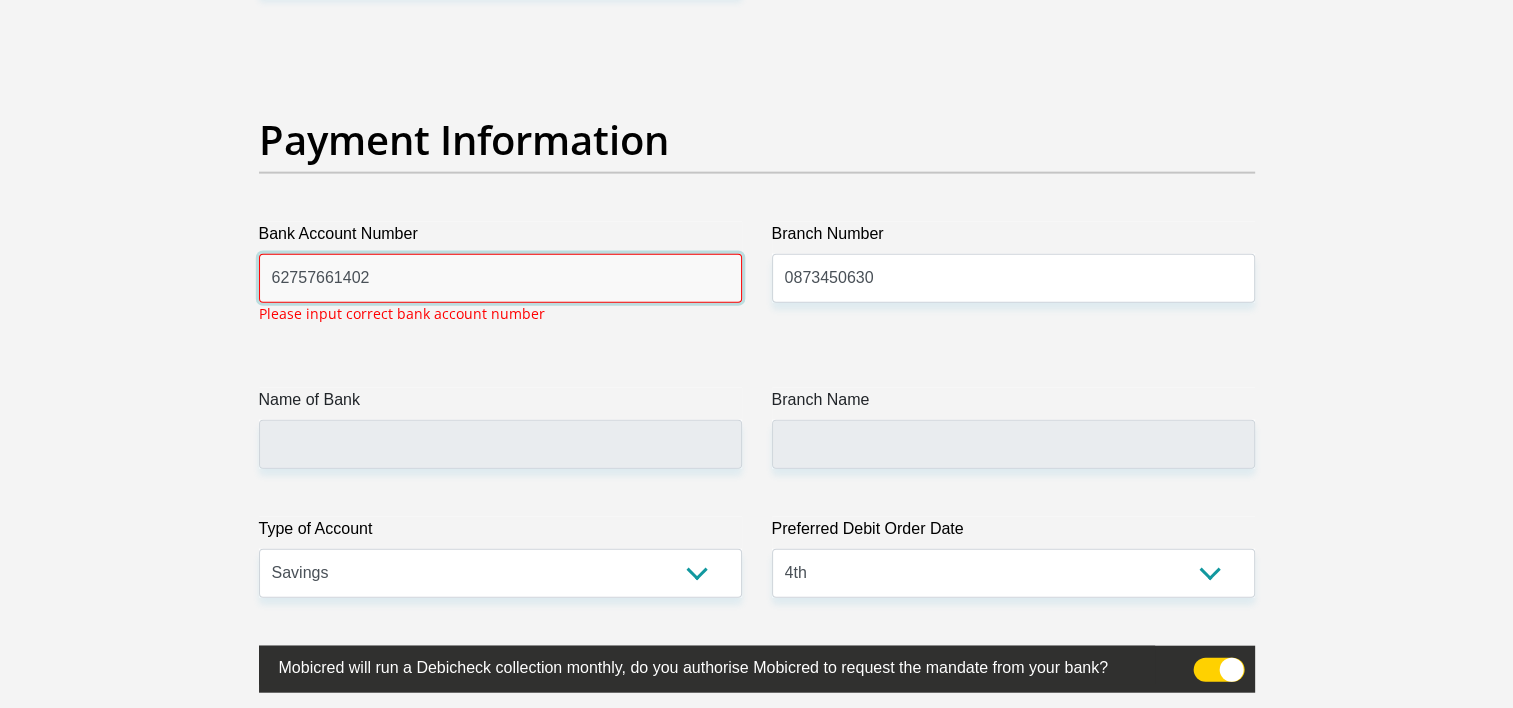 click on "62757661402" at bounding box center [500, 278] 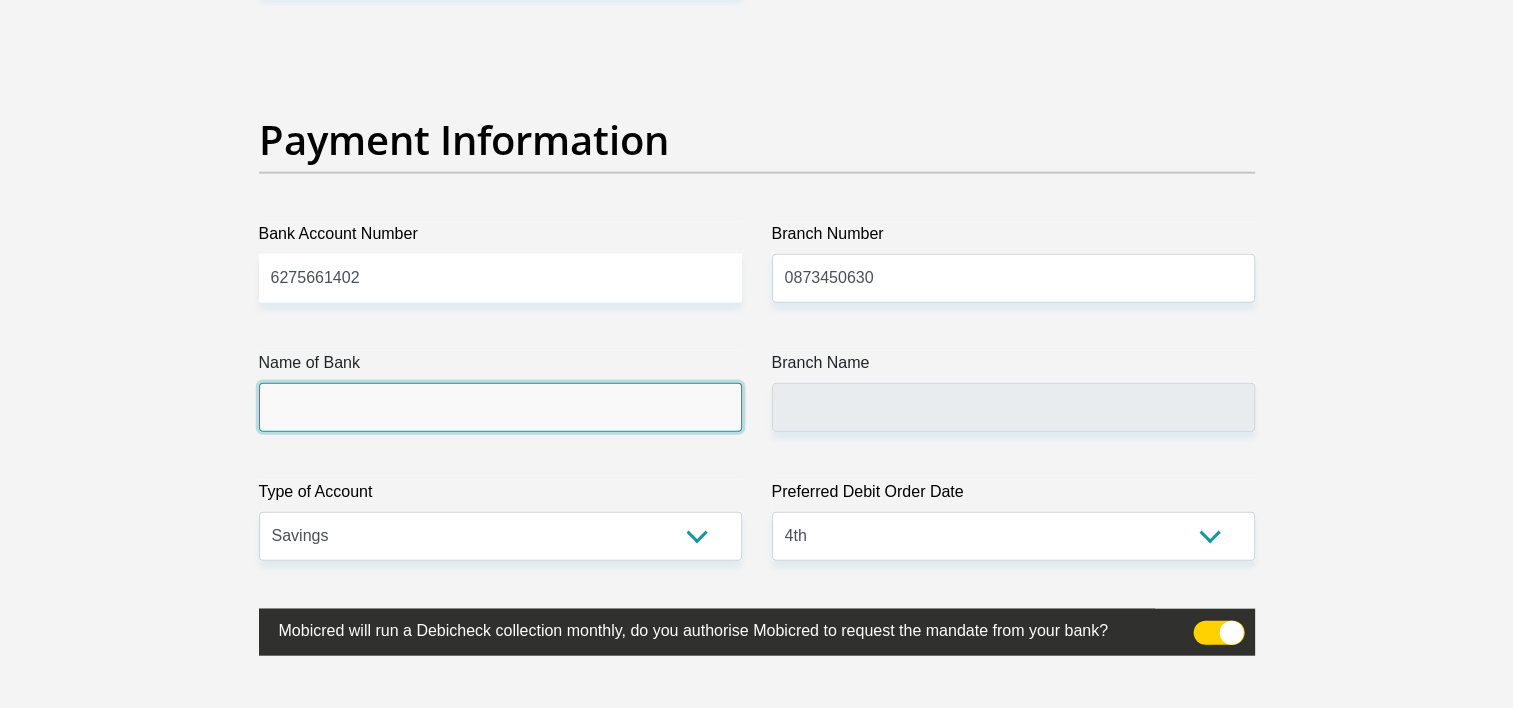 click on "Title
Mr
Ms
Mrs
Dr
[PERSON_NAME]
First Name
NontokozoNokulunga
Surname
[PERSON_NAME]
ID Number
0001150354080
Please input valid ID number
Race
Black
Coloured
Indian
White
Other
Contact Number
0827645093
Please input valid contact number
Nationality
[GEOGRAPHIC_DATA]
[GEOGRAPHIC_DATA]
[GEOGRAPHIC_DATA]  [GEOGRAPHIC_DATA]" at bounding box center (757, -968) 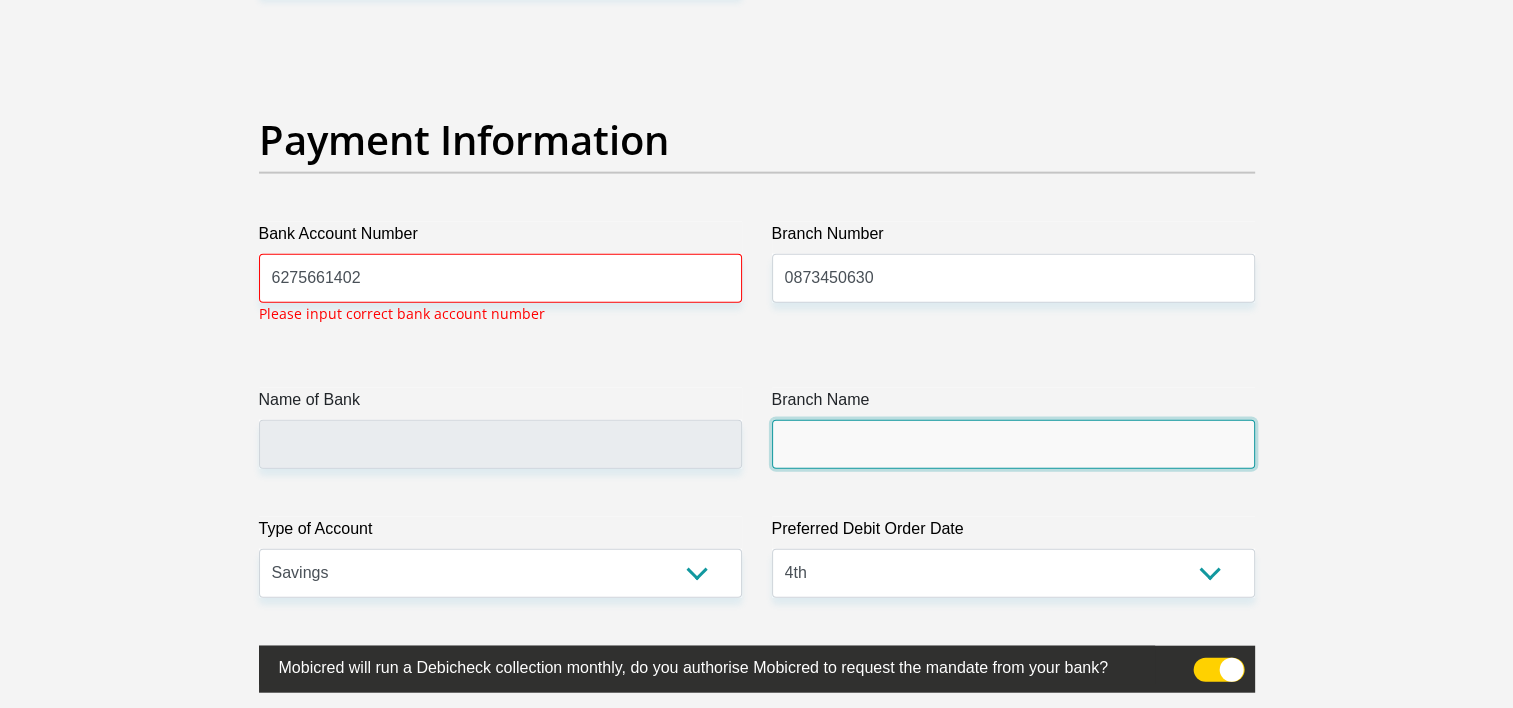 click on "Branch Name" at bounding box center [1013, 444] 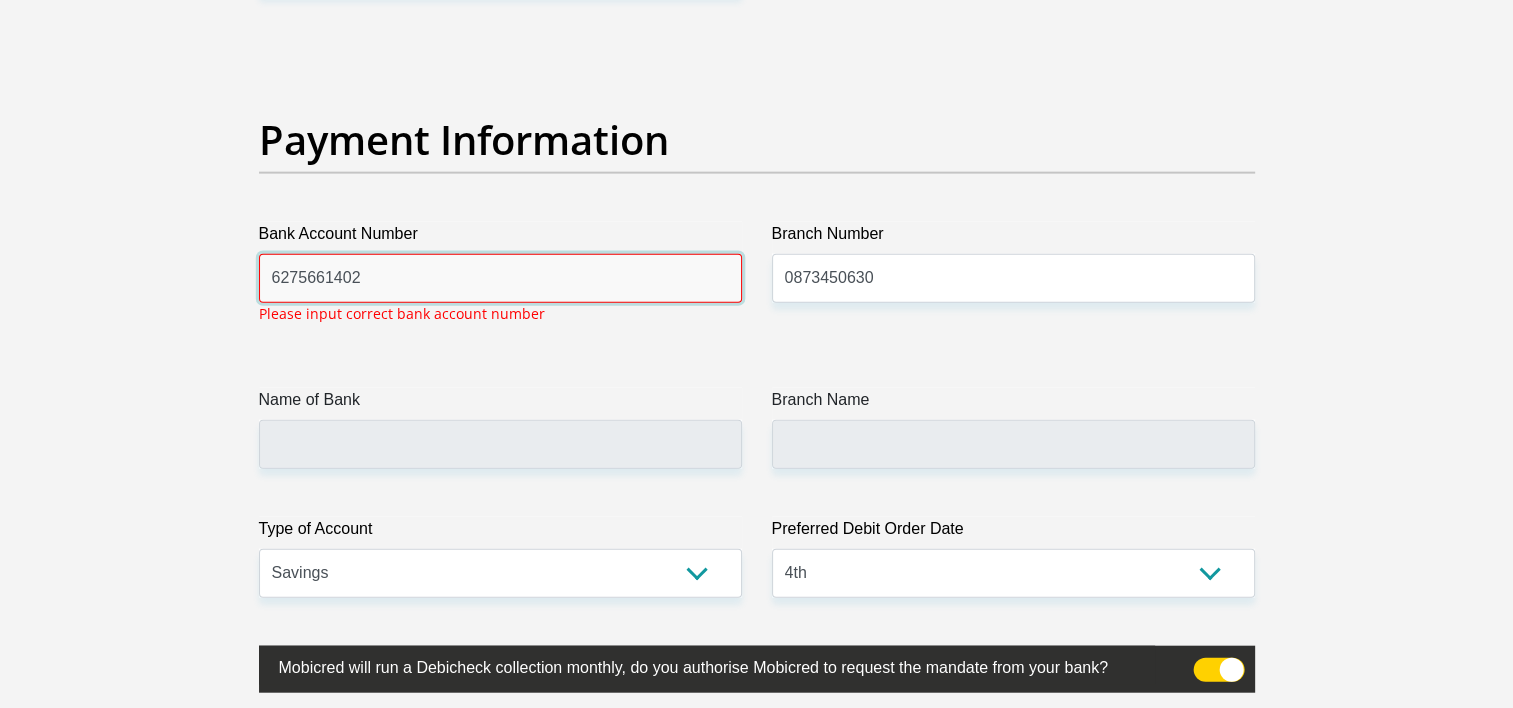 click on "6275661402" at bounding box center [500, 278] 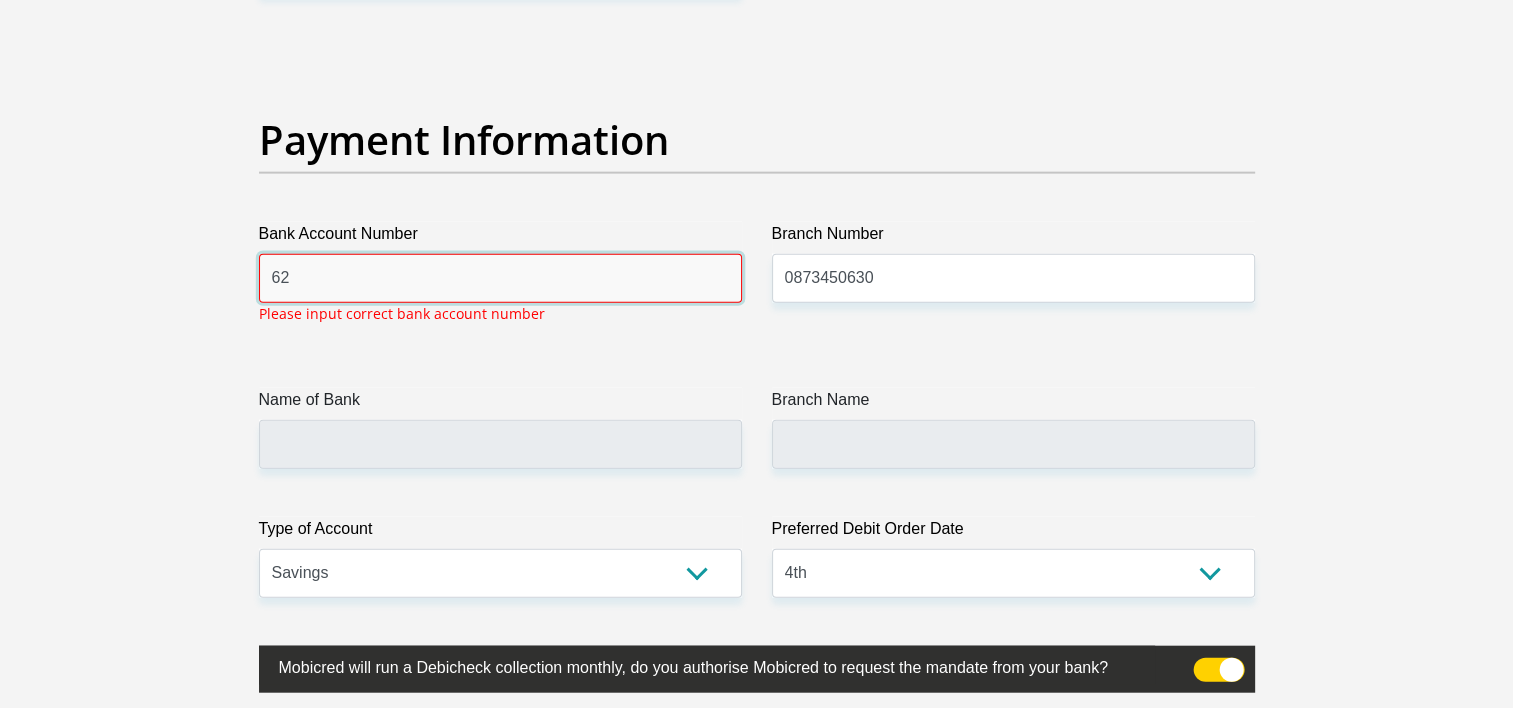 type on "6" 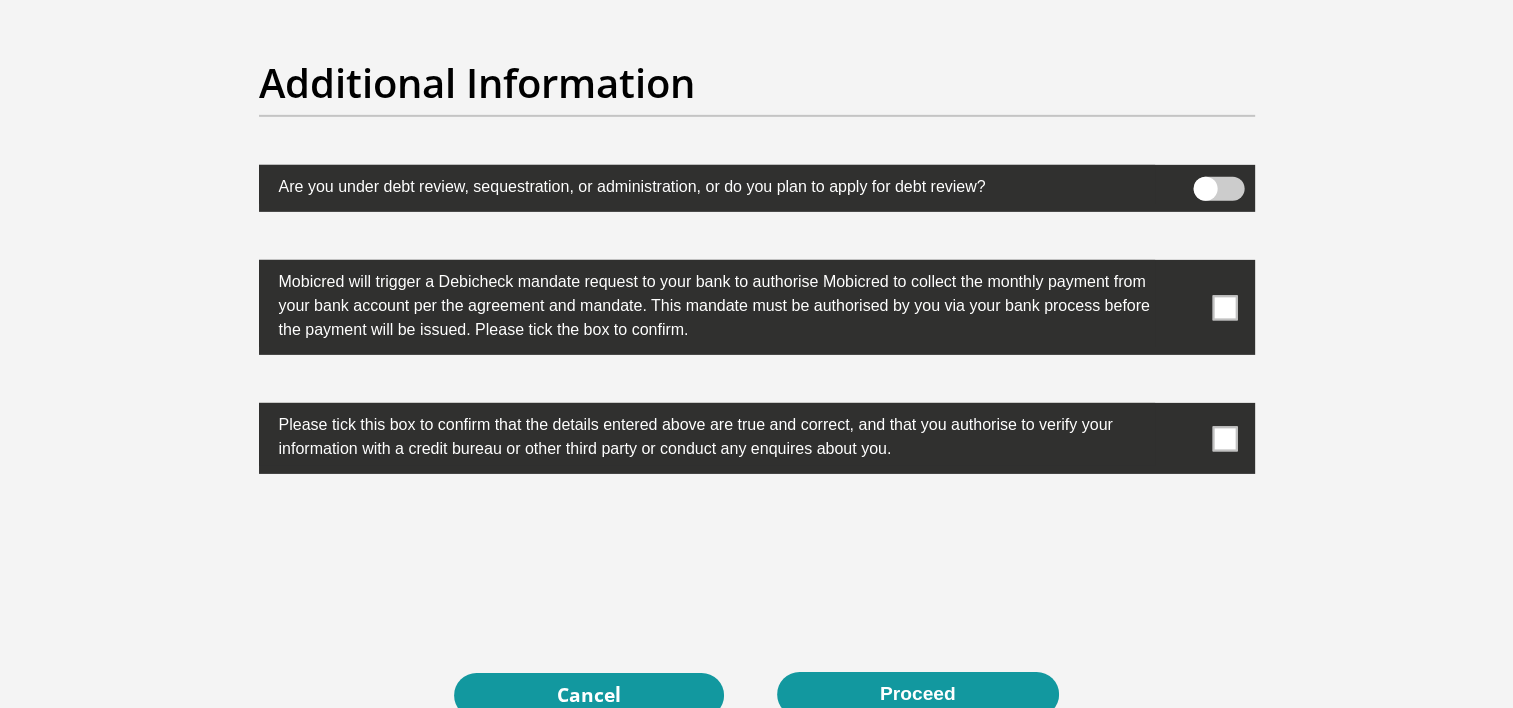 scroll, scrollTop: 6335, scrollLeft: 0, axis: vertical 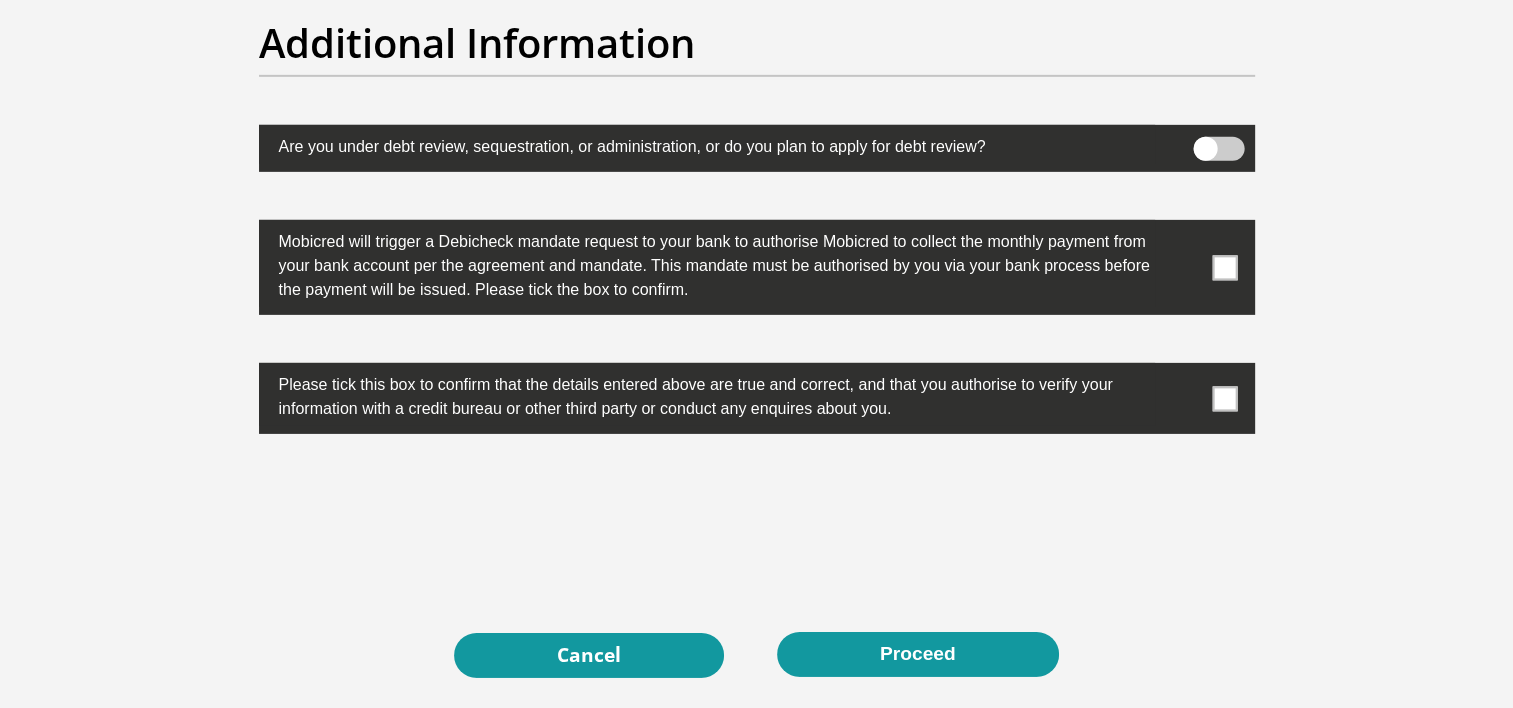 click at bounding box center (1218, 149) 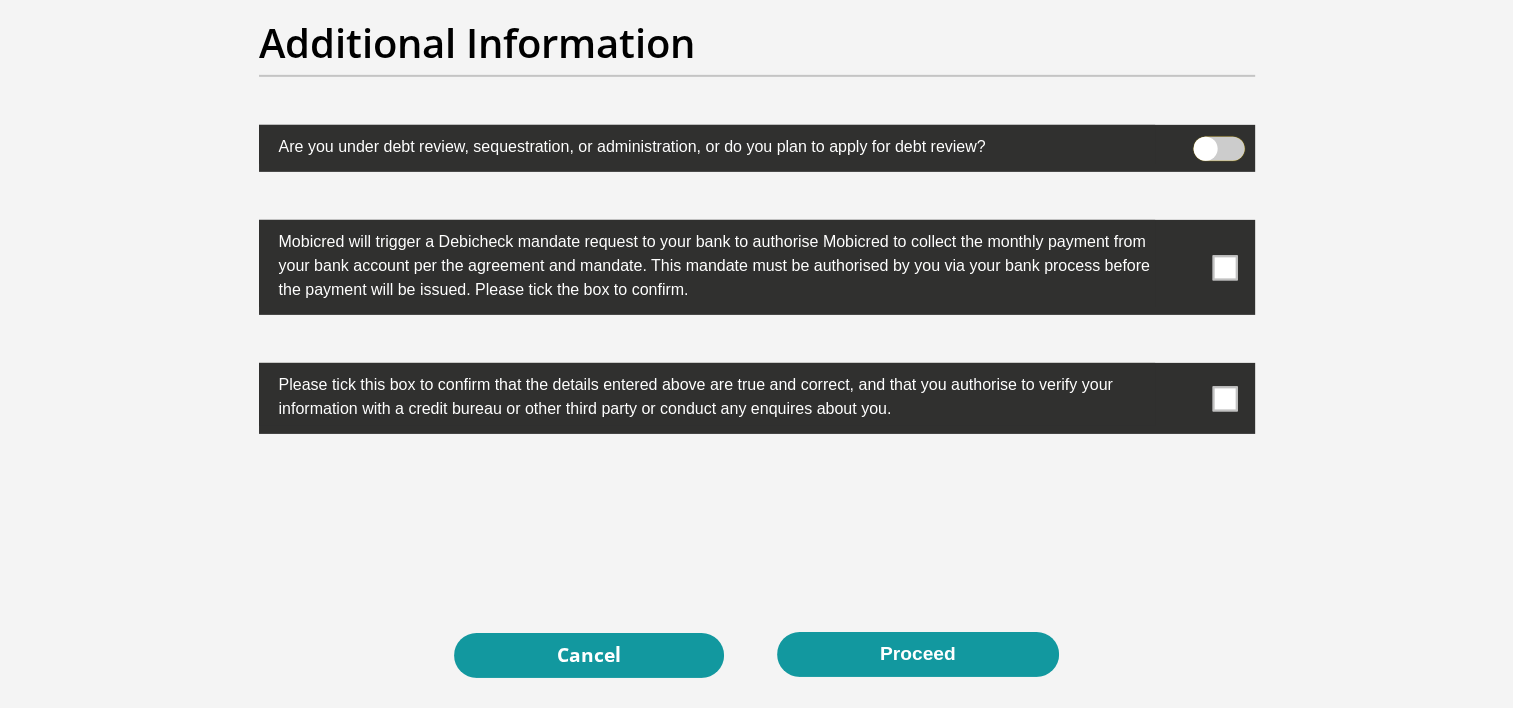 click at bounding box center [1205, 142] 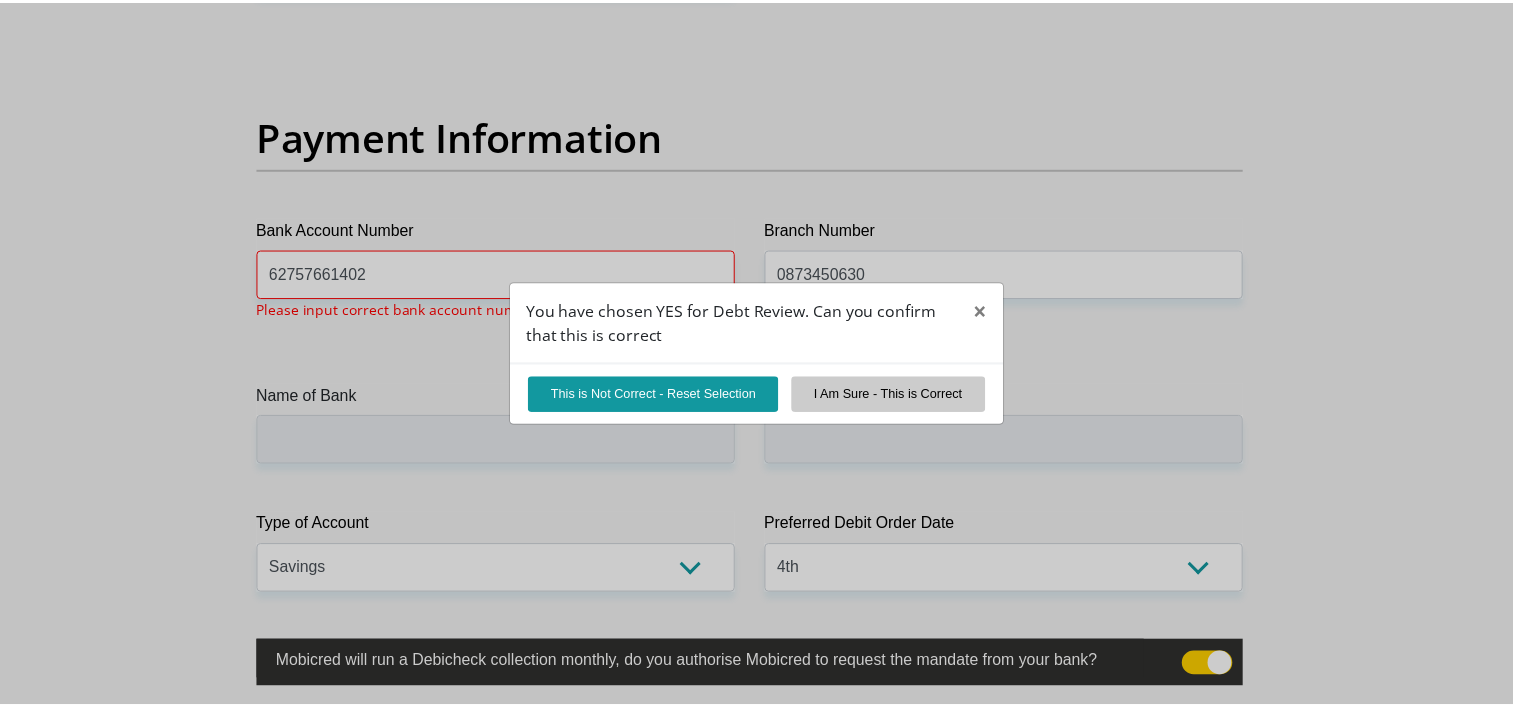 scroll, scrollTop: 4535, scrollLeft: 0, axis: vertical 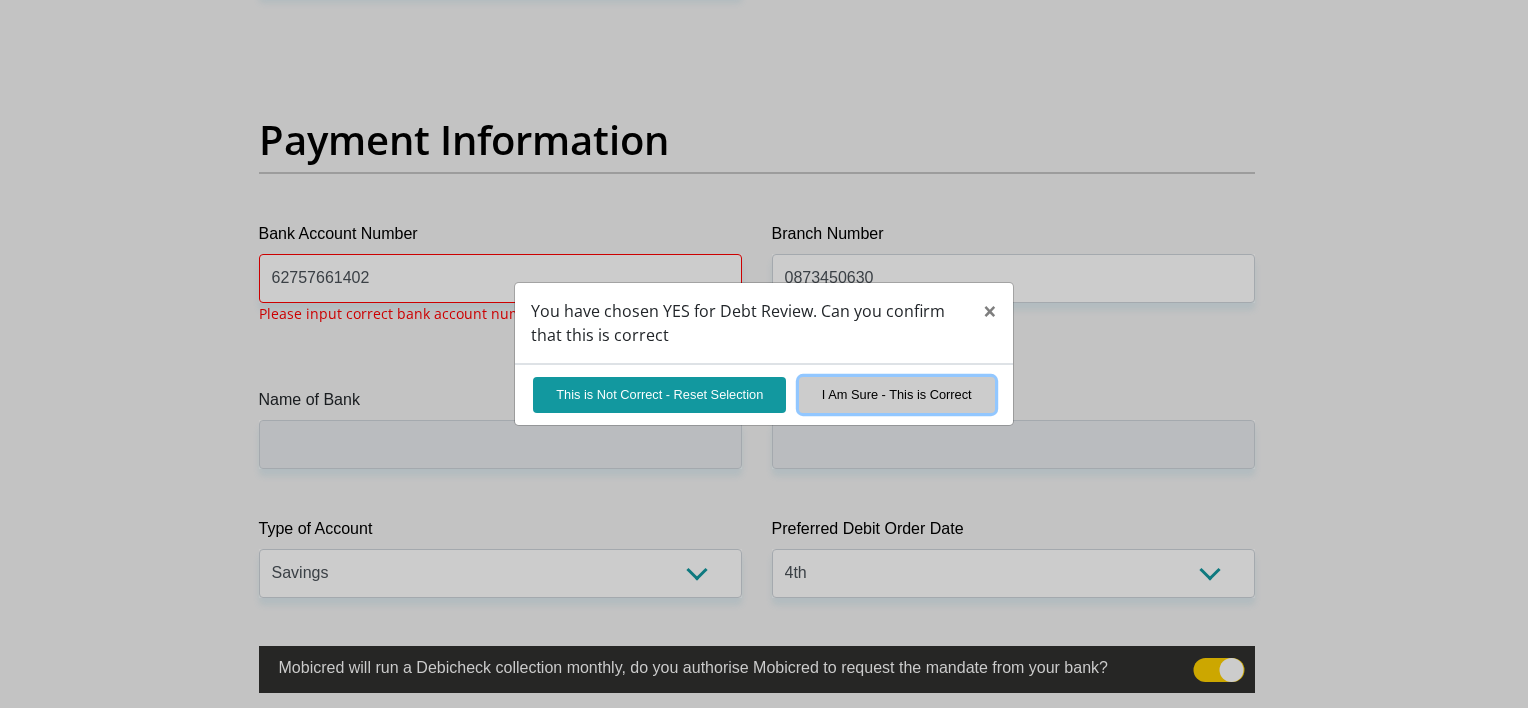 click on "I Am Sure - This is Correct" at bounding box center (897, 394) 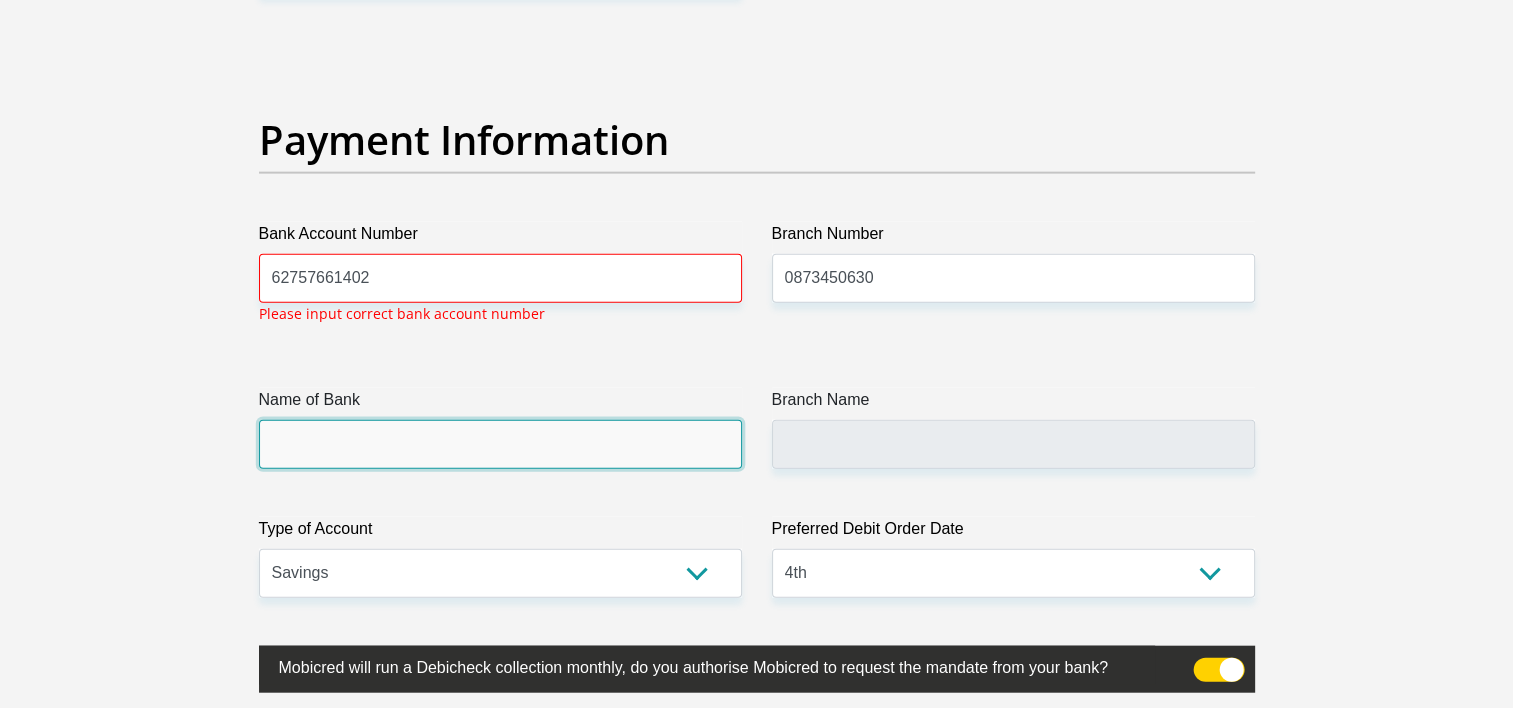 click on "Name of Bank" at bounding box center (500, 444) 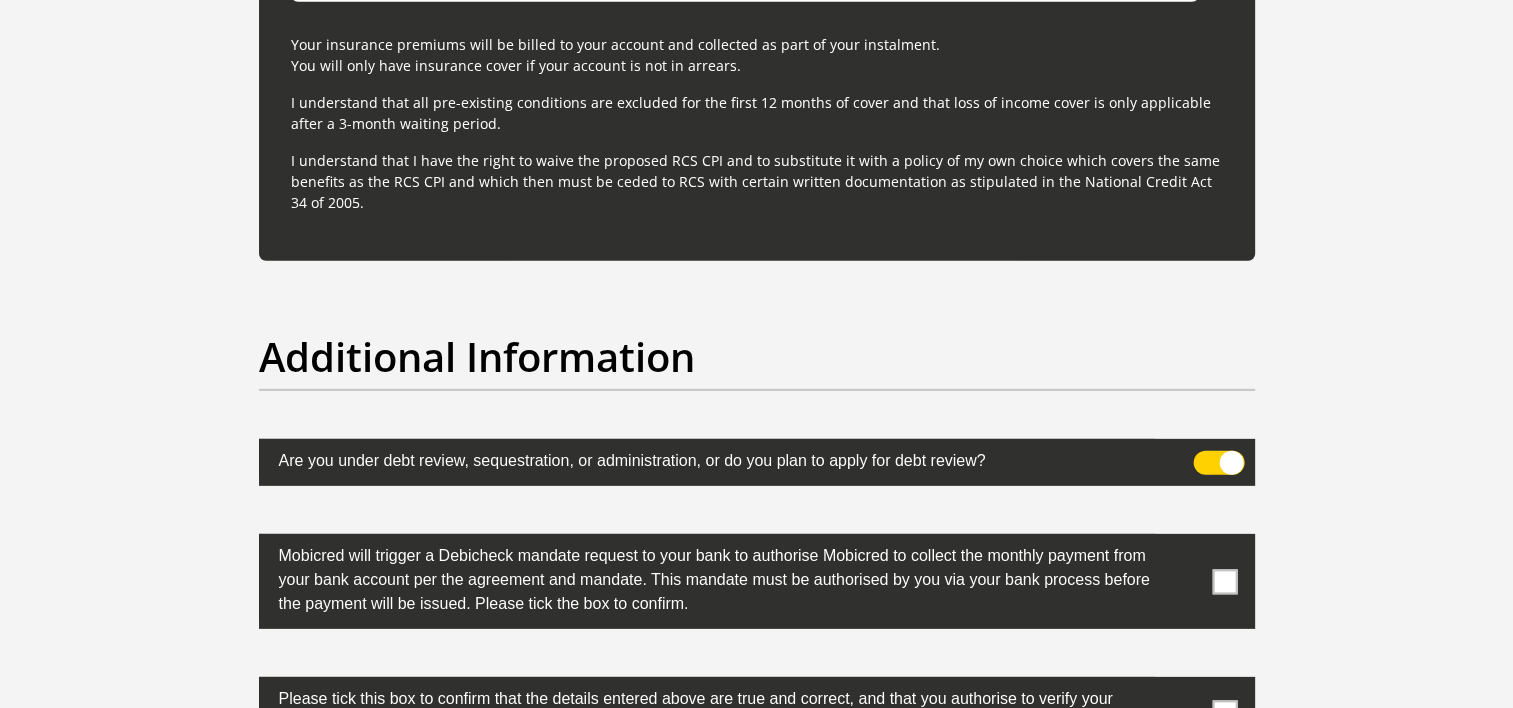 scroll, scrollTop: 6500, scrollLeft: 0, axis: vertical 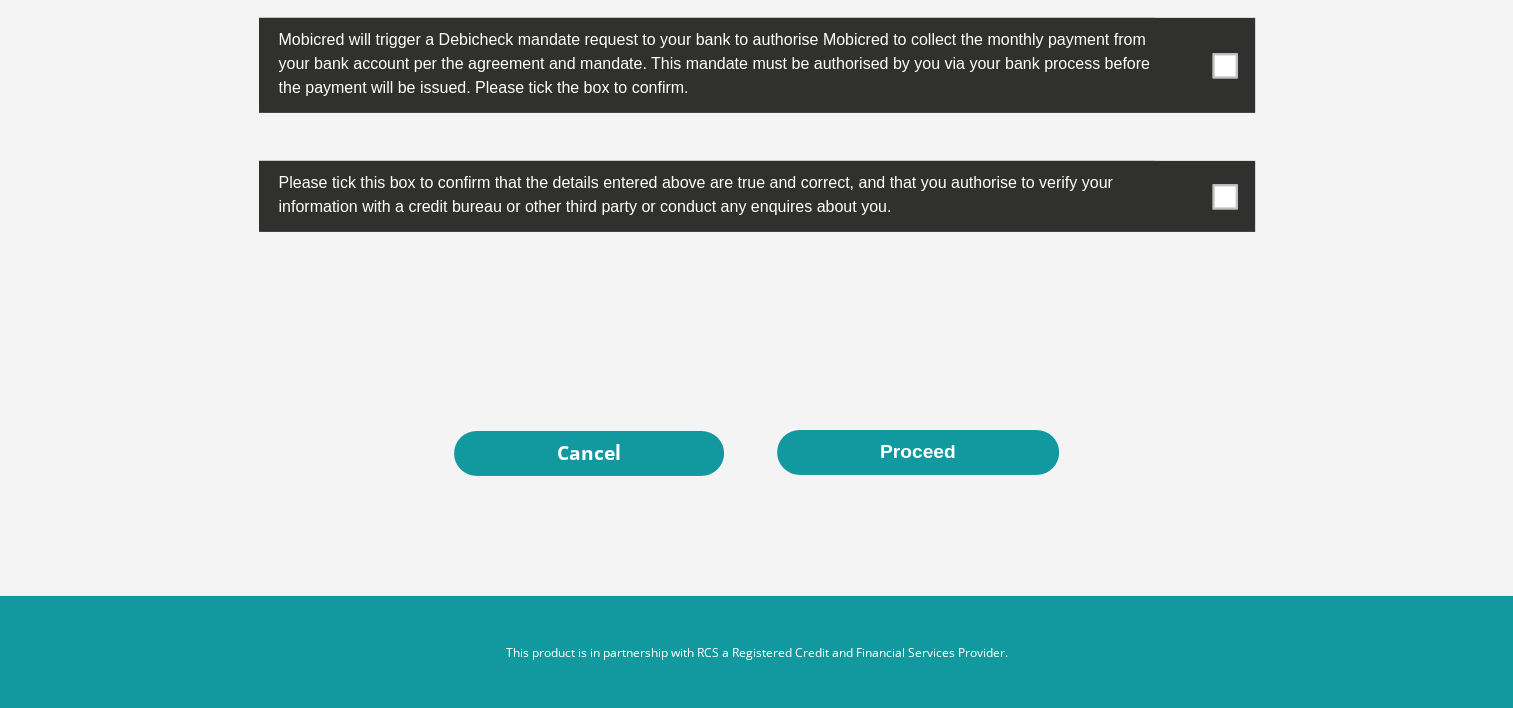 click at bounding box center (1224, 65) 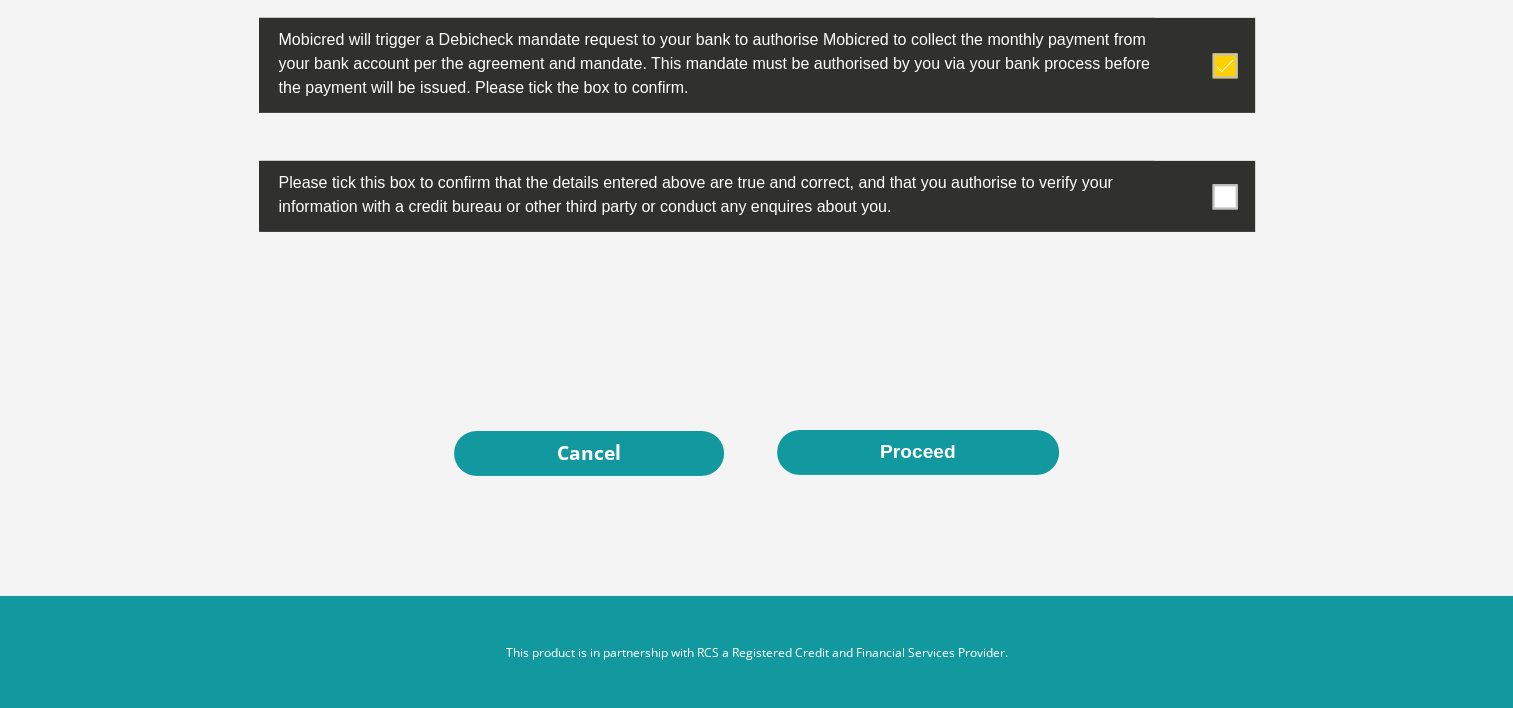 click at bounding box center (1224, 196) 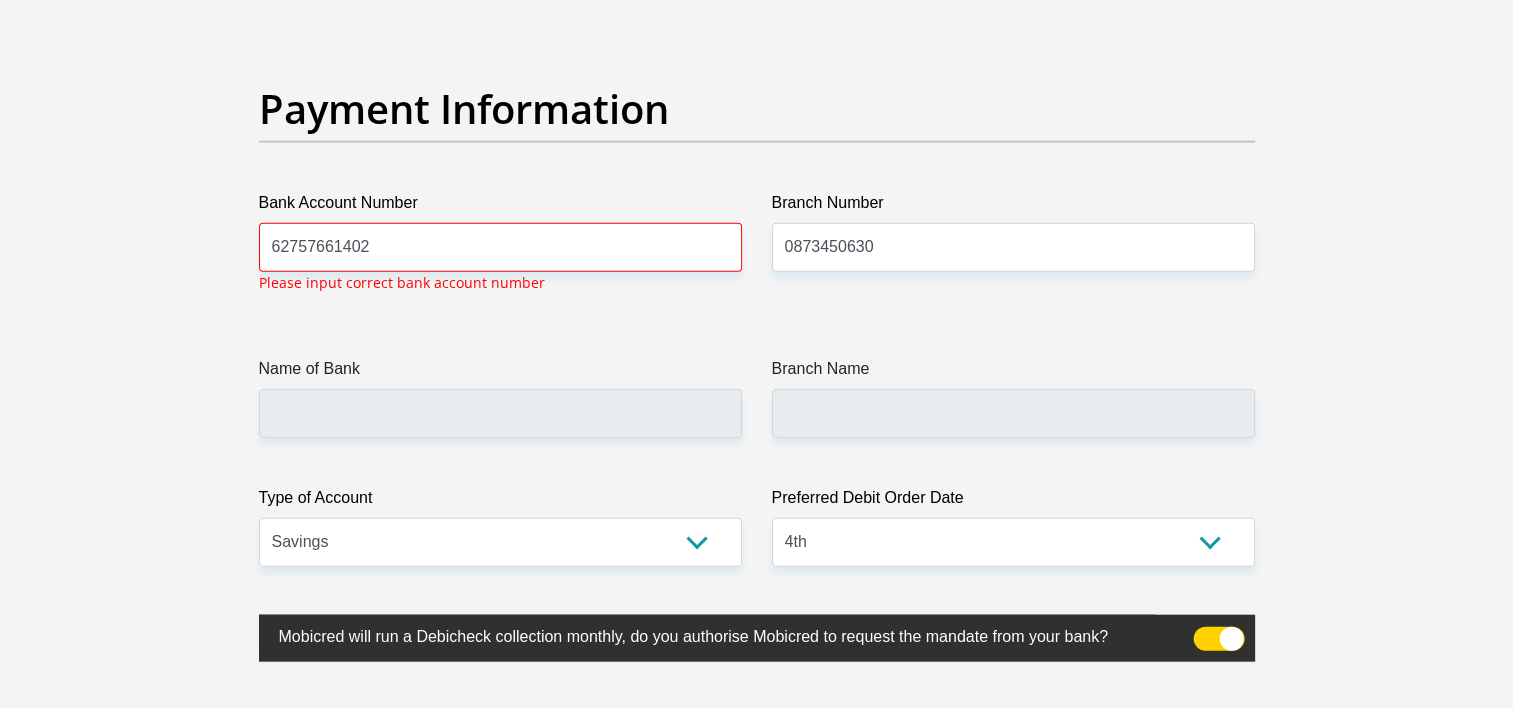 scroll, scrollTop: 4500, scrollLeft: 0, axis: vertical 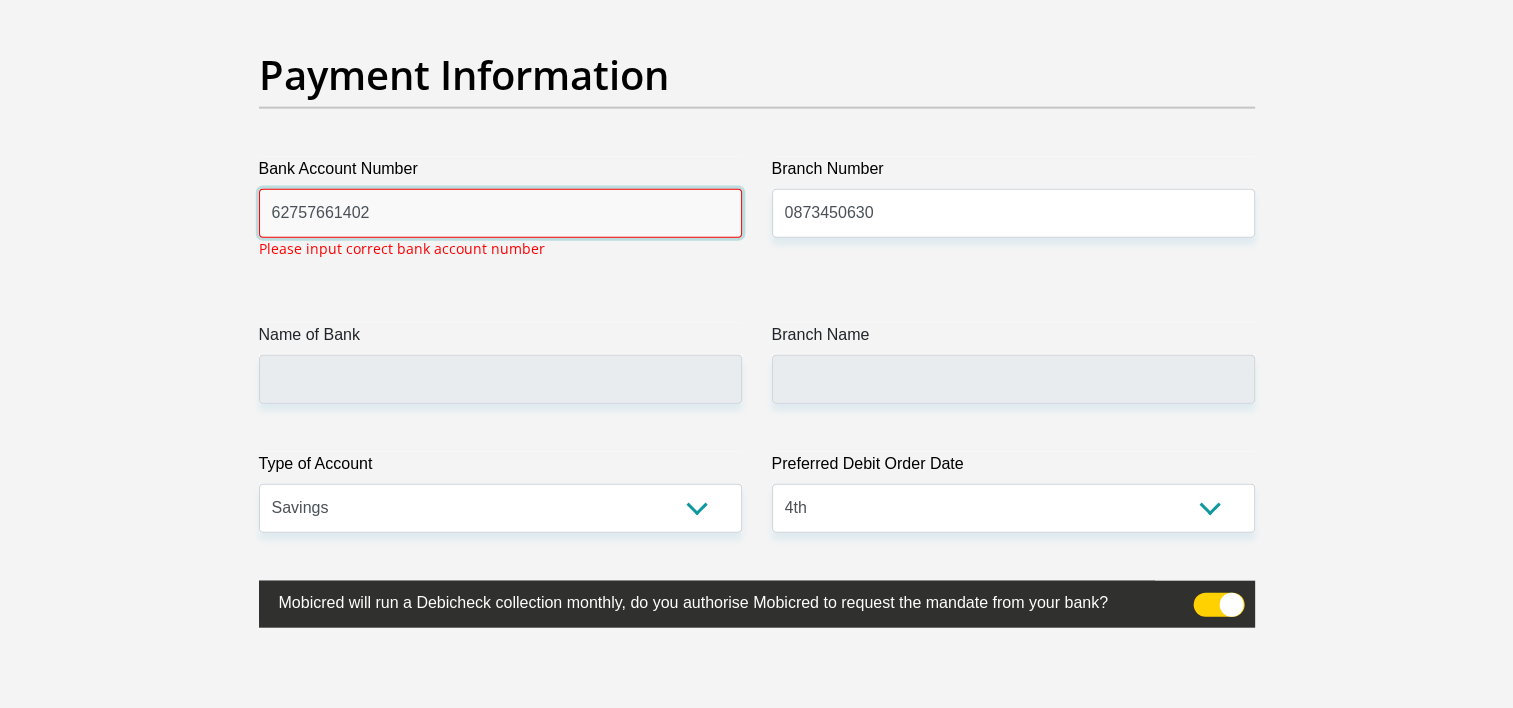 click on "62757661402" at bounding box center [500, 213] 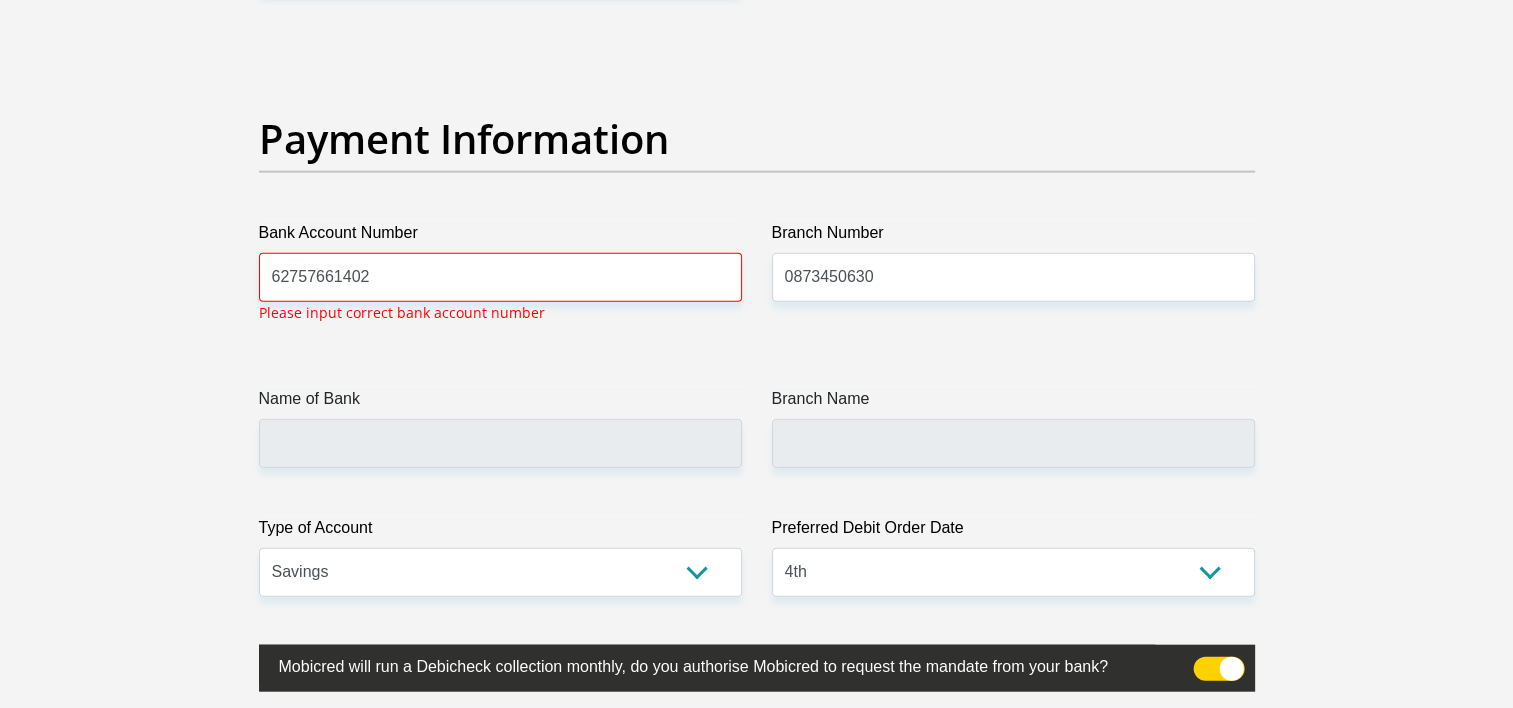 scroll, scrollTop: 4535, scrollLeft: 0, axis: vertical 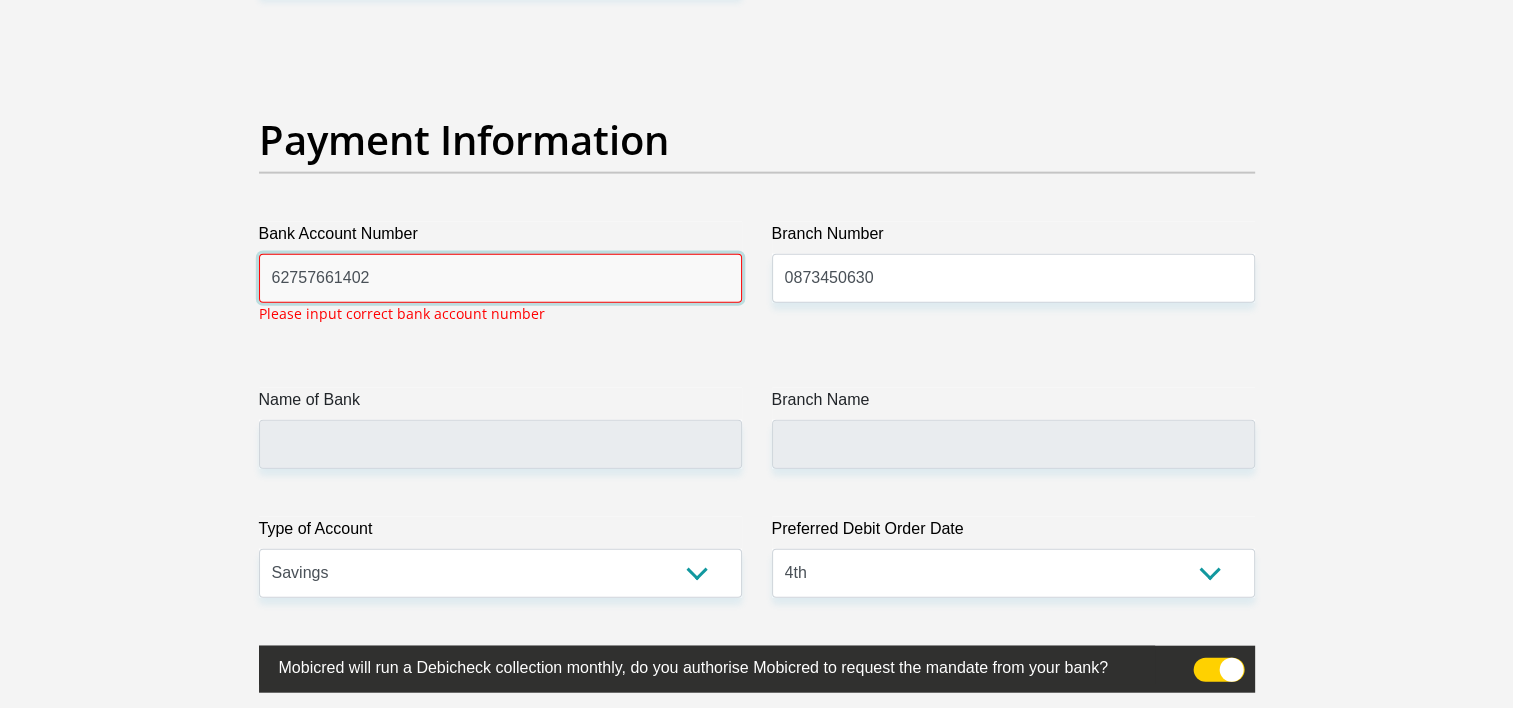 click on "62757661402" at bounding box center [500, 278] 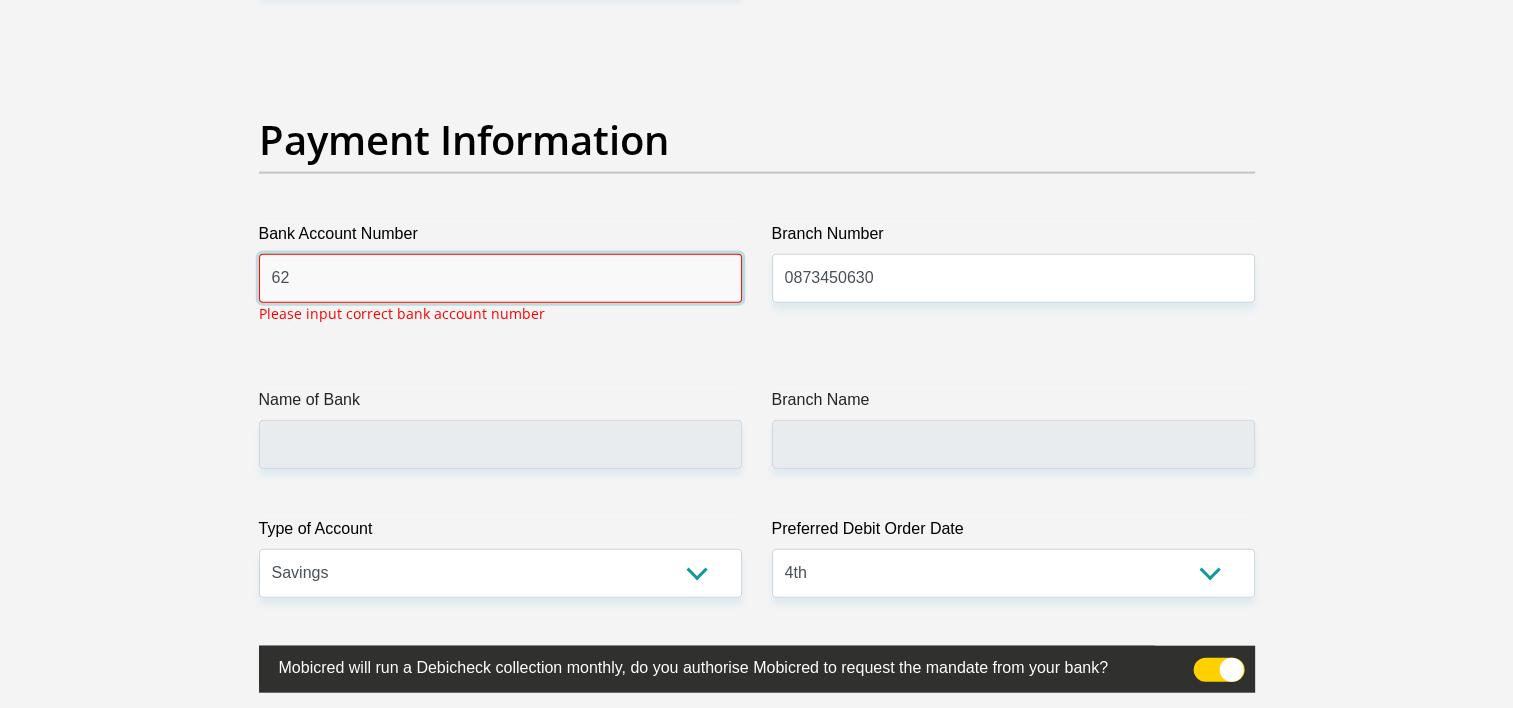 type on "6" 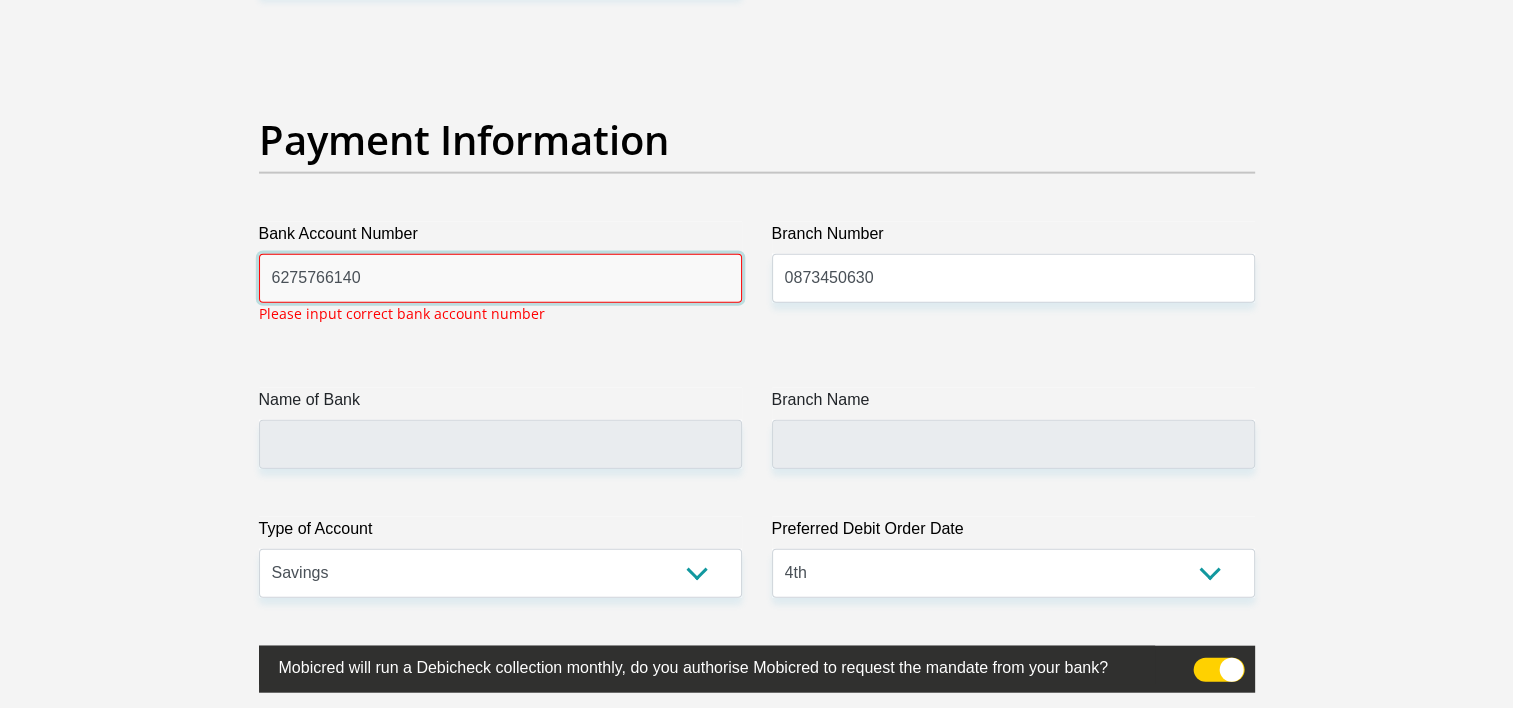 type on "62757661402" 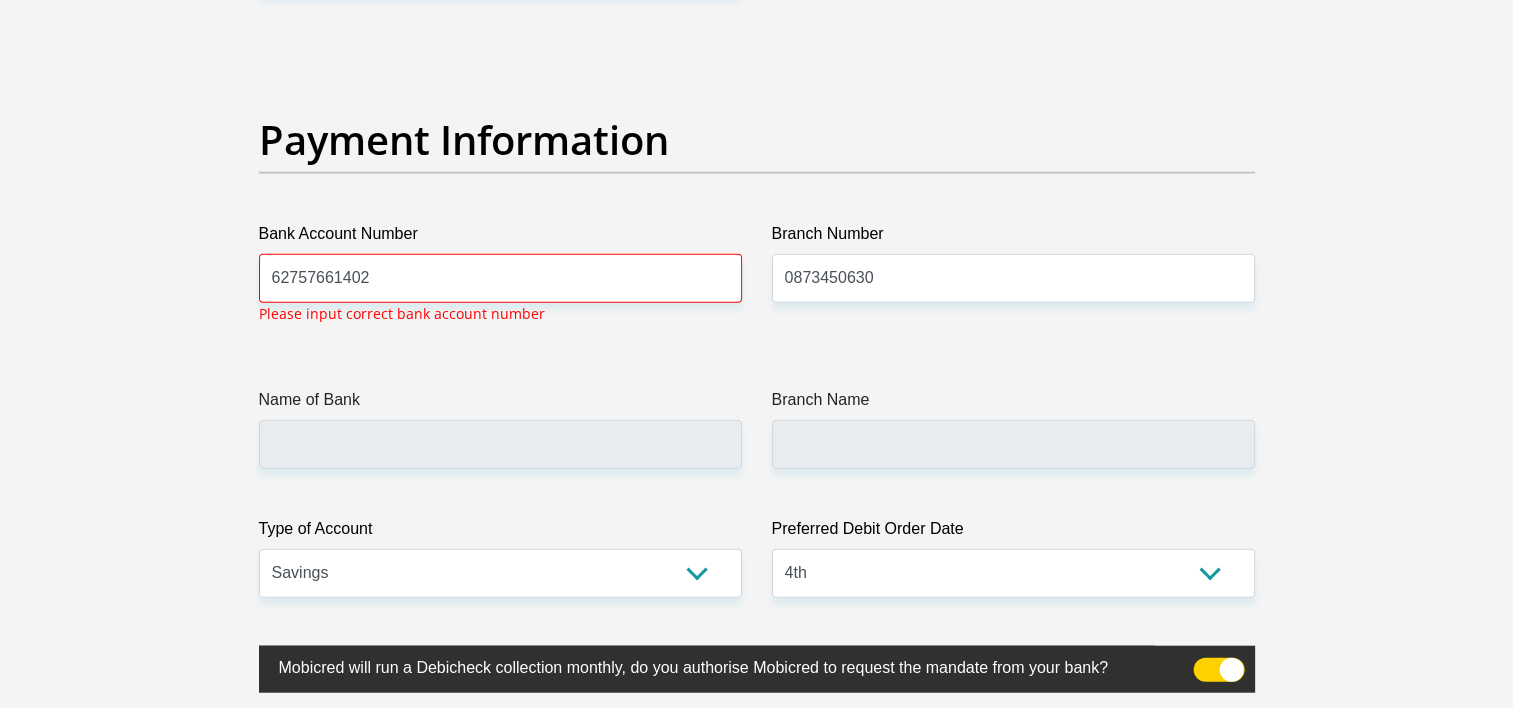 click on "Name of Bank" at bounding box center [500, 428] 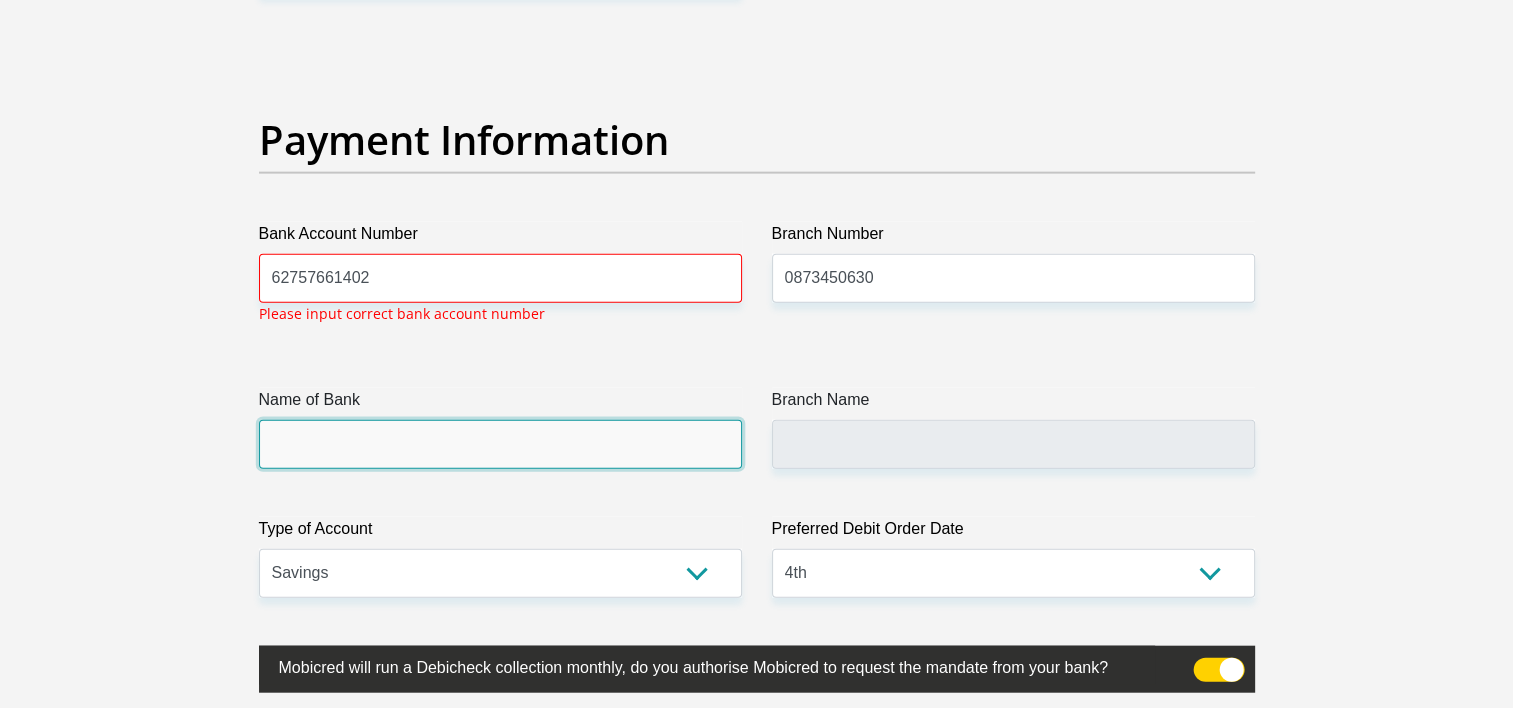 click on "Name of Bank" at bounding box center [500, 444] 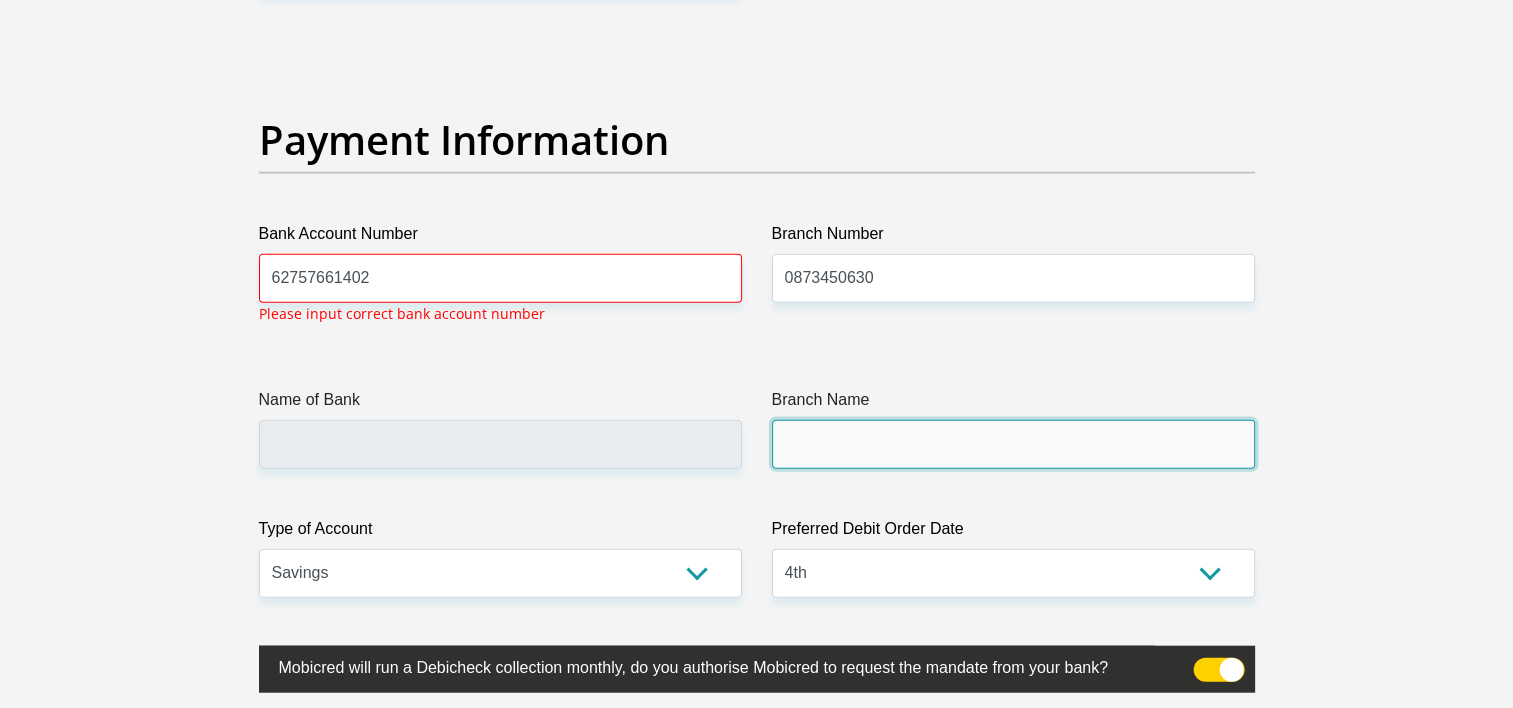 click on "Branch Name" at bounding box center [1013, 444] 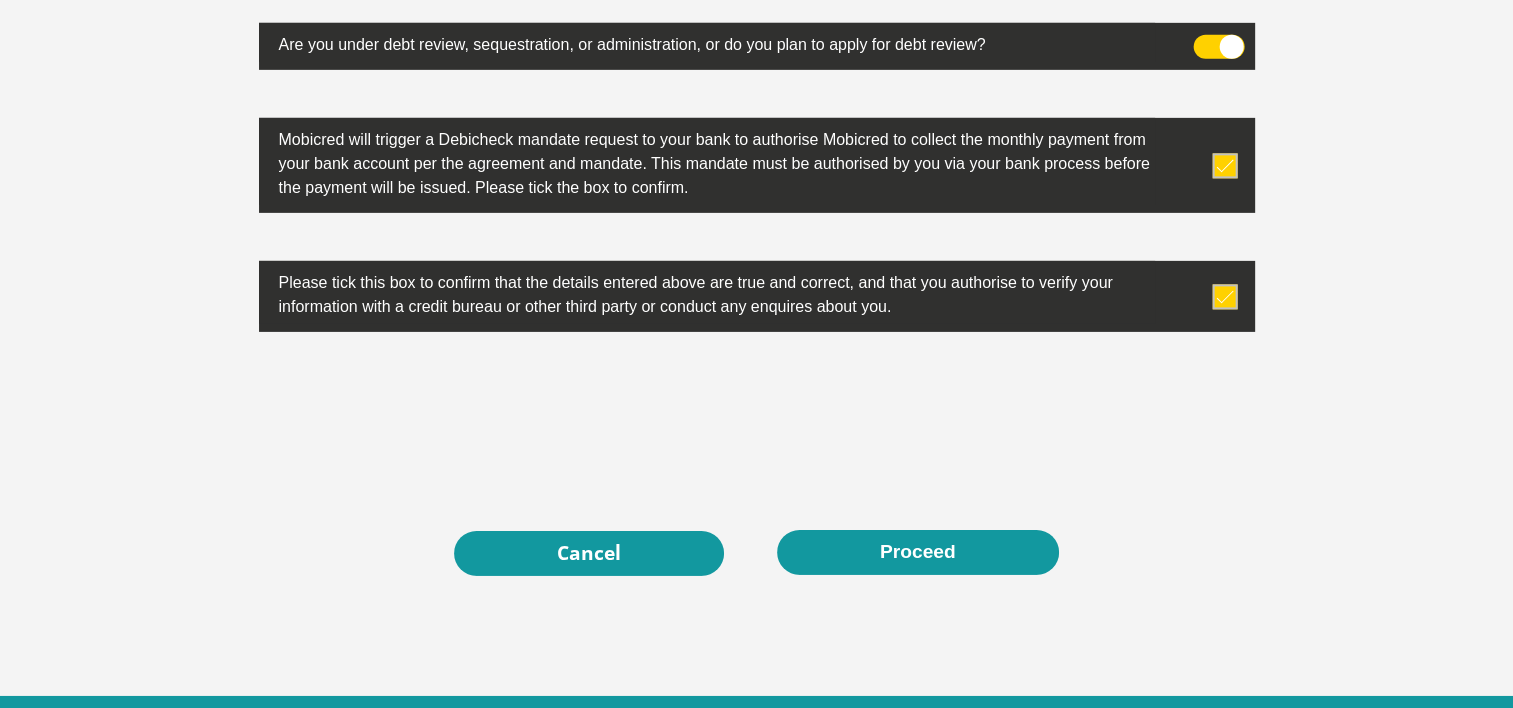 scroll, scrollTop: 6500, scrollLeft: 0, axis: vertical 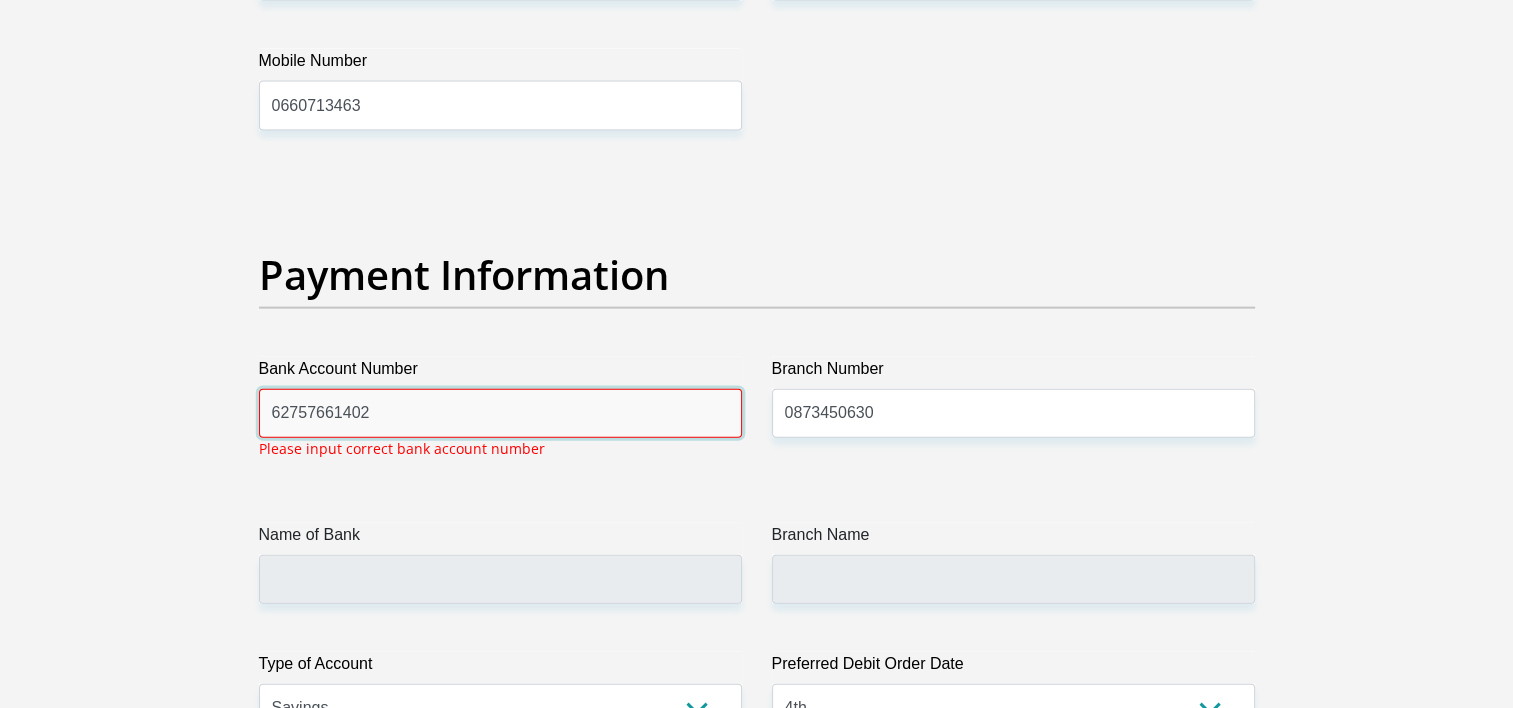 click on "62757661402" at bounding box center (500, 413) 